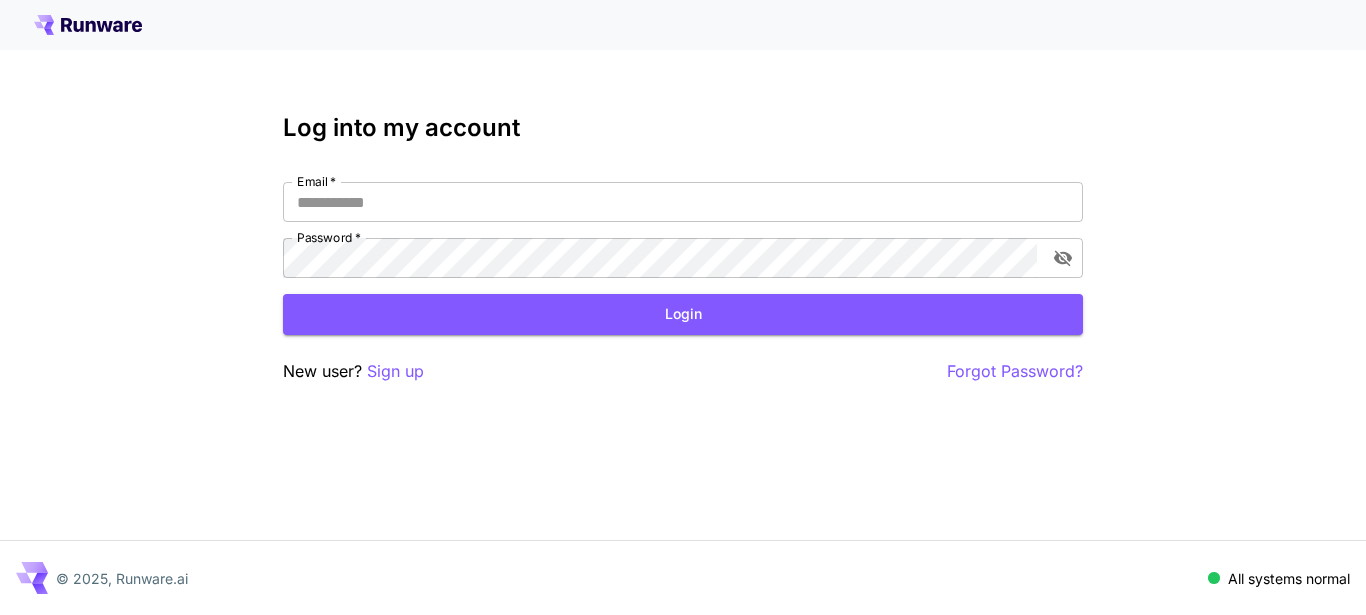 scroll, scrollTop: 0, scrollLeft: 0, axis: both 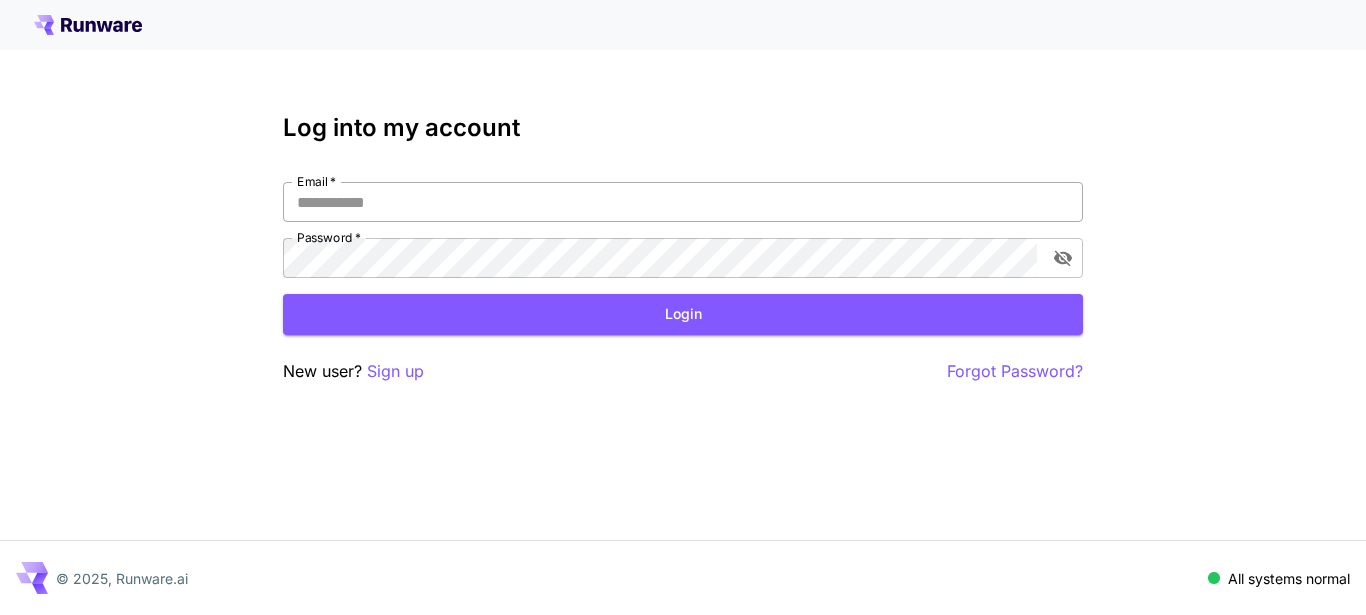 click on "Email   *" at bounding box center [683, 202] 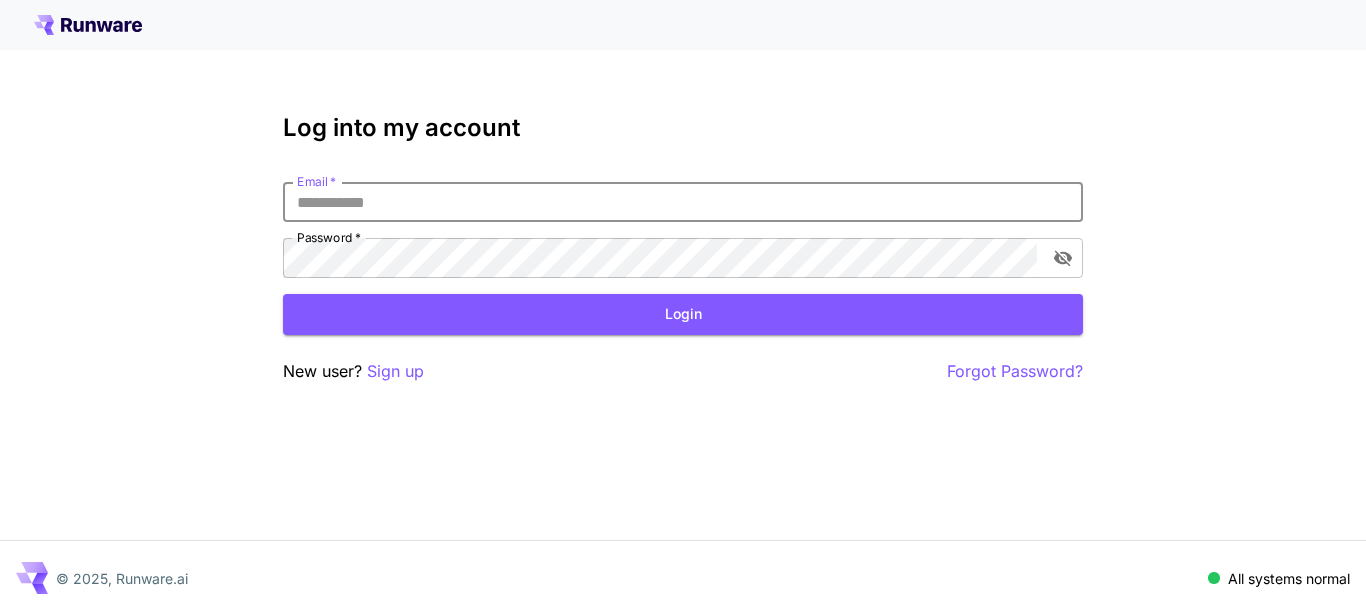 click at bounding box center (683, 25) 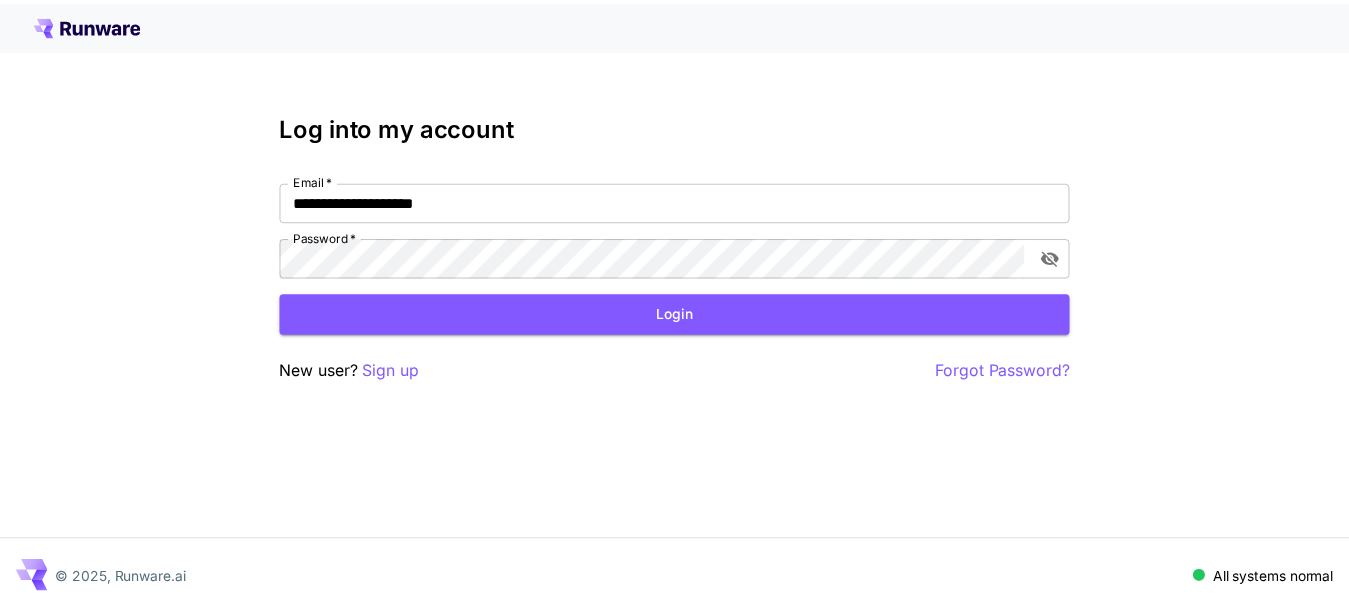 scroll, scrollTop: 0, scrollLeft: 0, axis: both 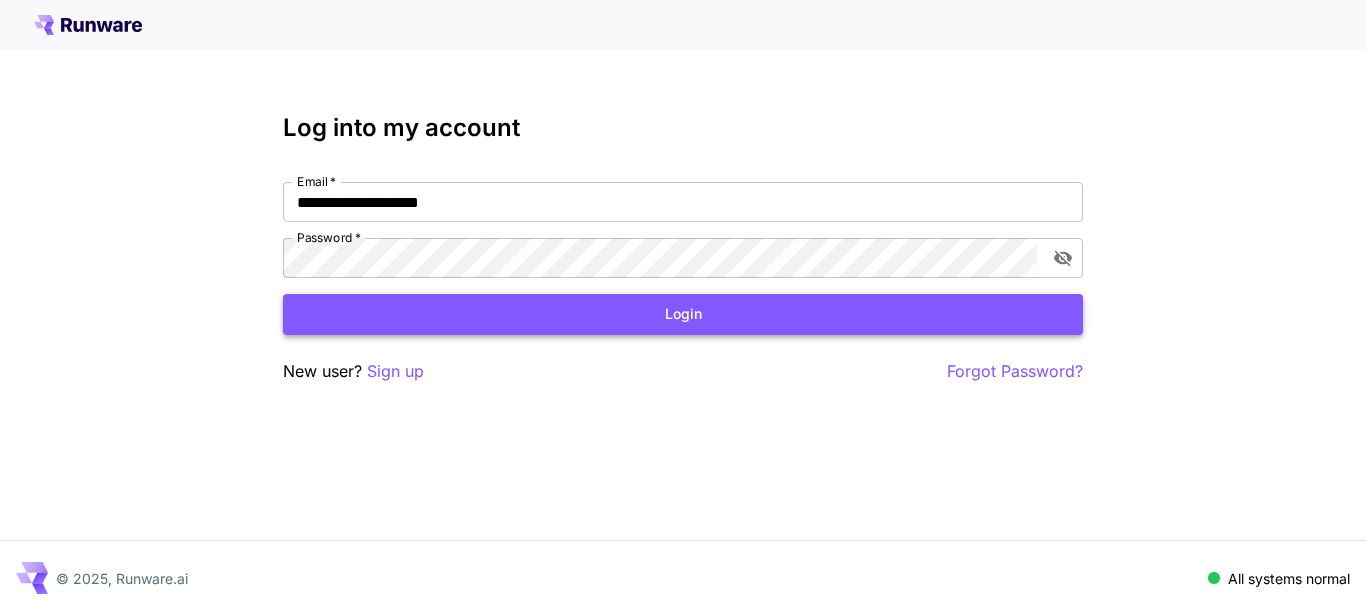 click on "Login" at bounding box center [683, 314] 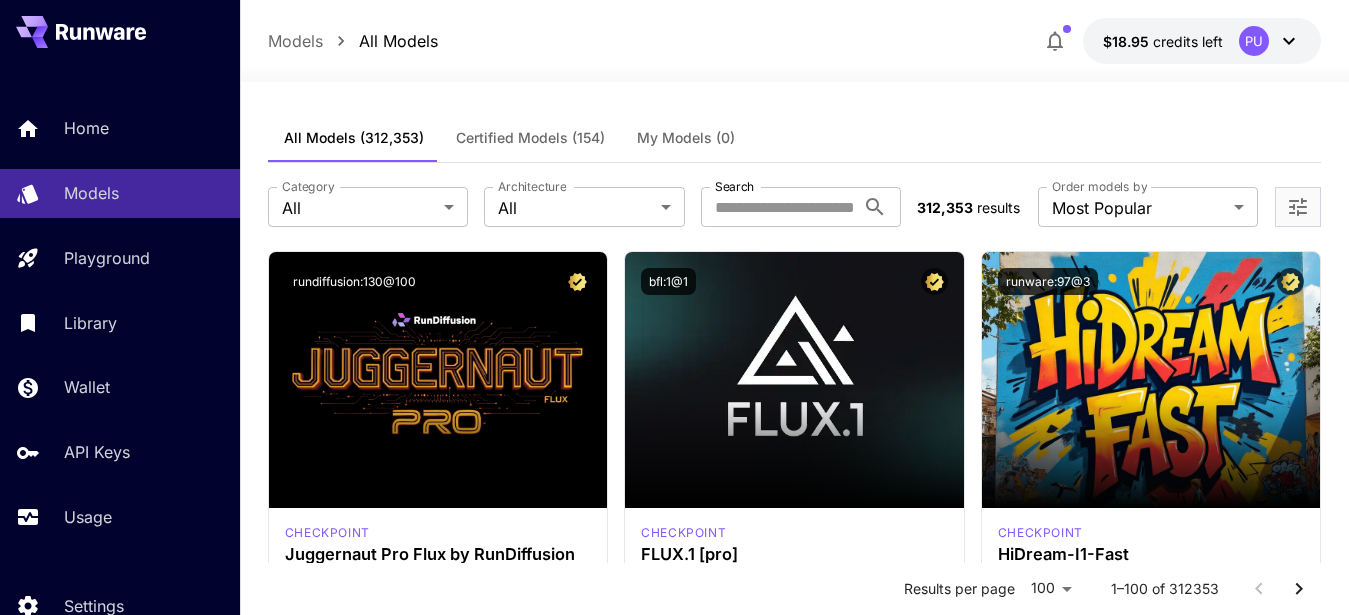 click 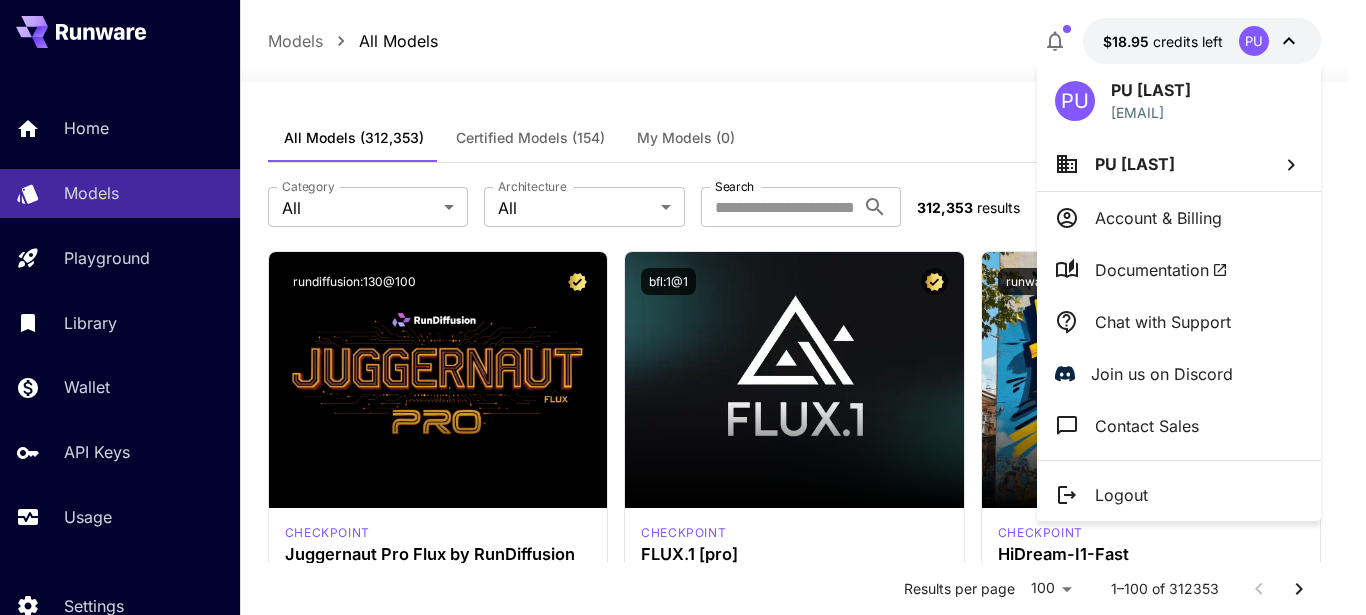 click at bounding box center (683, 307) 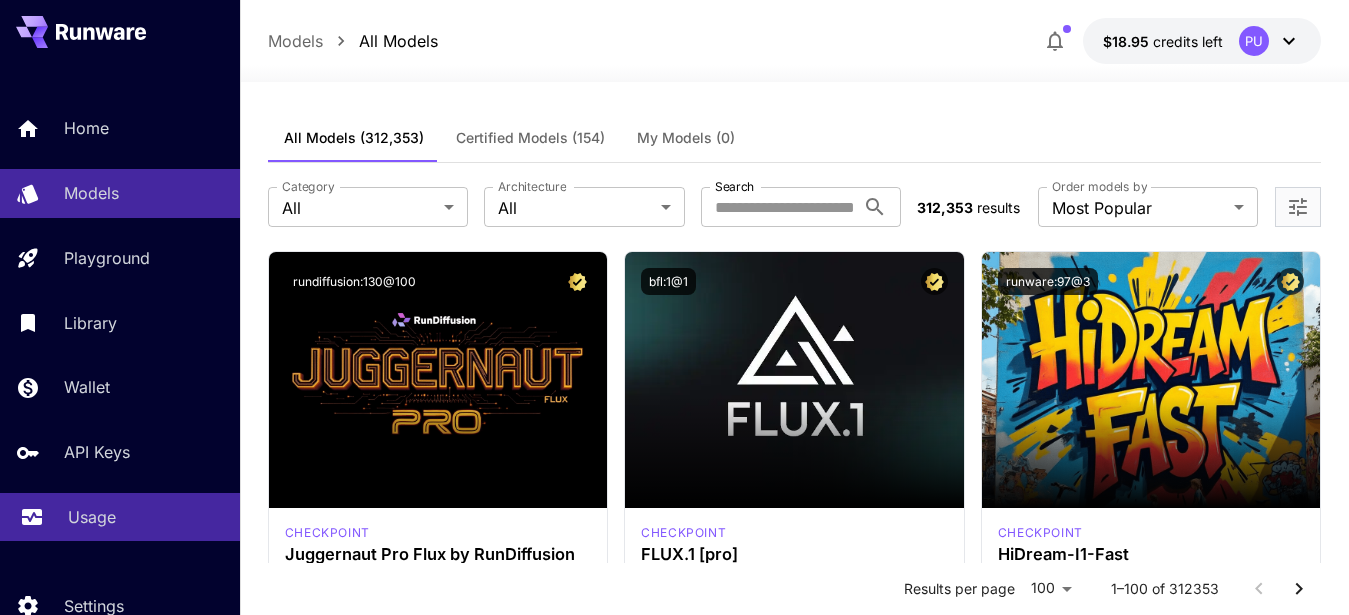 click on "Usage" at bounding box center [92, 517] 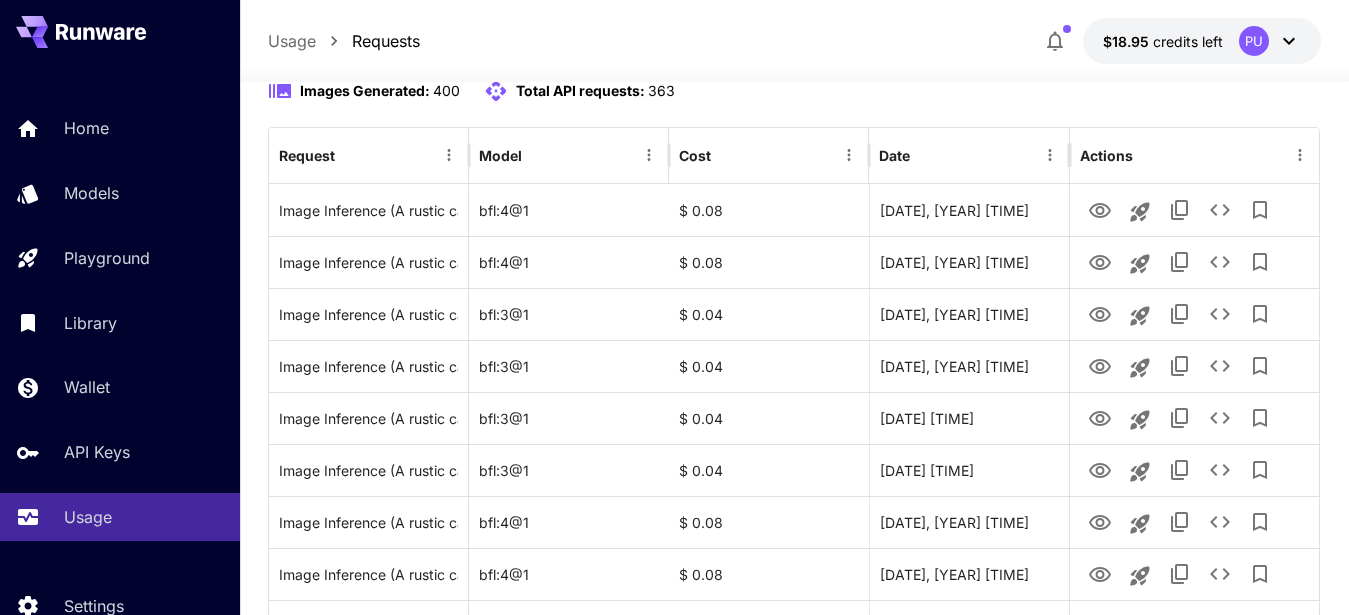 scroll, scrollTop: 204, scrollLeft: 0, axis: vertical 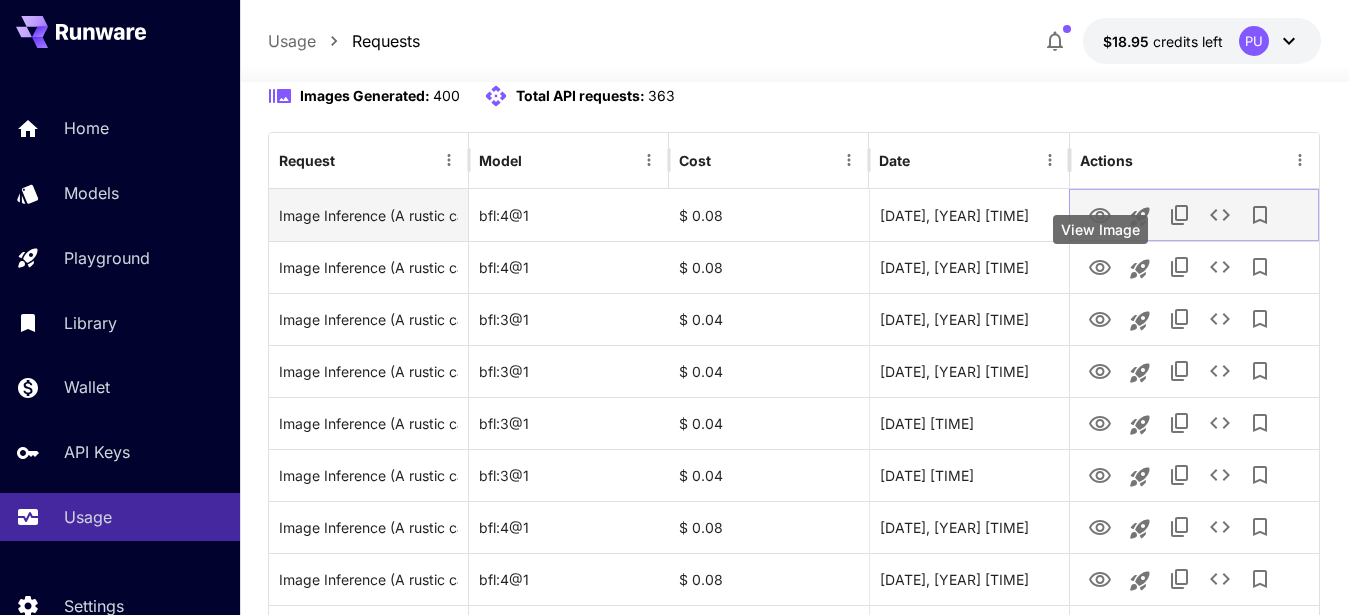 click 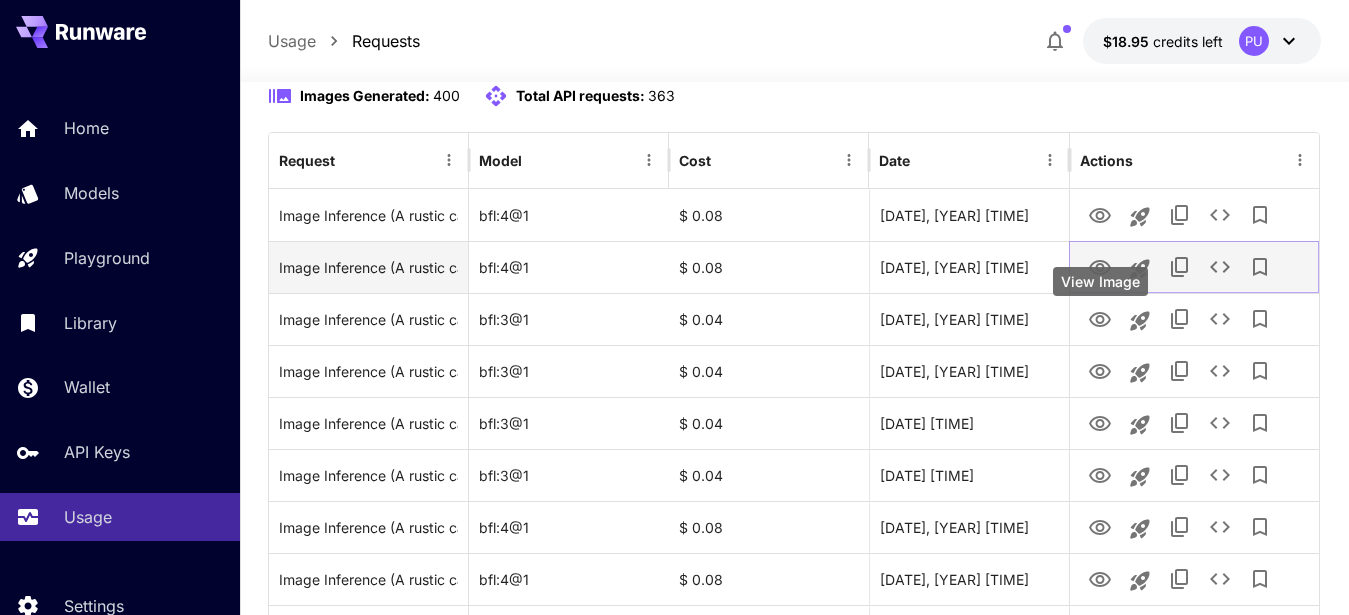 click 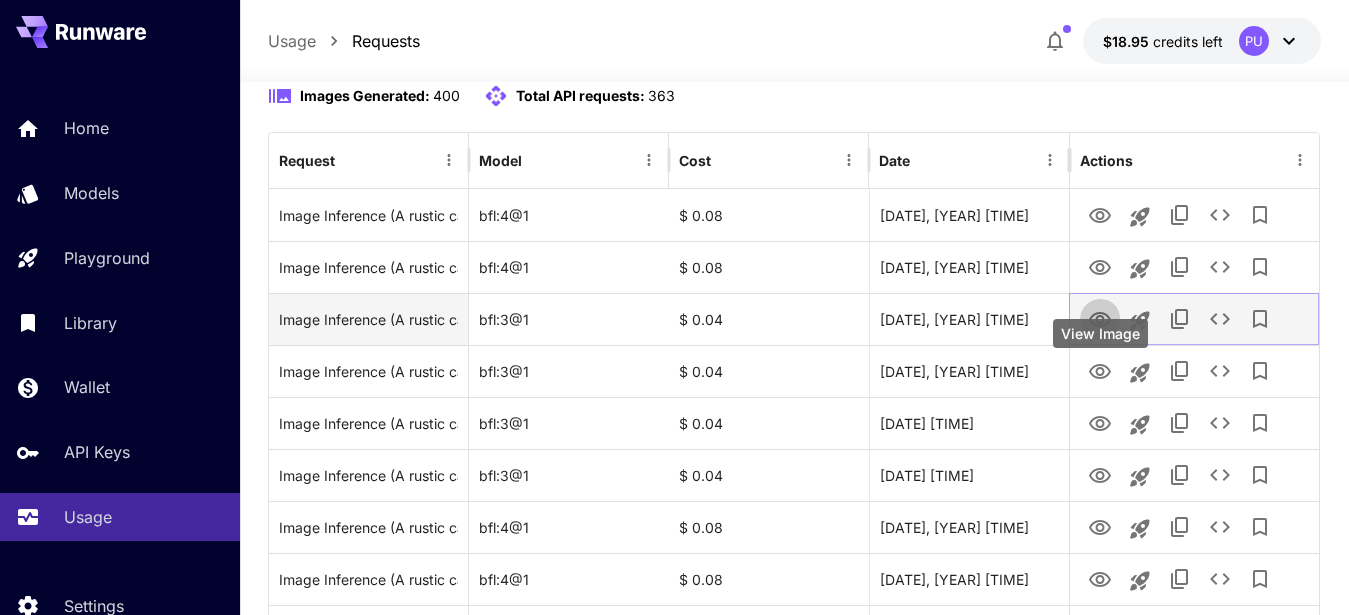 click 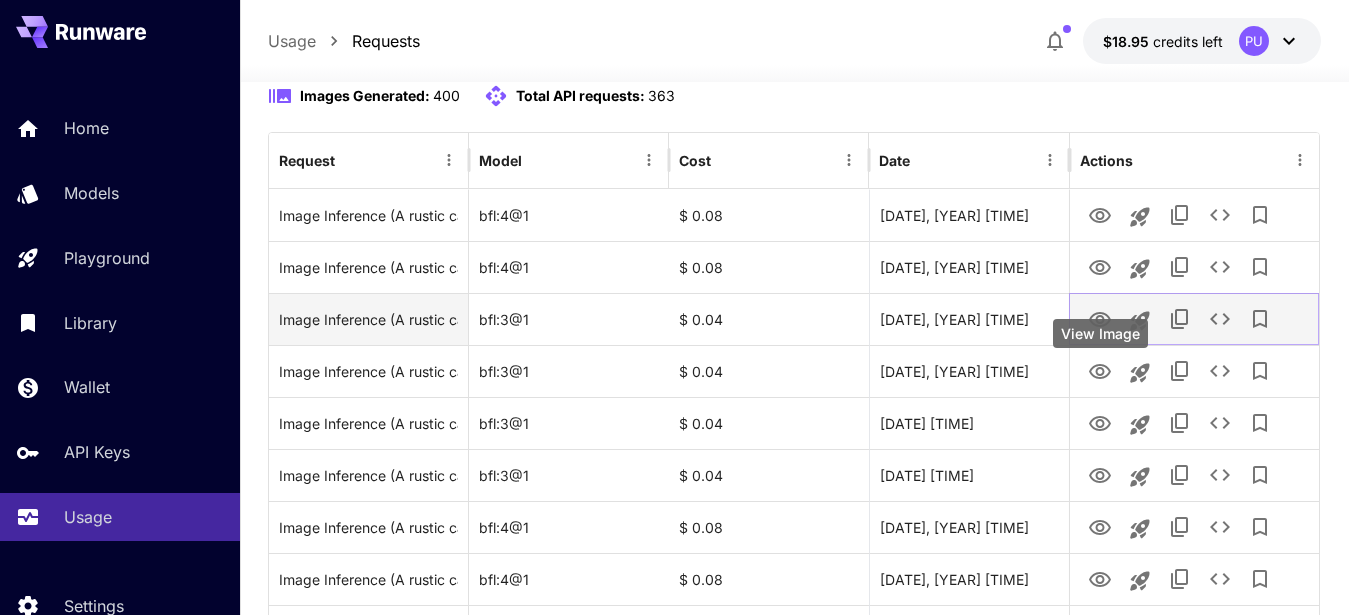 click 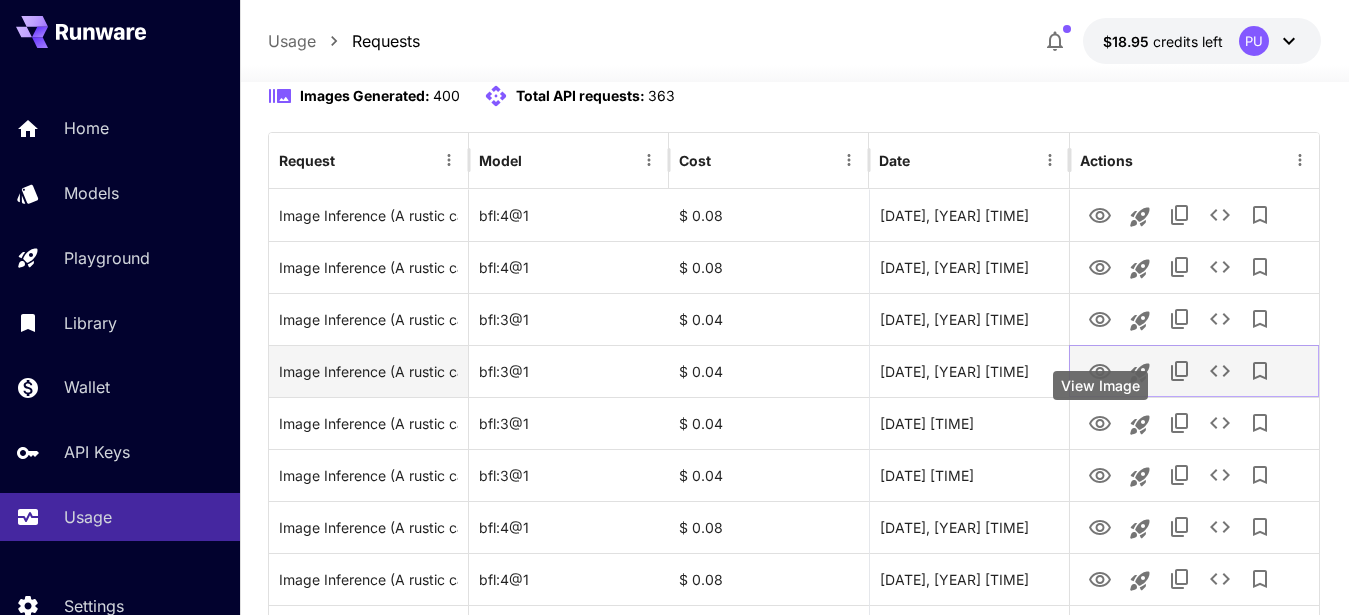click 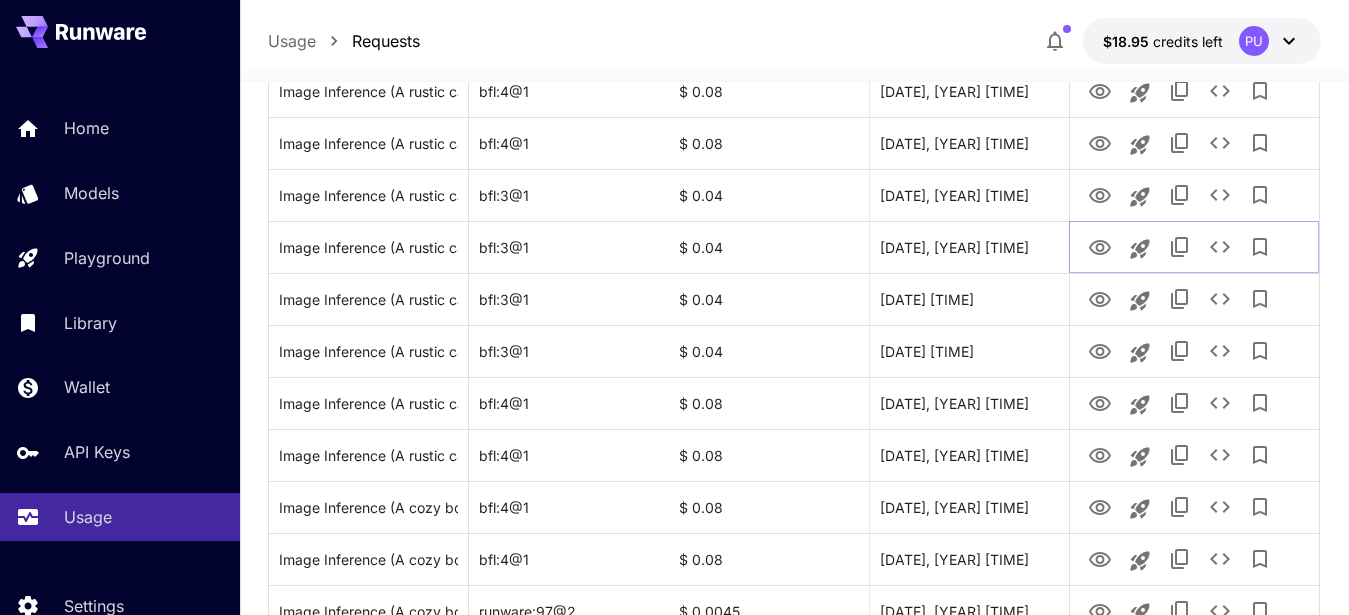 scroll, scrollTop: 349, scrollLeft: 0, axis: vertical 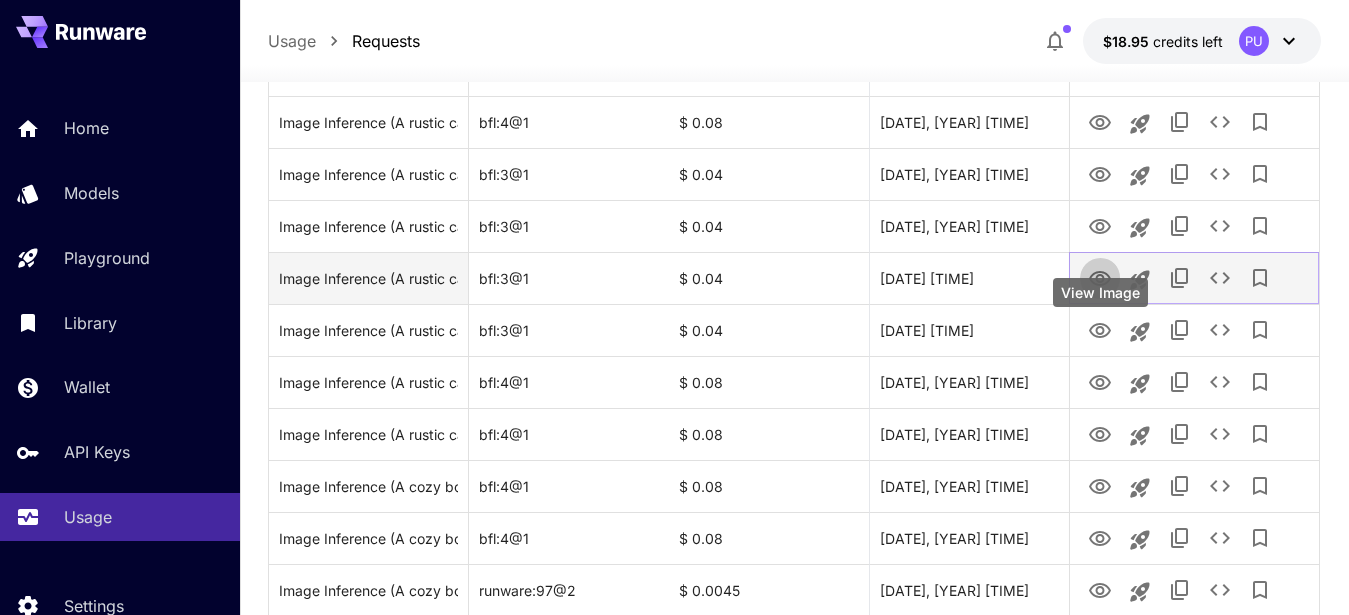 click 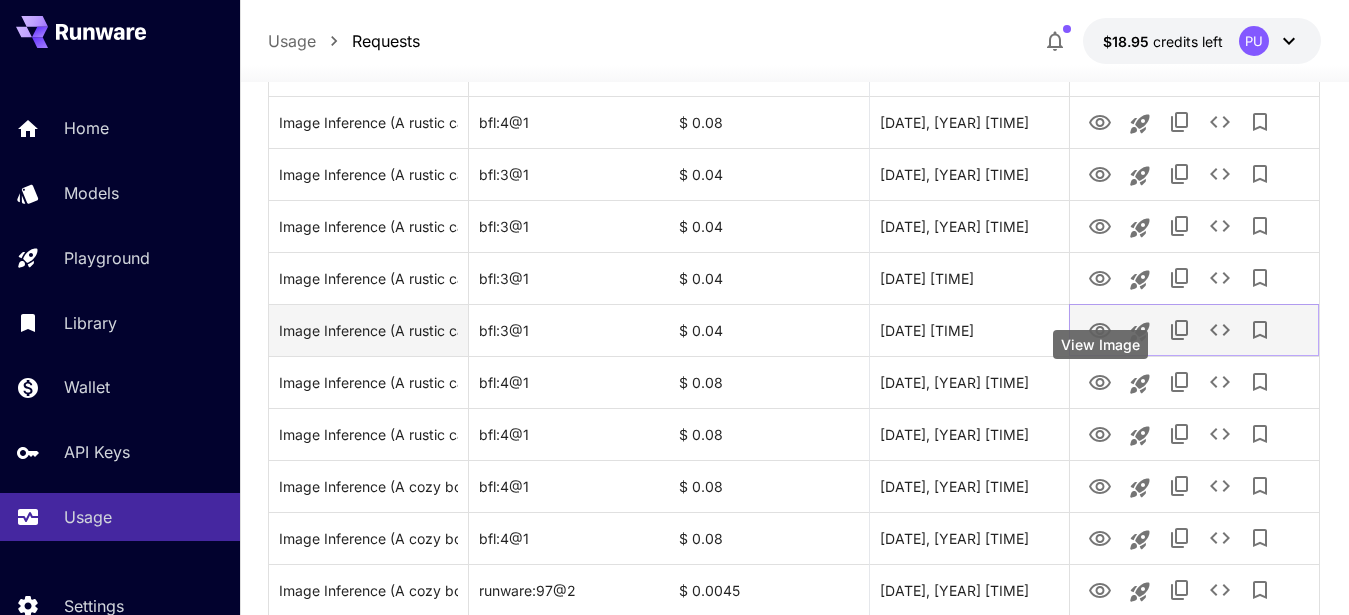 click 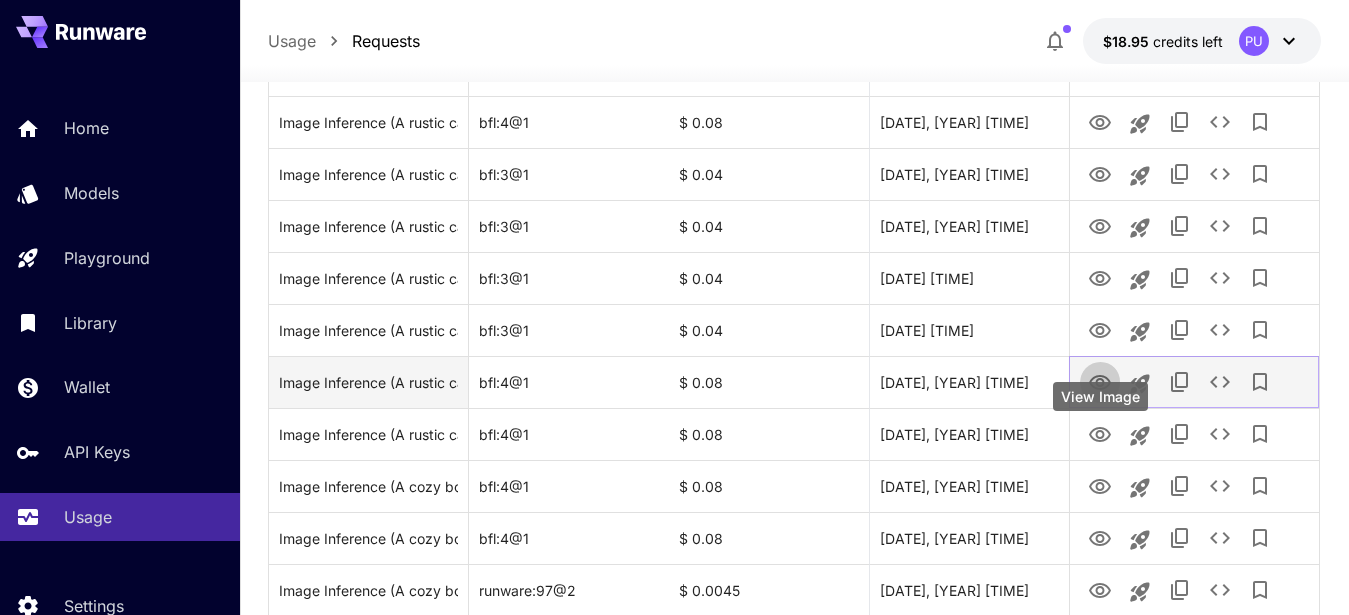 click 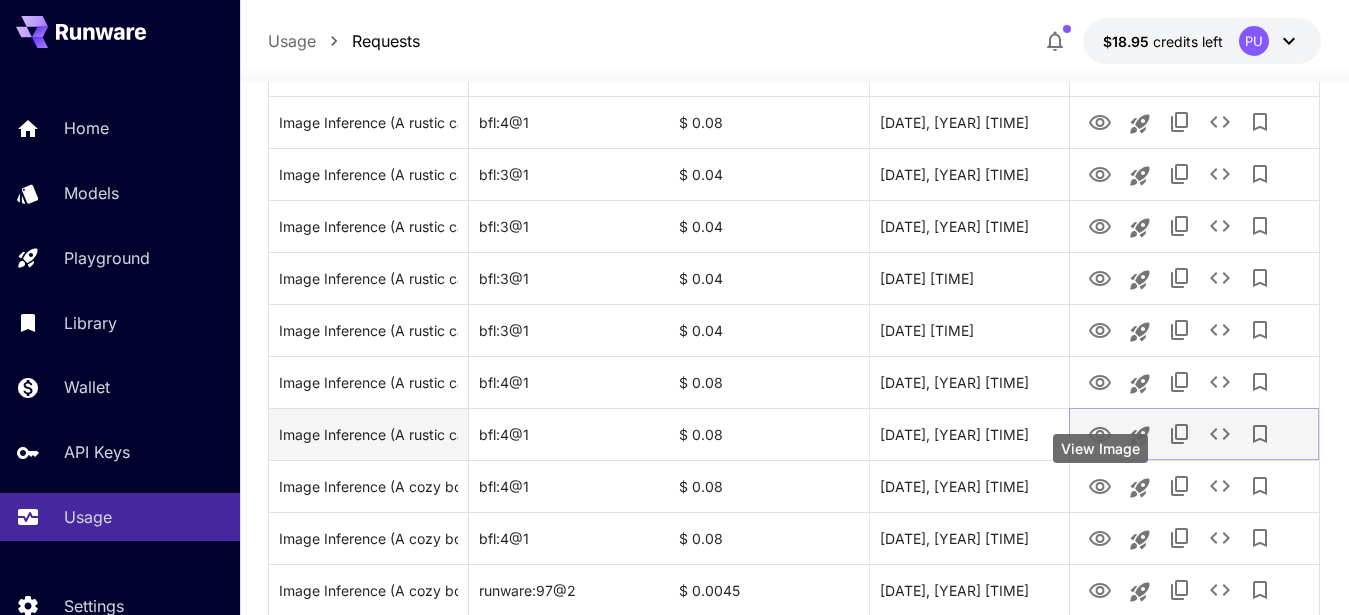click 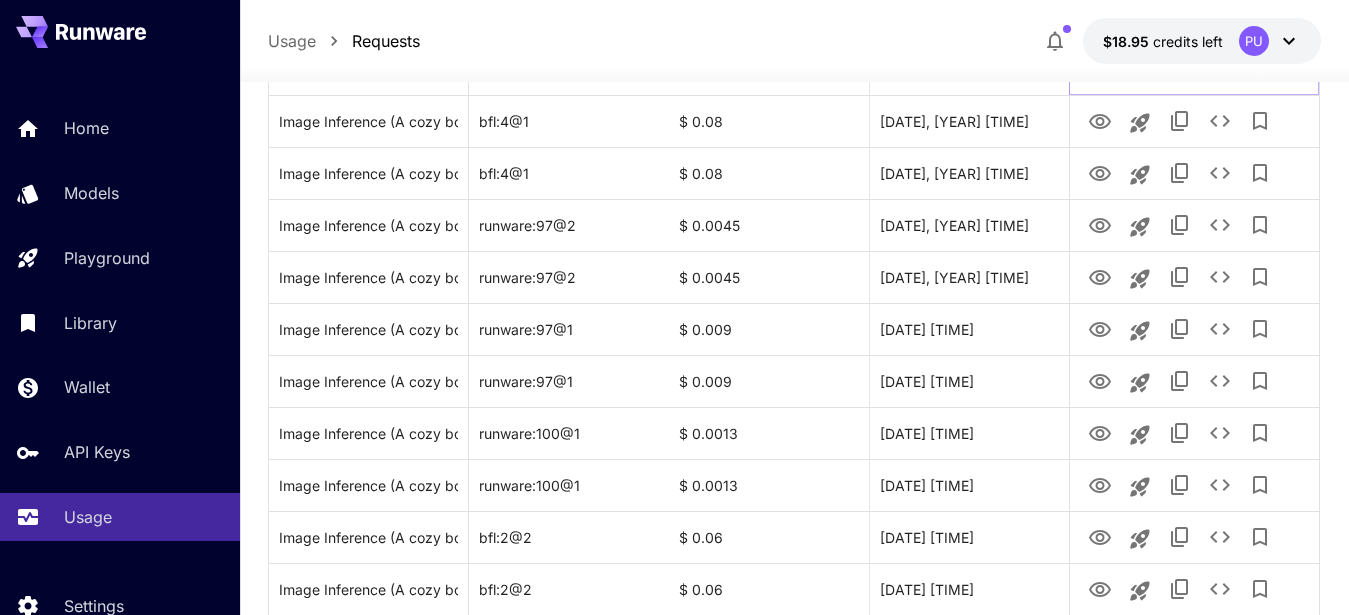 scroll, scrollTop: 730, scrollLeft: 0, axis: vertical 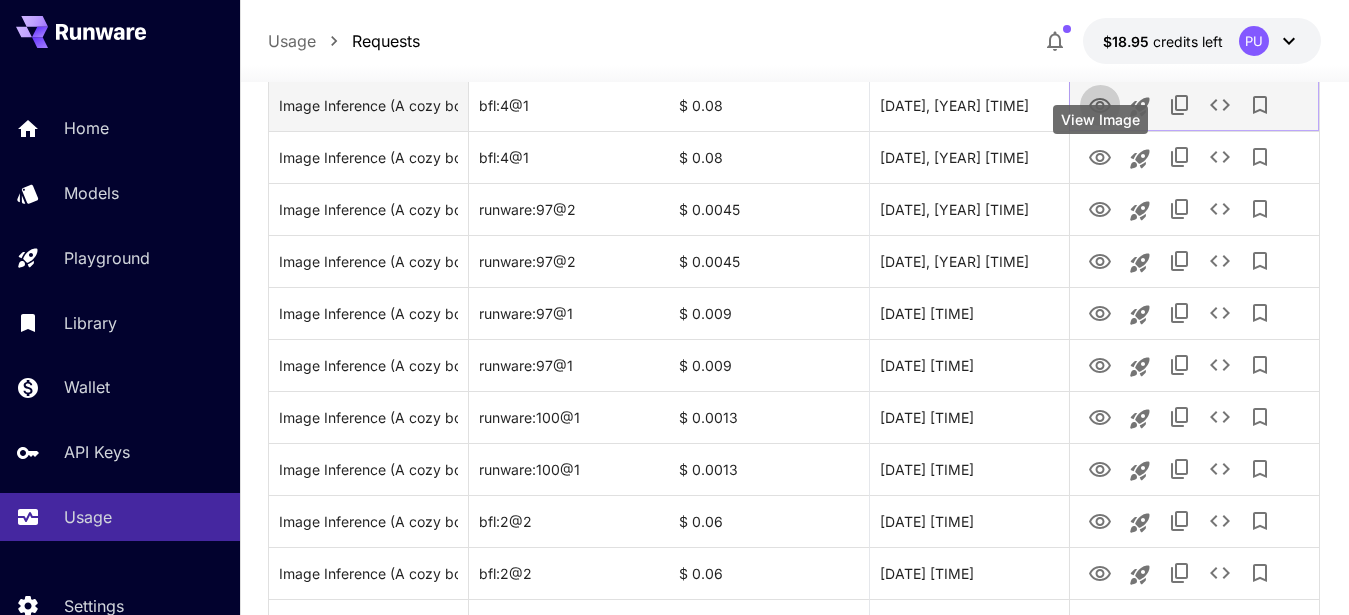 click 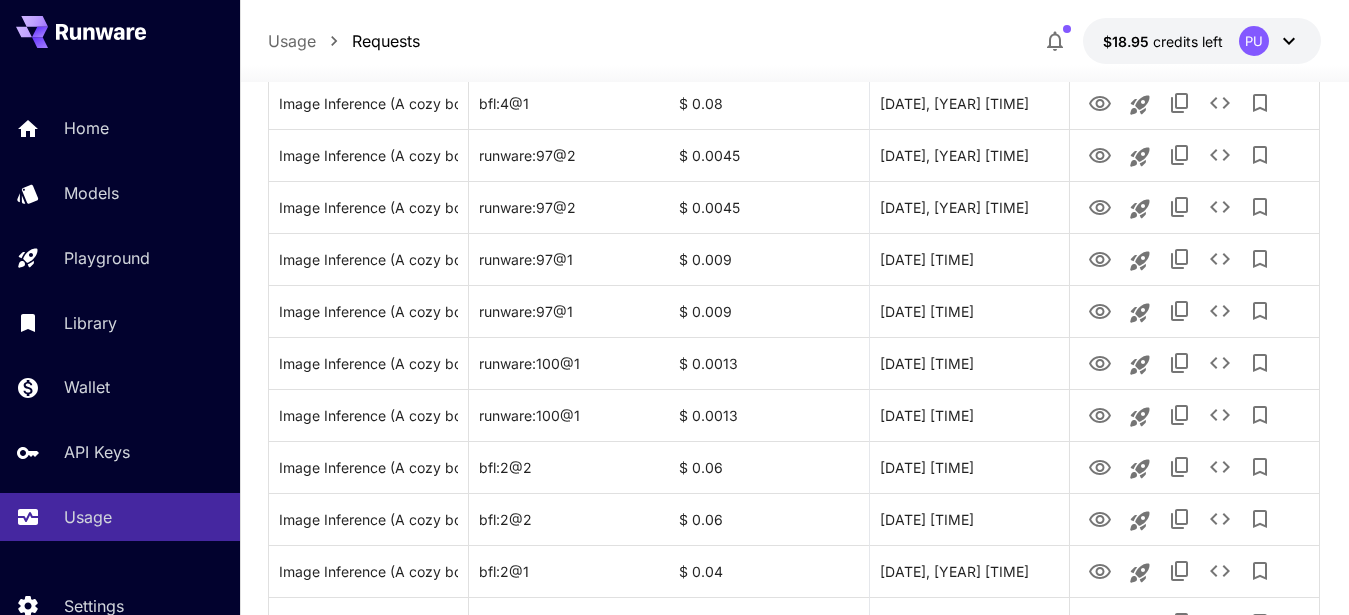scroll, scrollTop: 805, scrollLeft: 0, axis: vertical 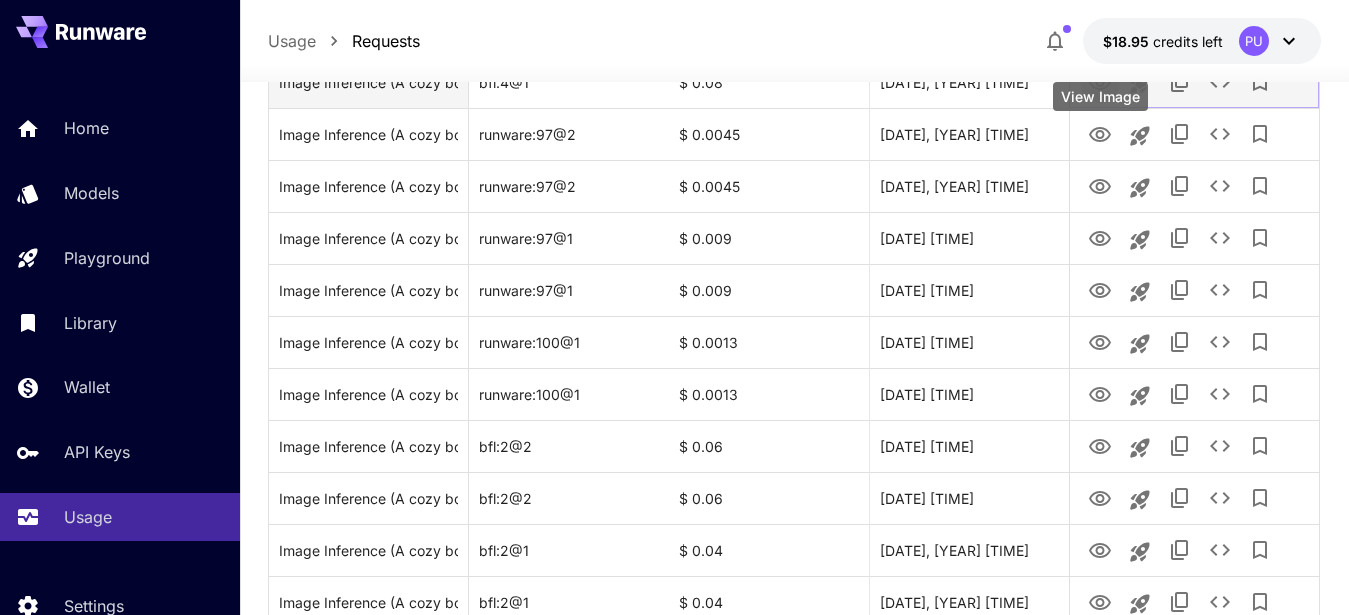 click 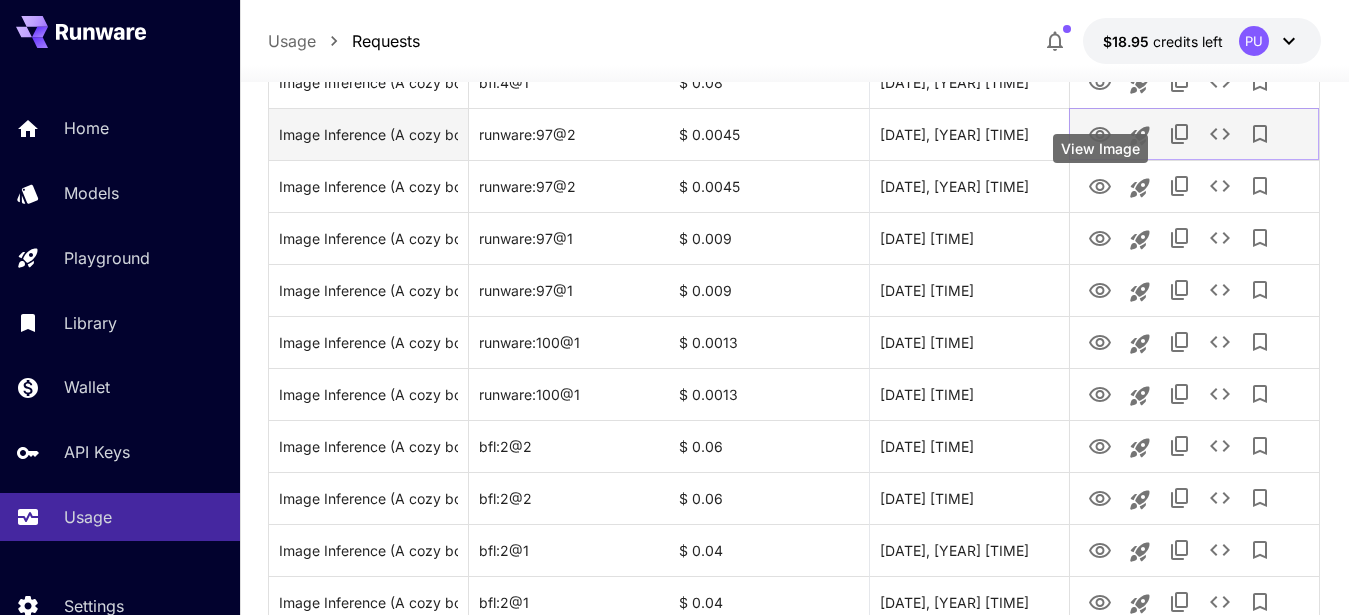 click 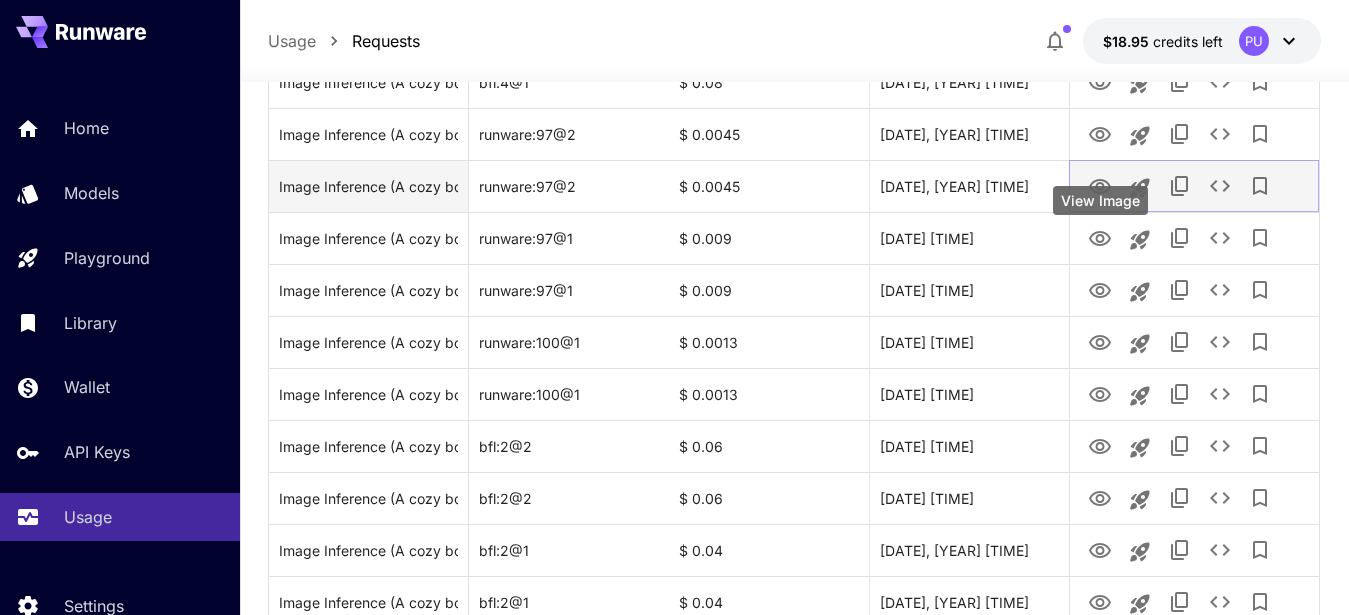 click 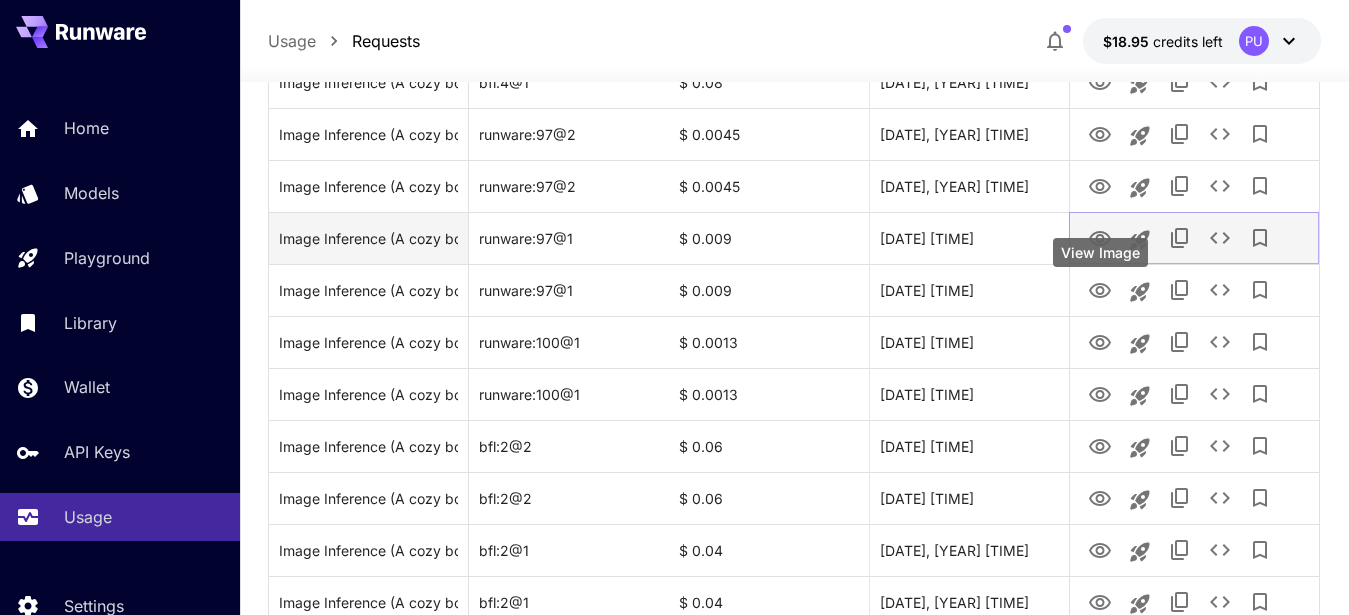 click 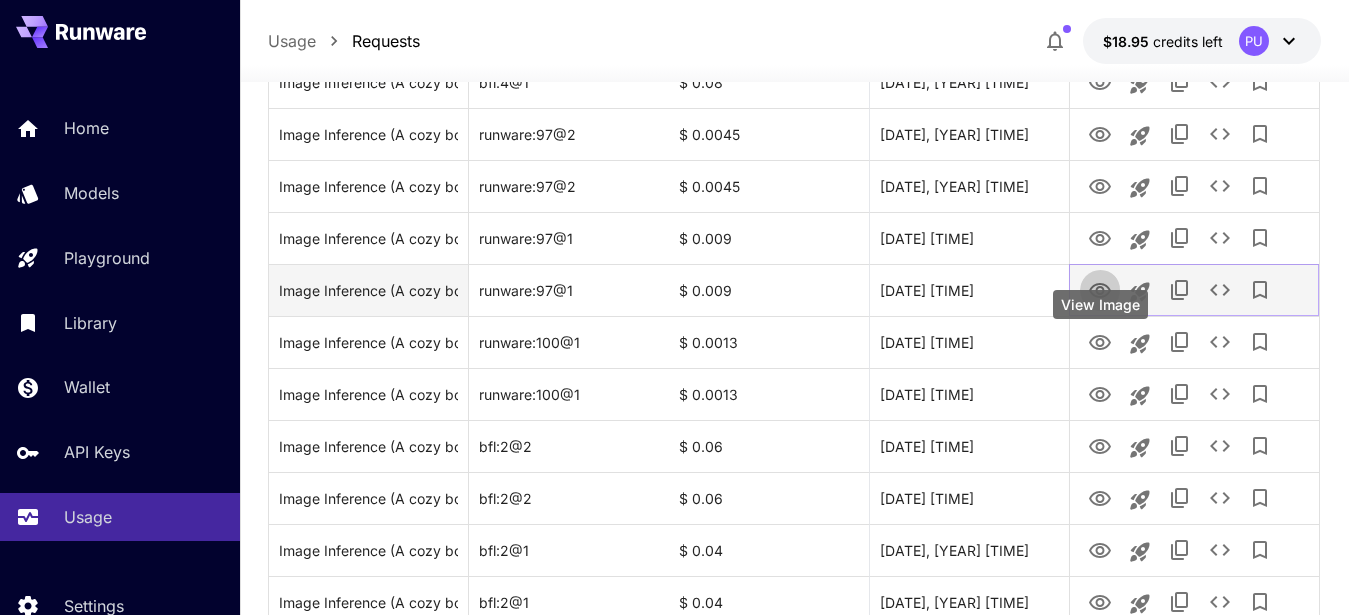 click 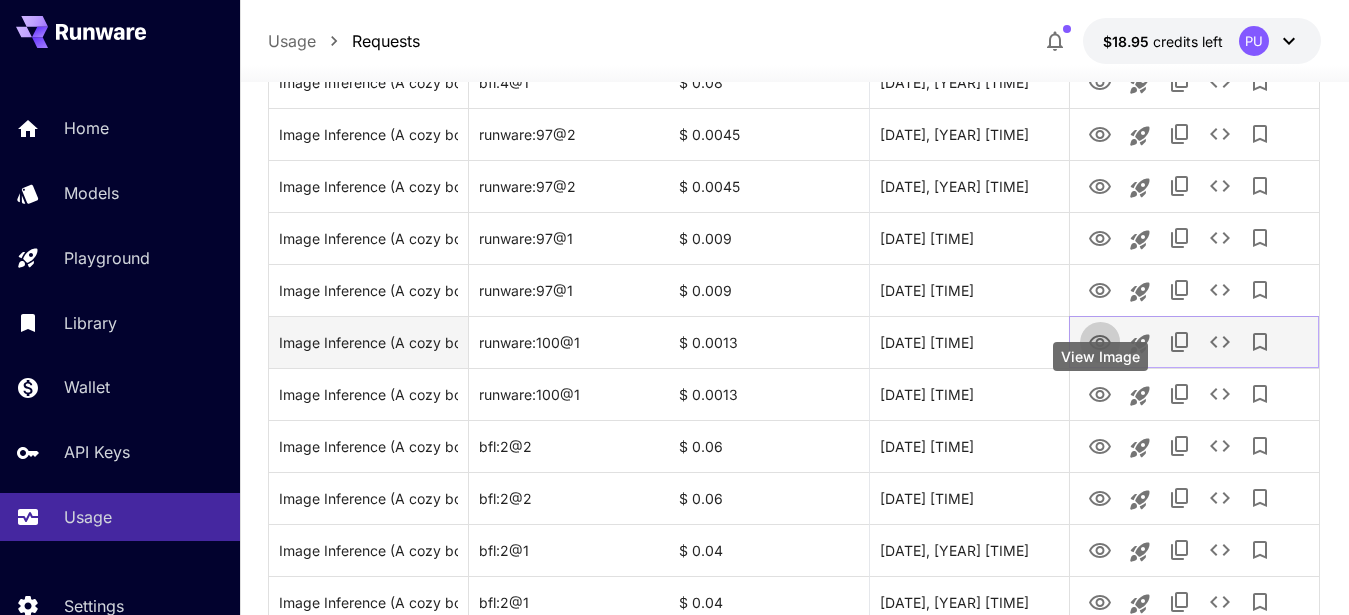 click 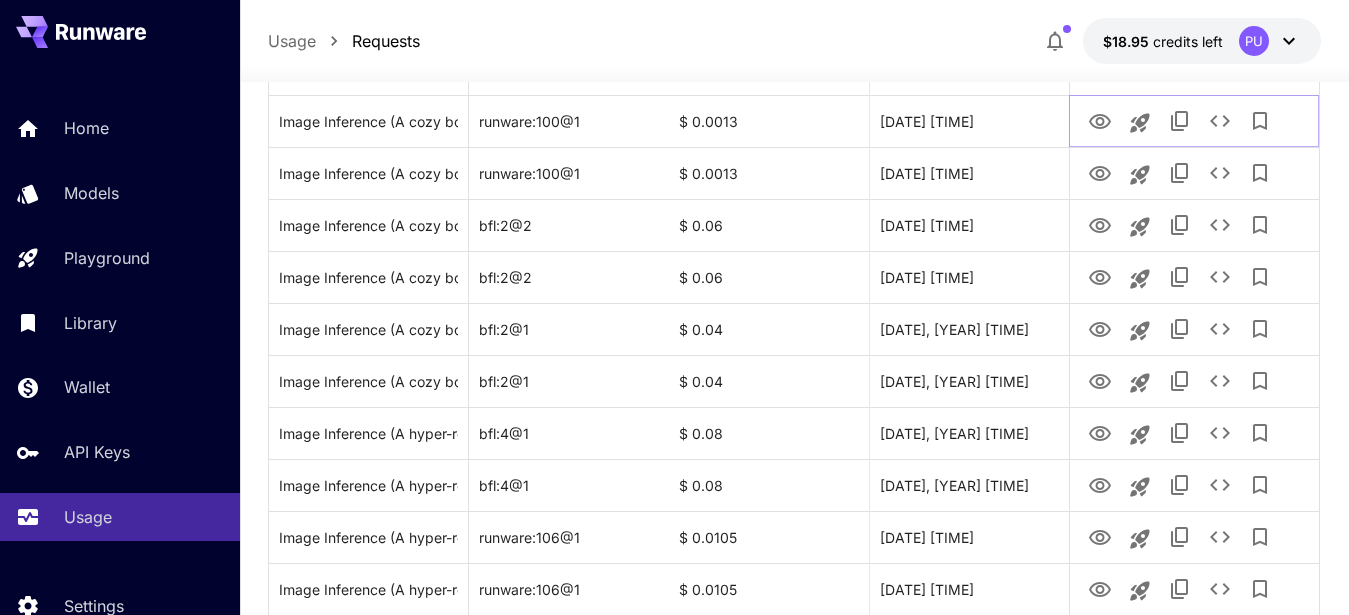 scroll, scrollTop: 1074, scrollLeft: 0, axis: vertical 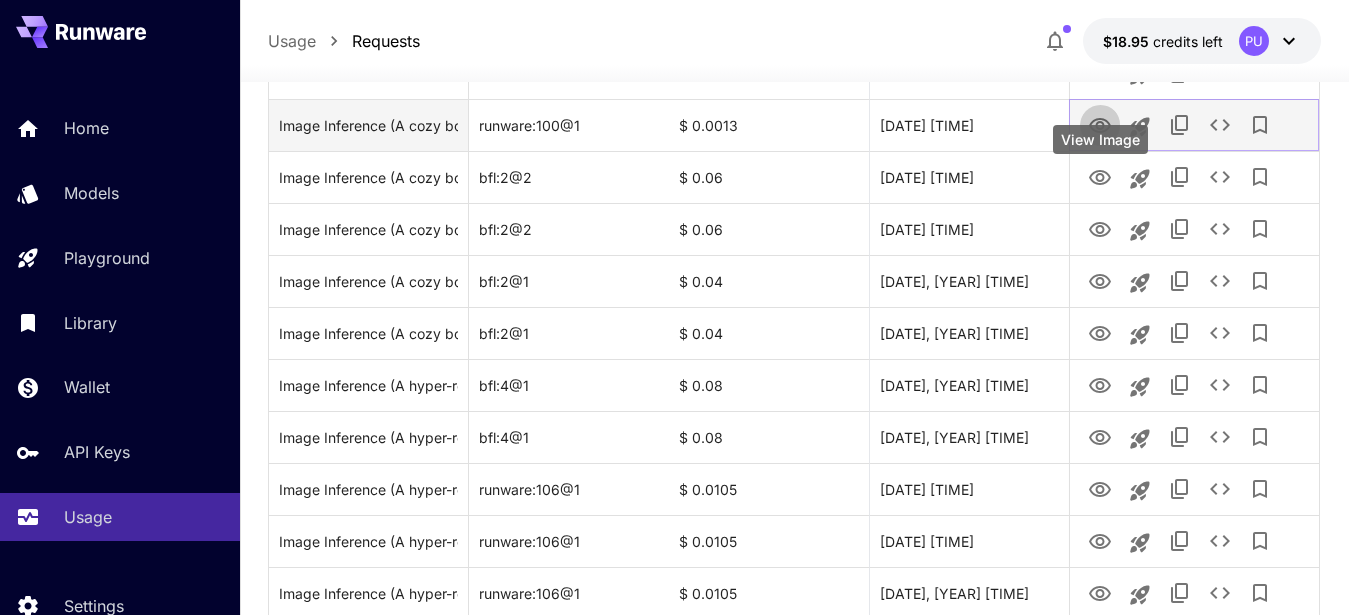 click at bounding box center (1100, 124) 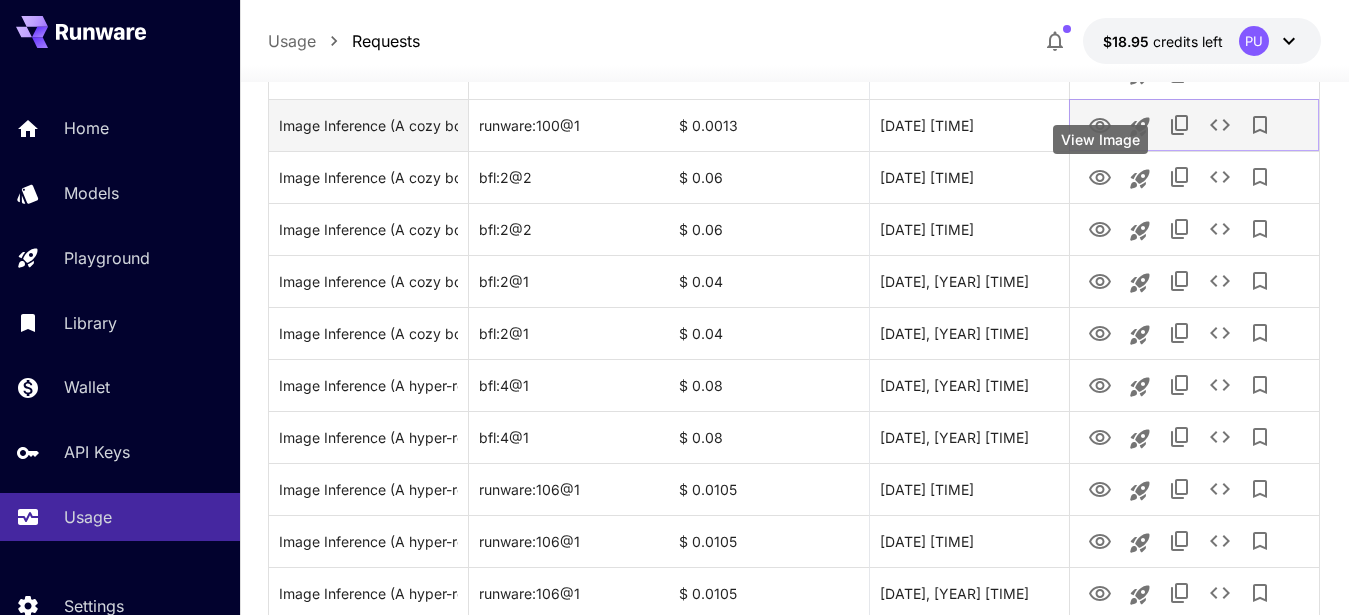 click 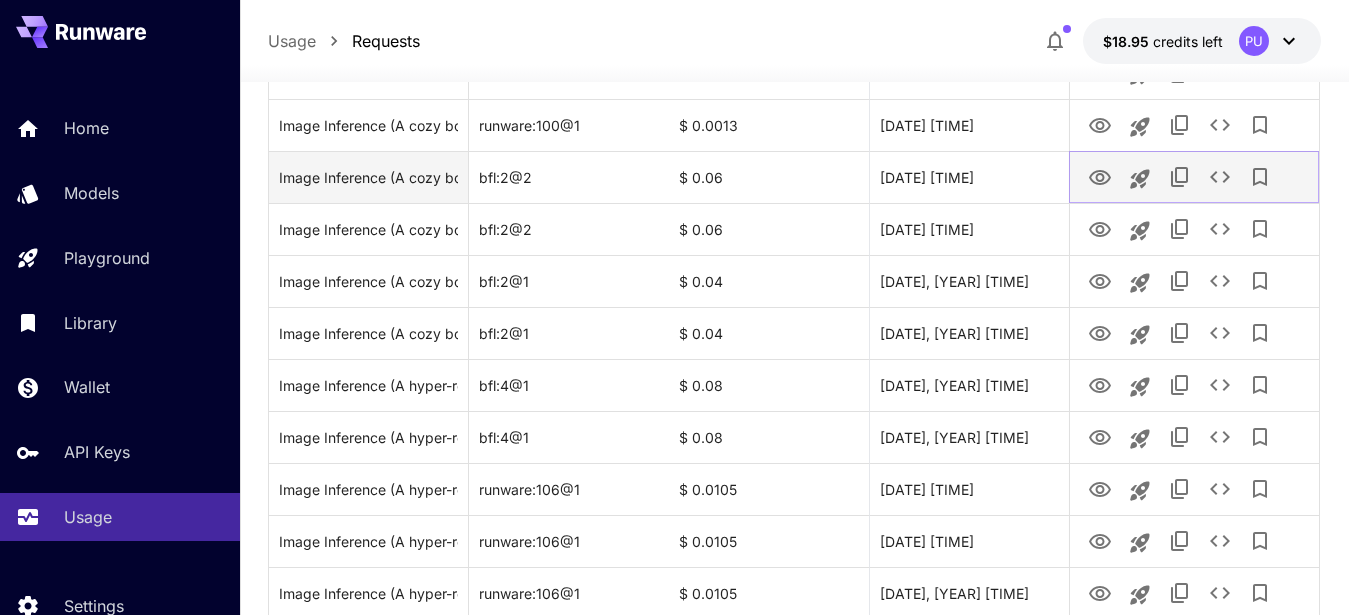 click 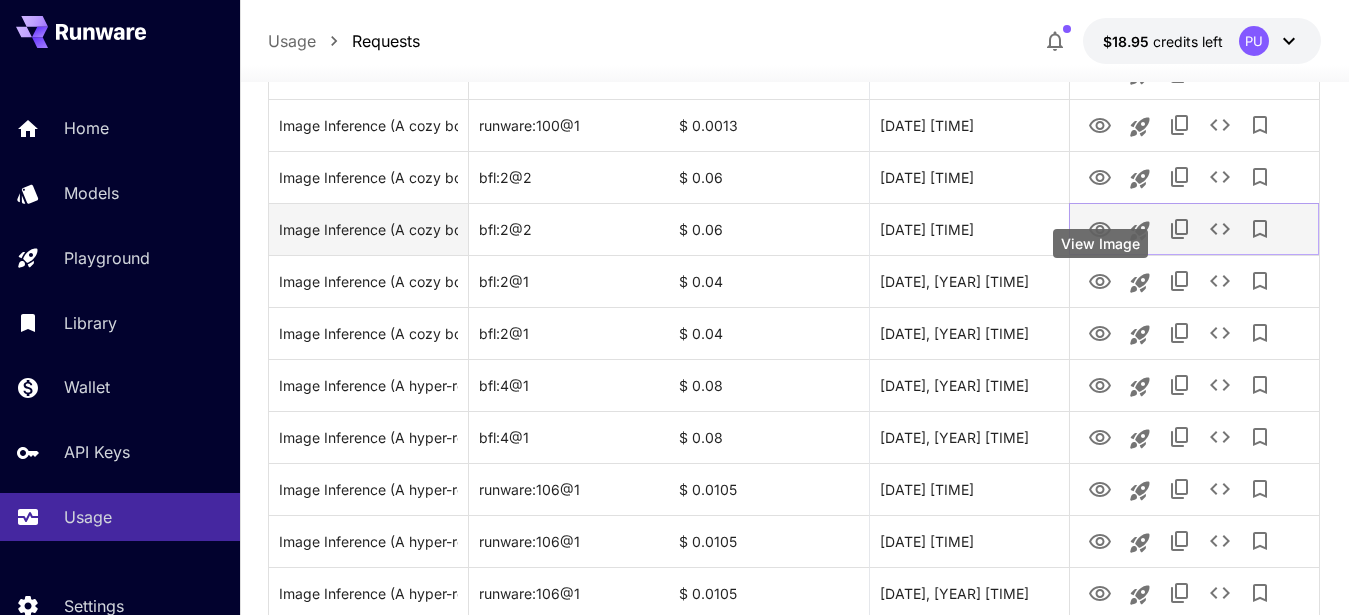 click 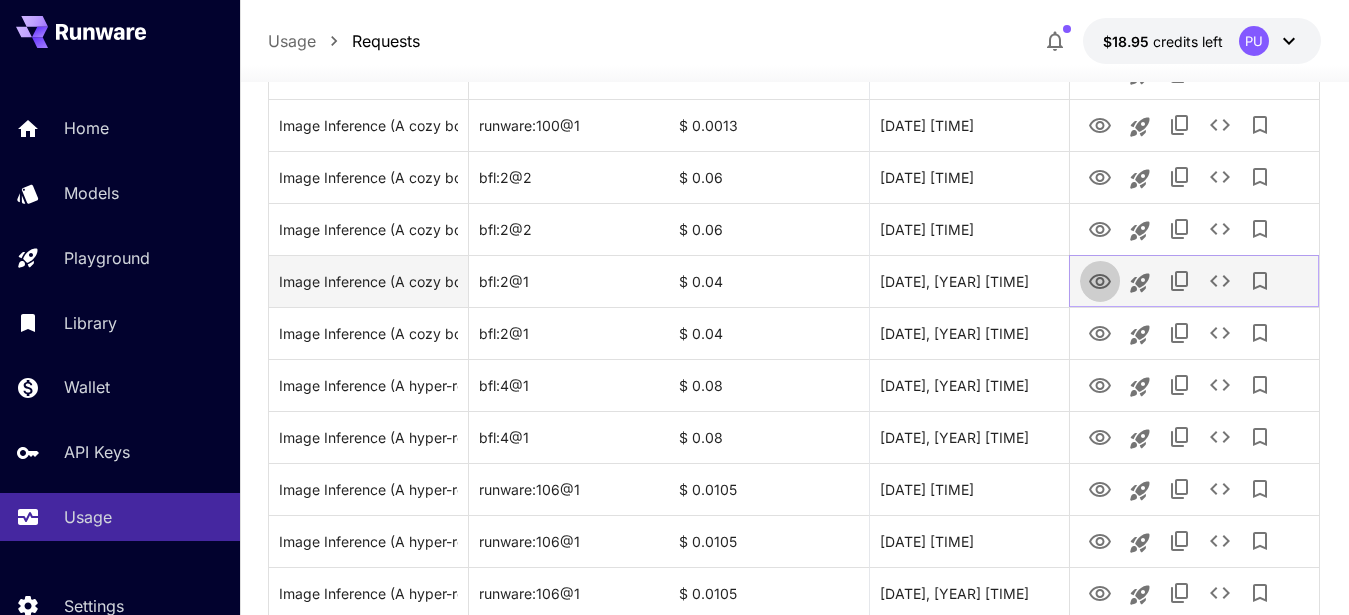 click 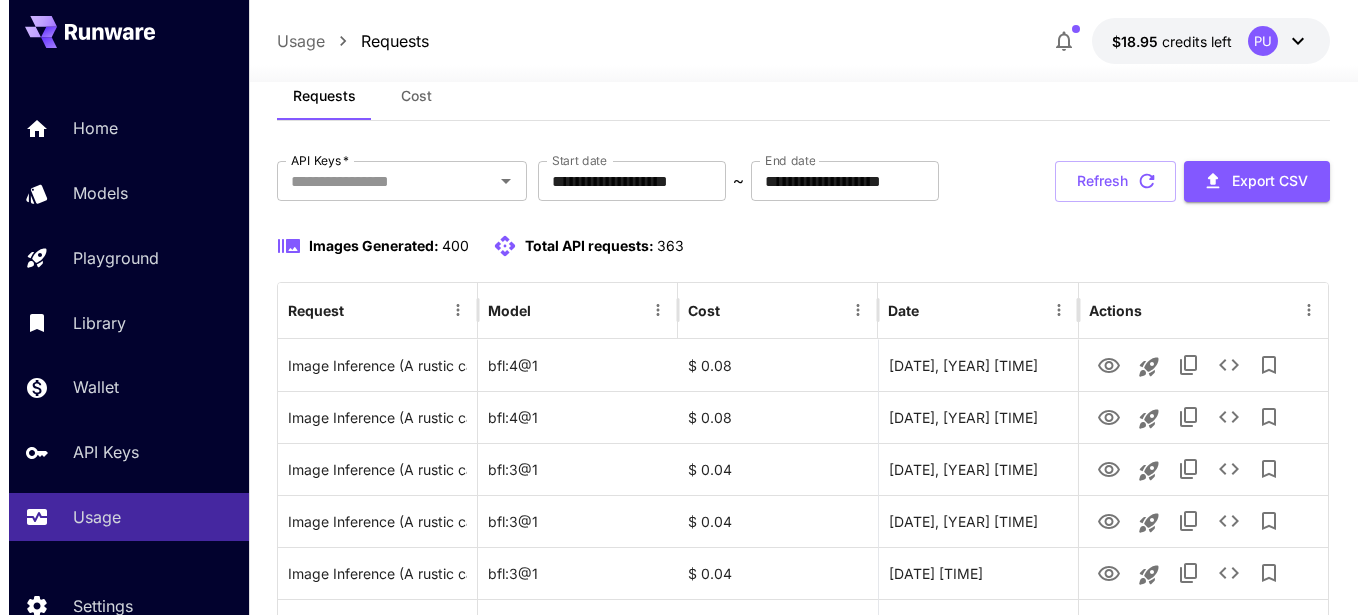 scroll, scrollTop: 0, scrollLeft: 0, axis: both 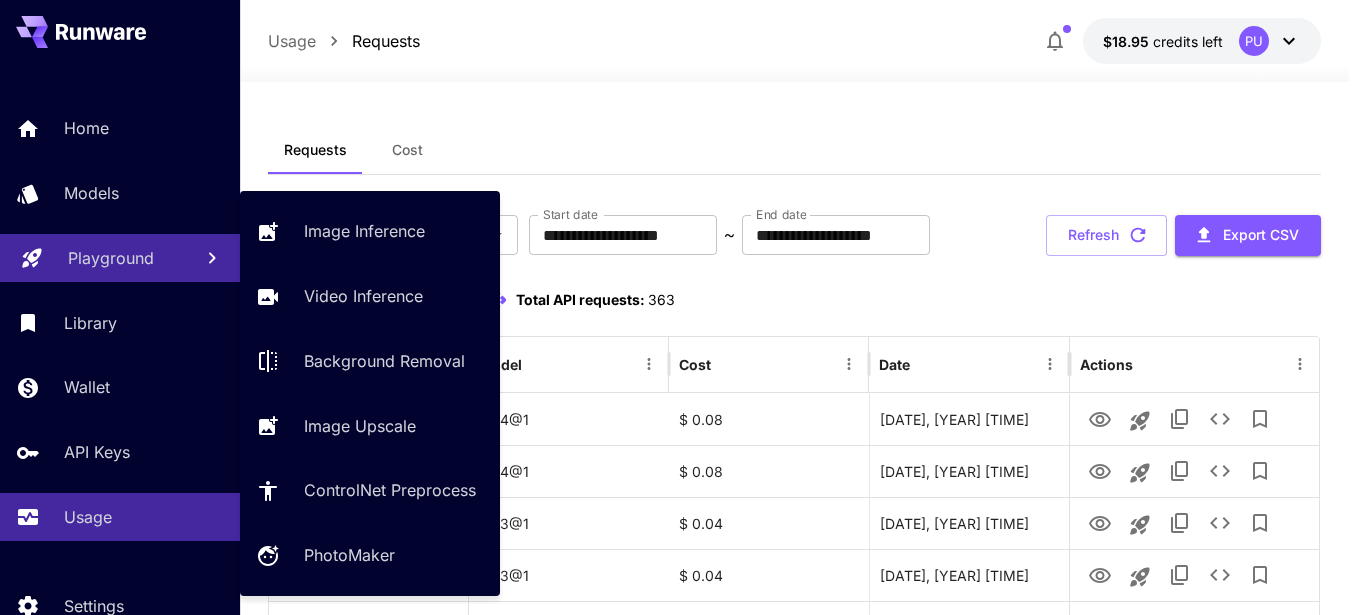 click on "Playground" at bounding box center (111, 258) 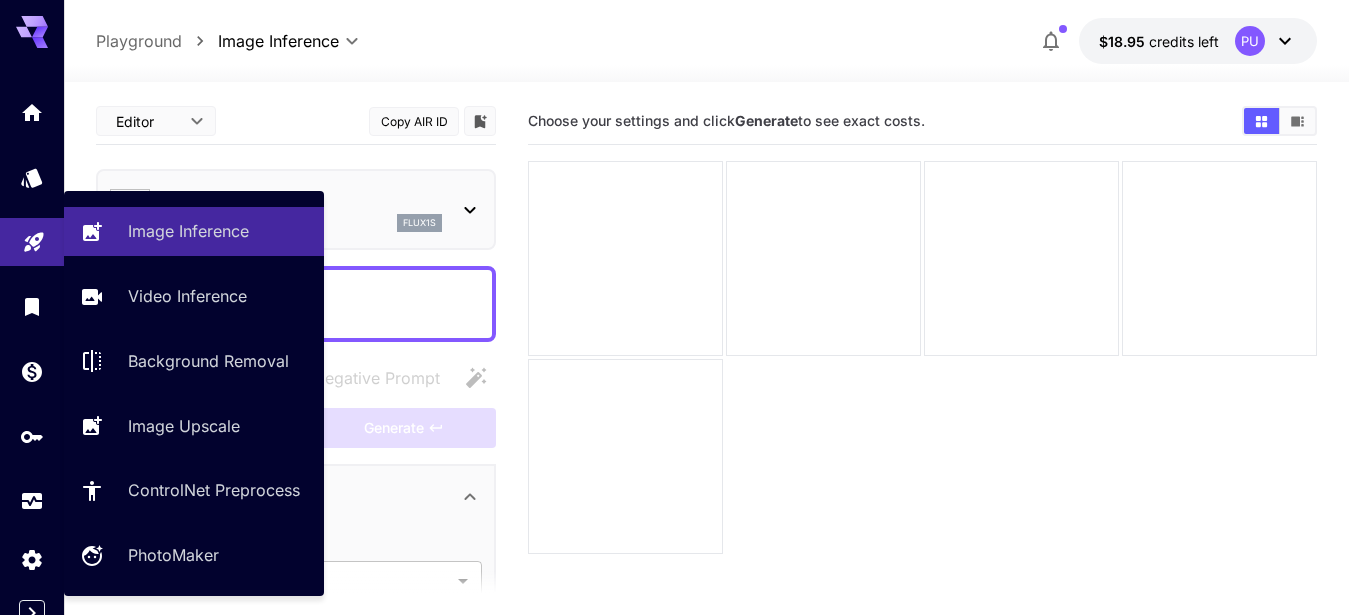 type on "**********" 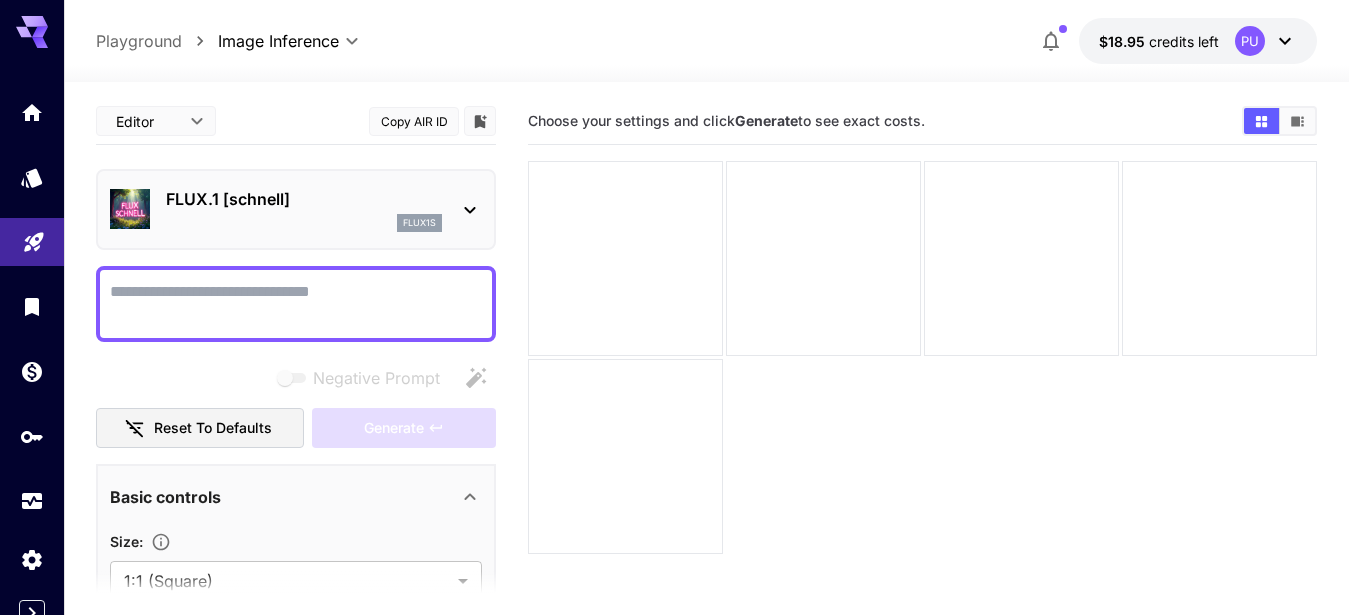 click 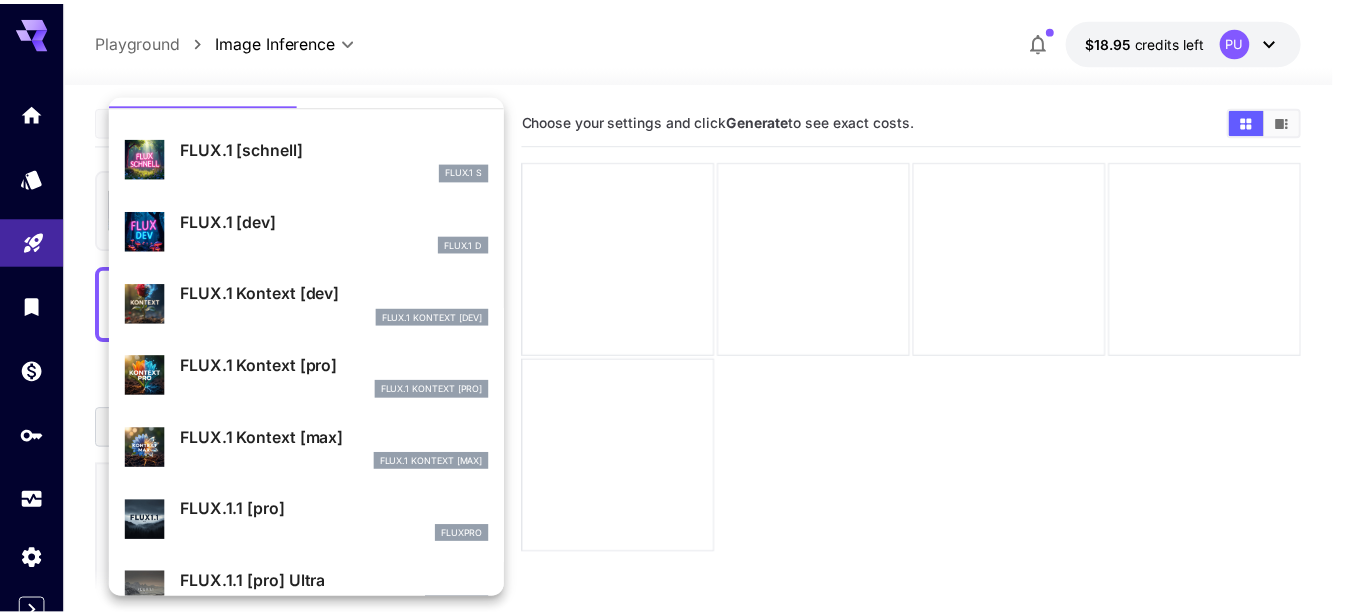 scroll, scrollTop: 75, scrollLeft: 0, axis: vertical 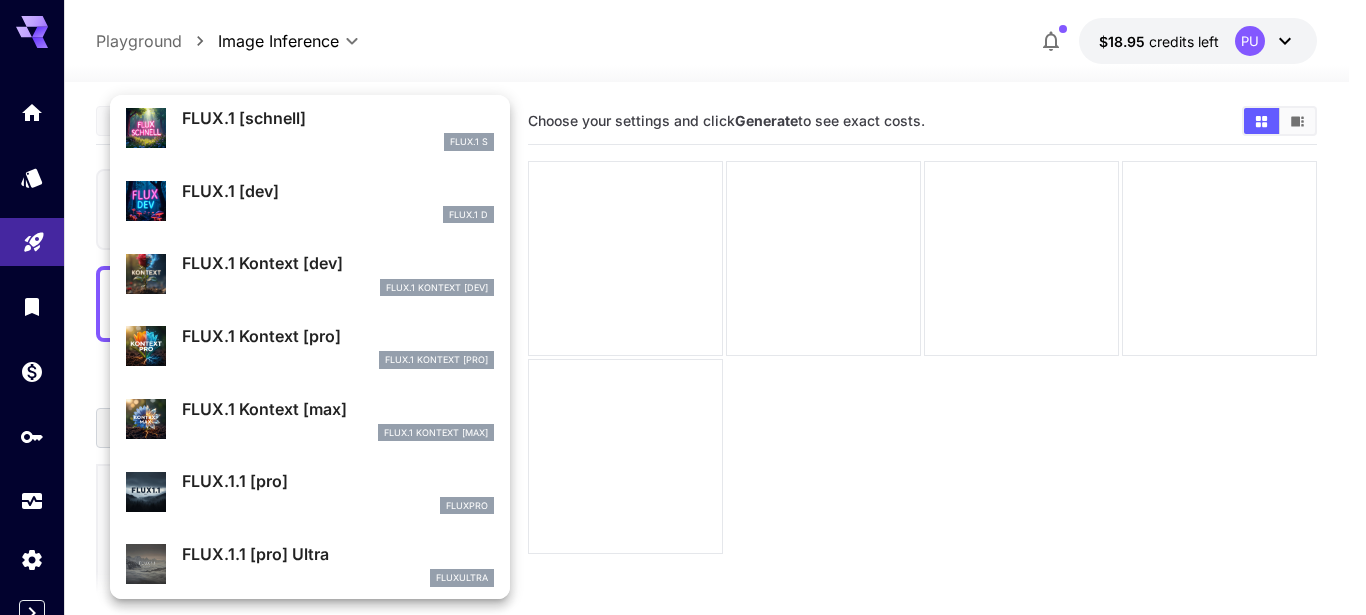 click on "FLUX.1 Kontext [pro]" at bounding box center [338, 336] 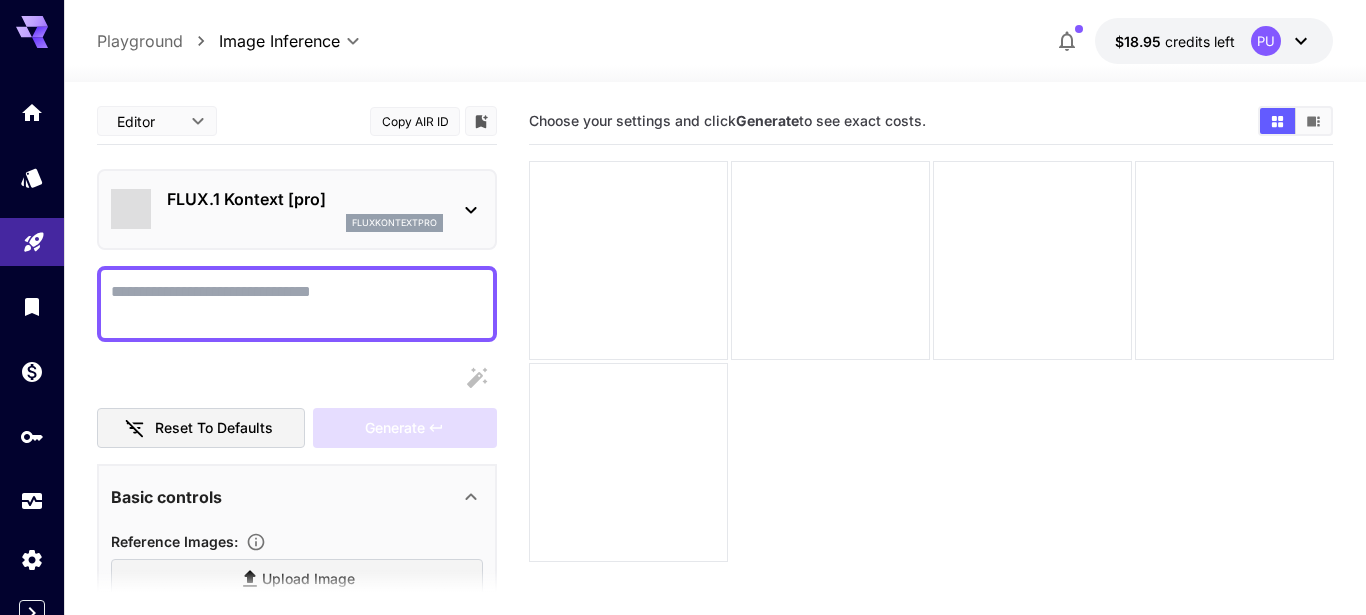 type on "*" 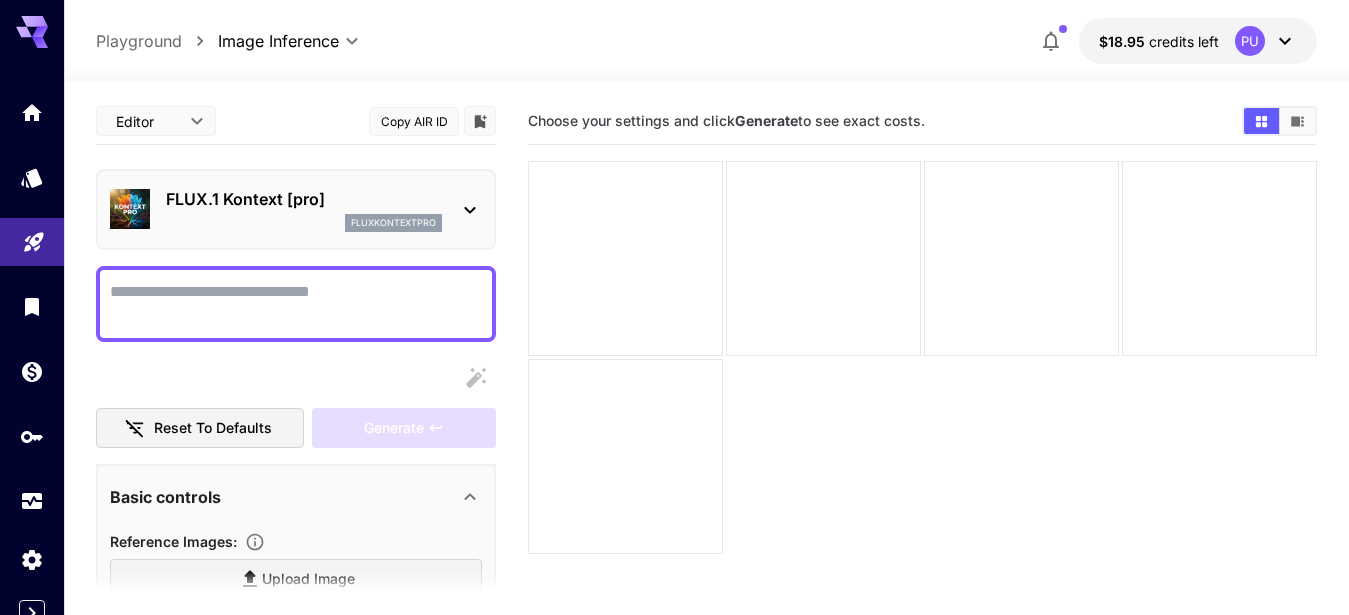 click on "Display cost in response" at bounding box center (296, 304) 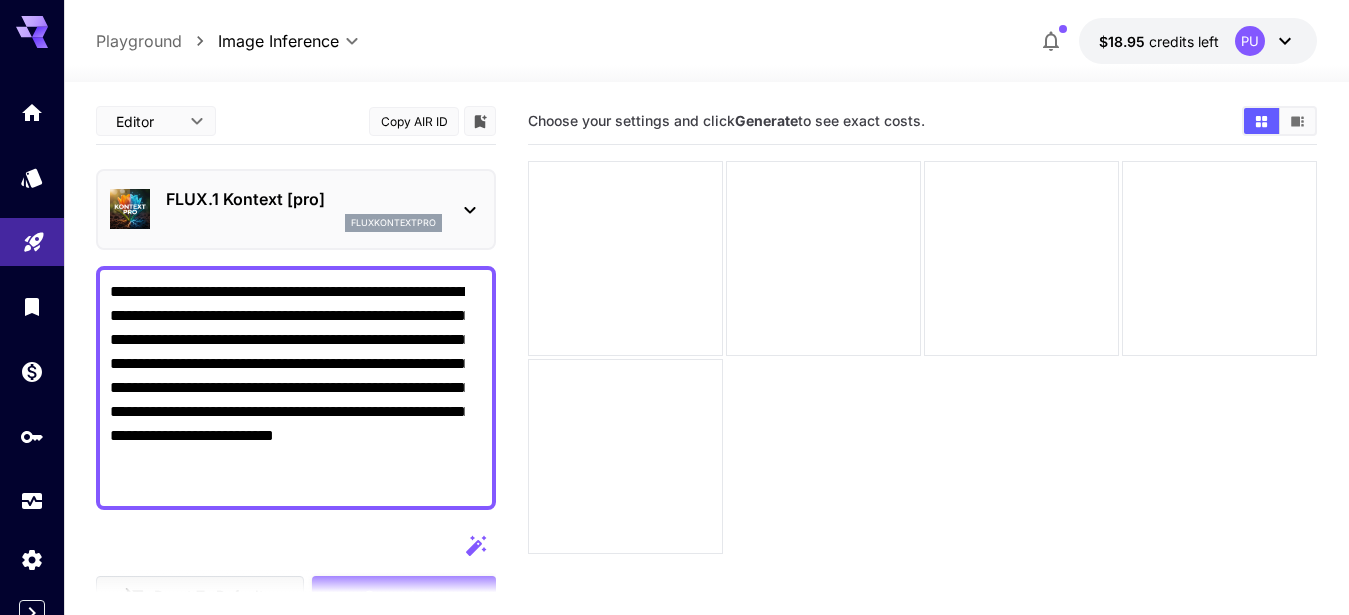 click on "**********" at bounding box center [287, 388] 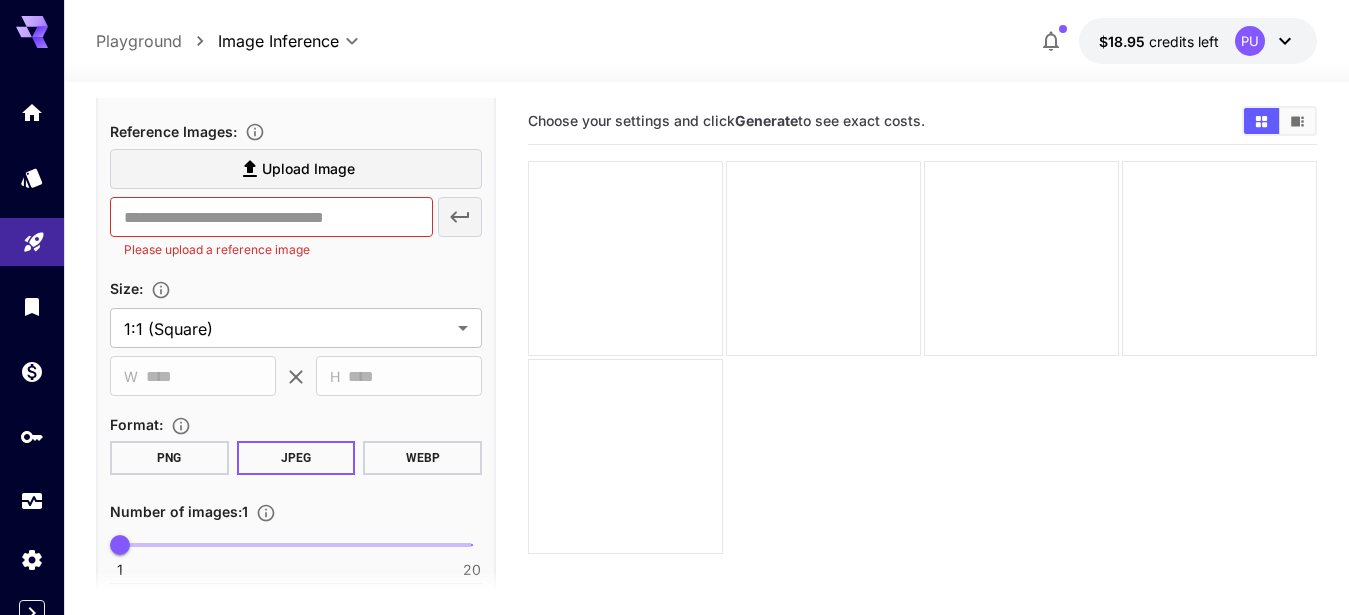 scroll, scrollTop: 581, scrollLeft: 0, axis: vertical 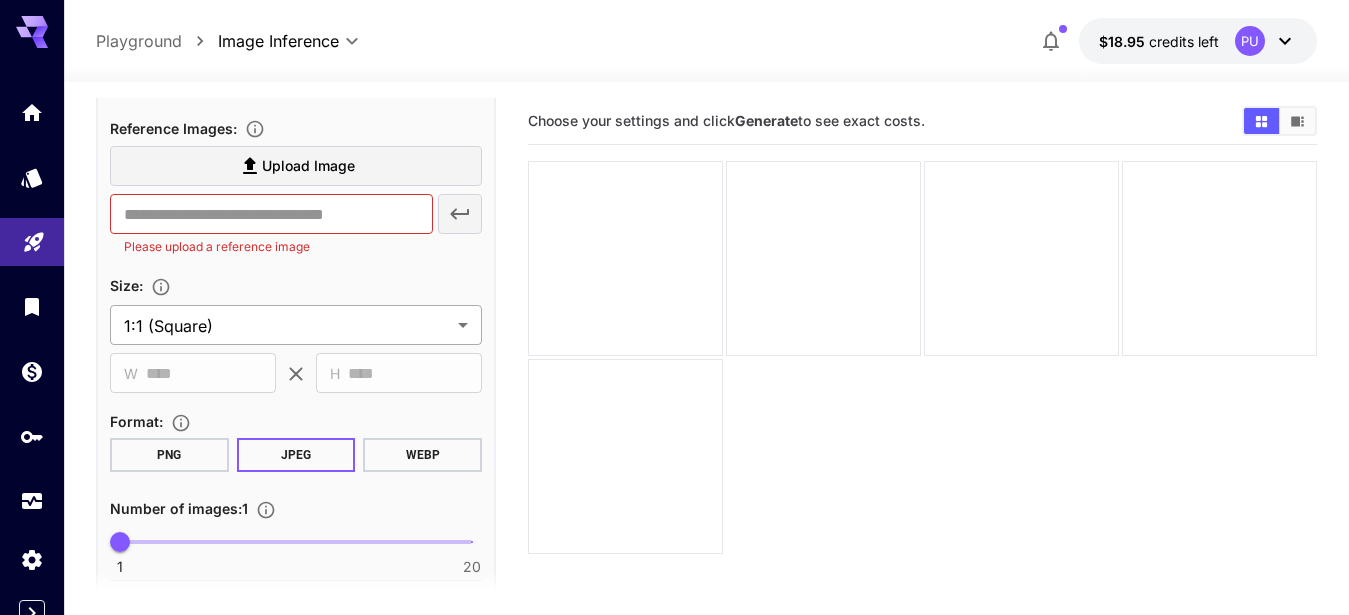 type on "**********" 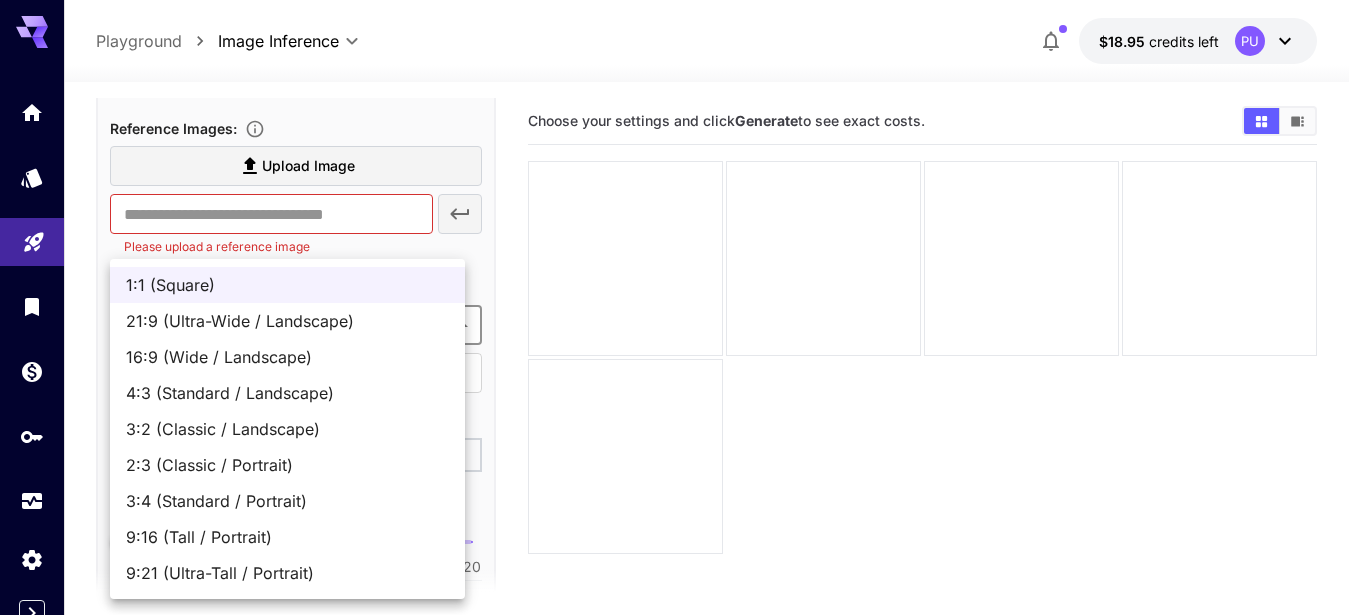 click on "9:16 (Tall / Portrait)" at bounding box center (287, 537) 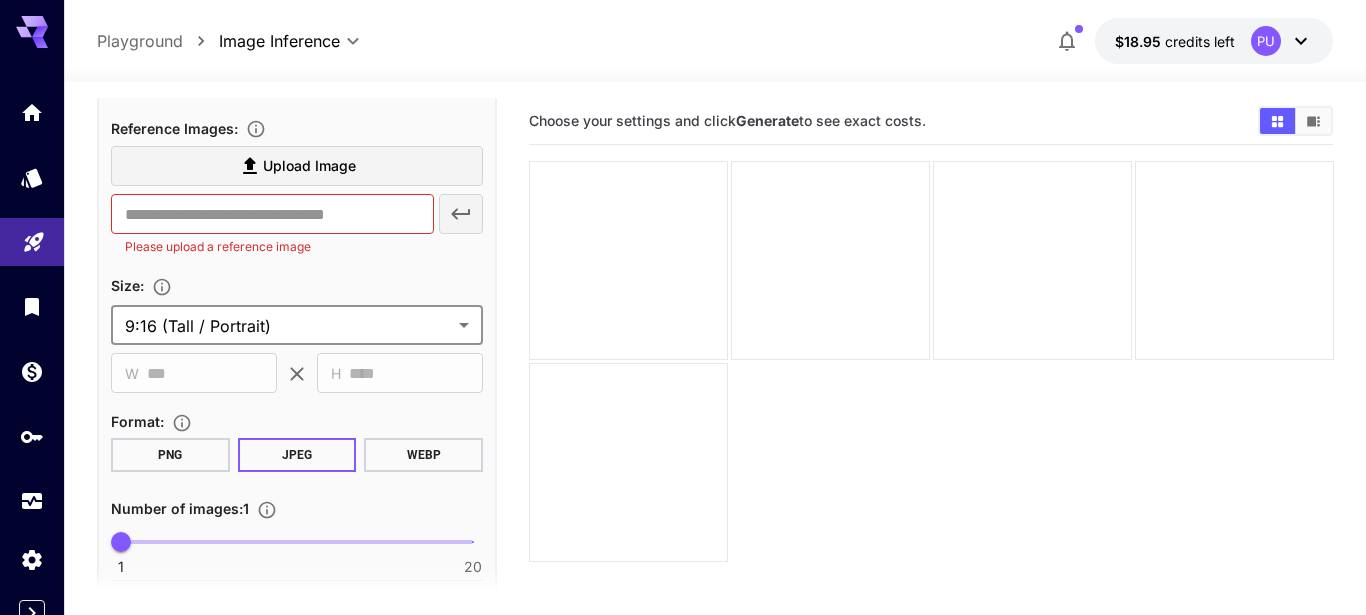type on "**********" 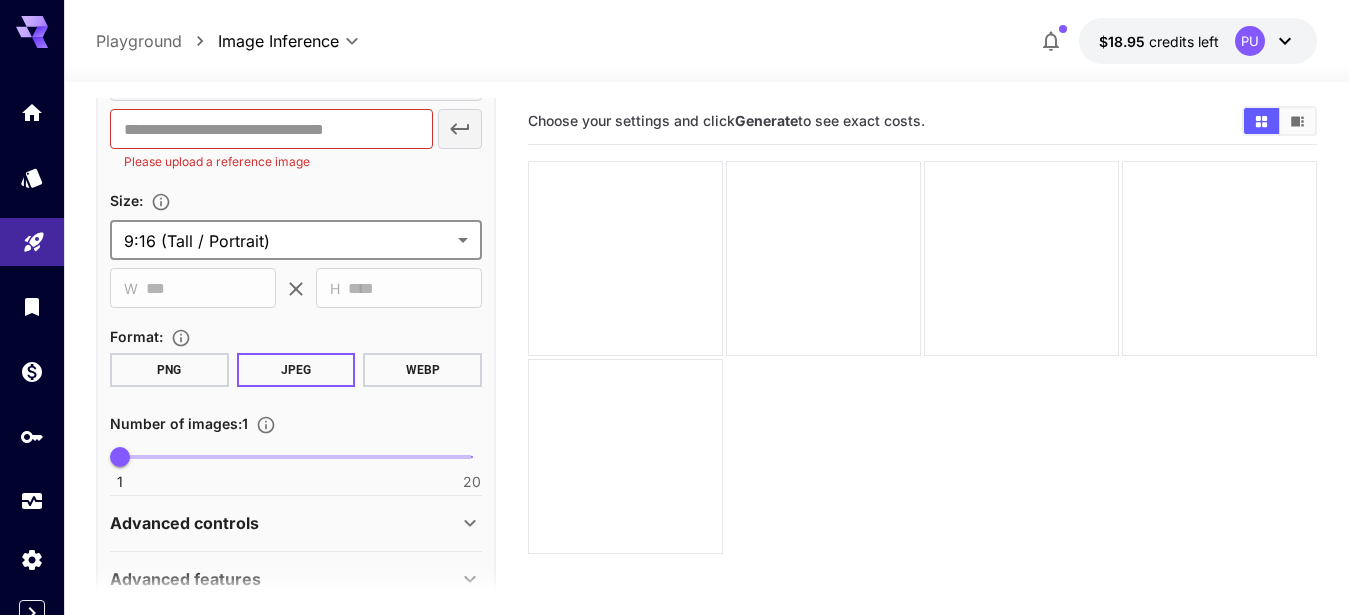 scroll, scrollTop: 758, scrollLeft: 0, axis: vertical 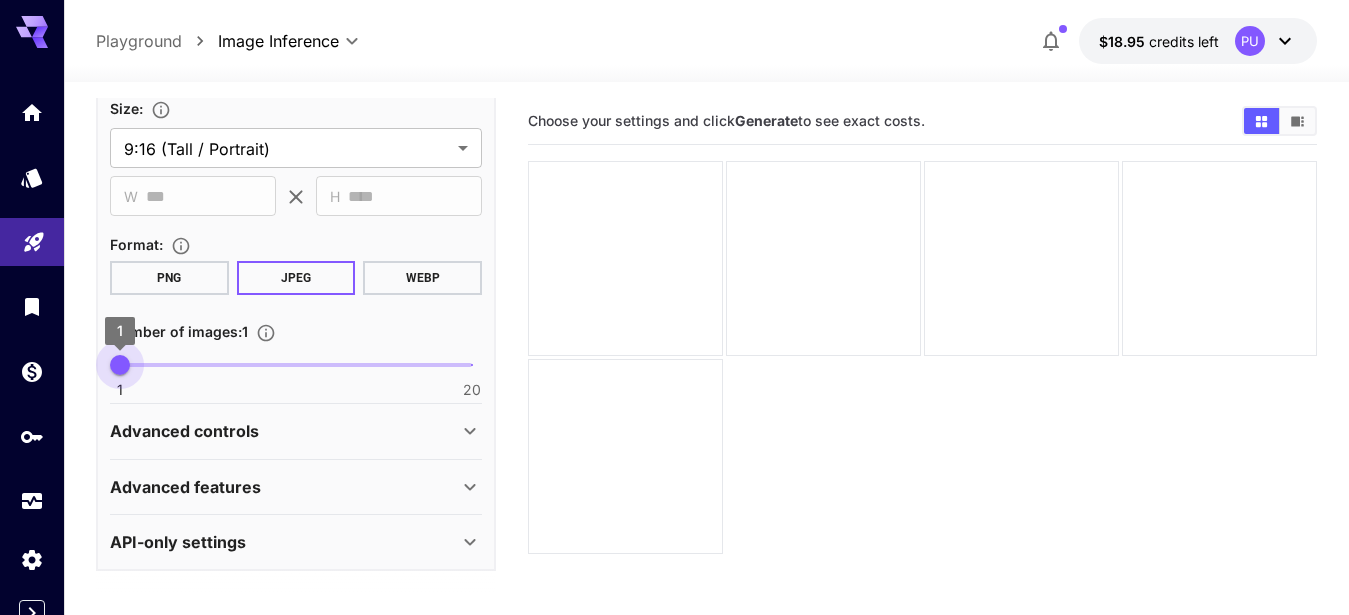 type on "*" 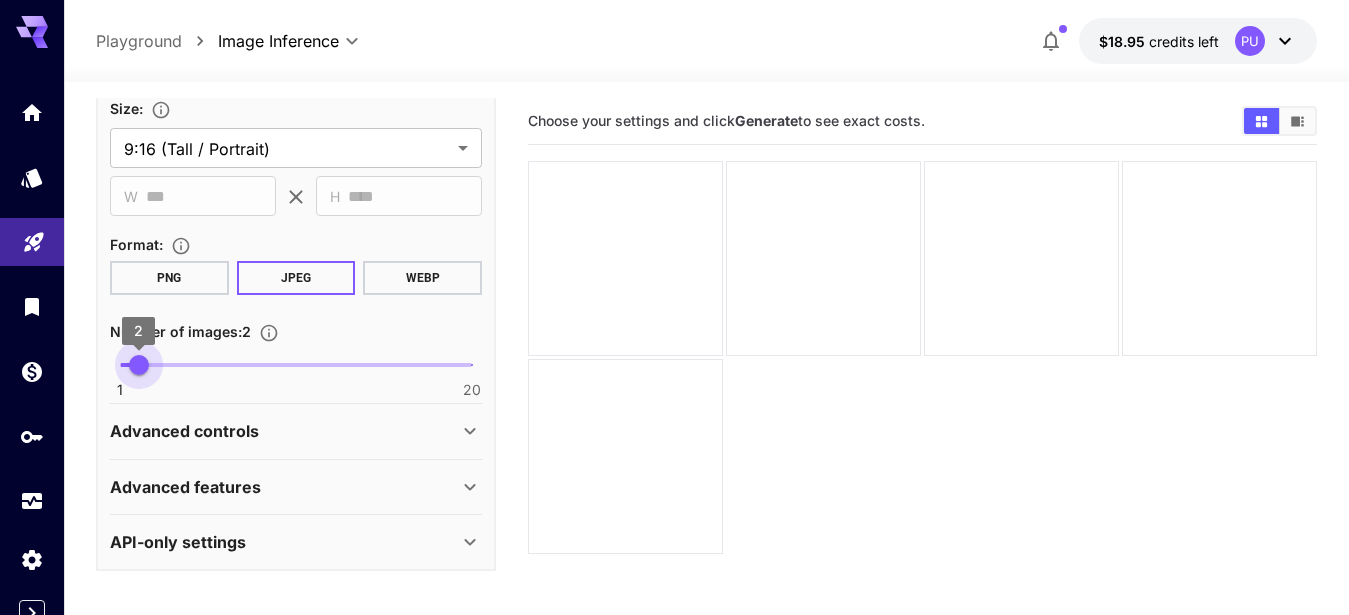drag, startPoint x: 119, startPoint y: 361, endPoint x: 132, endPoint y: 361, distance: 13 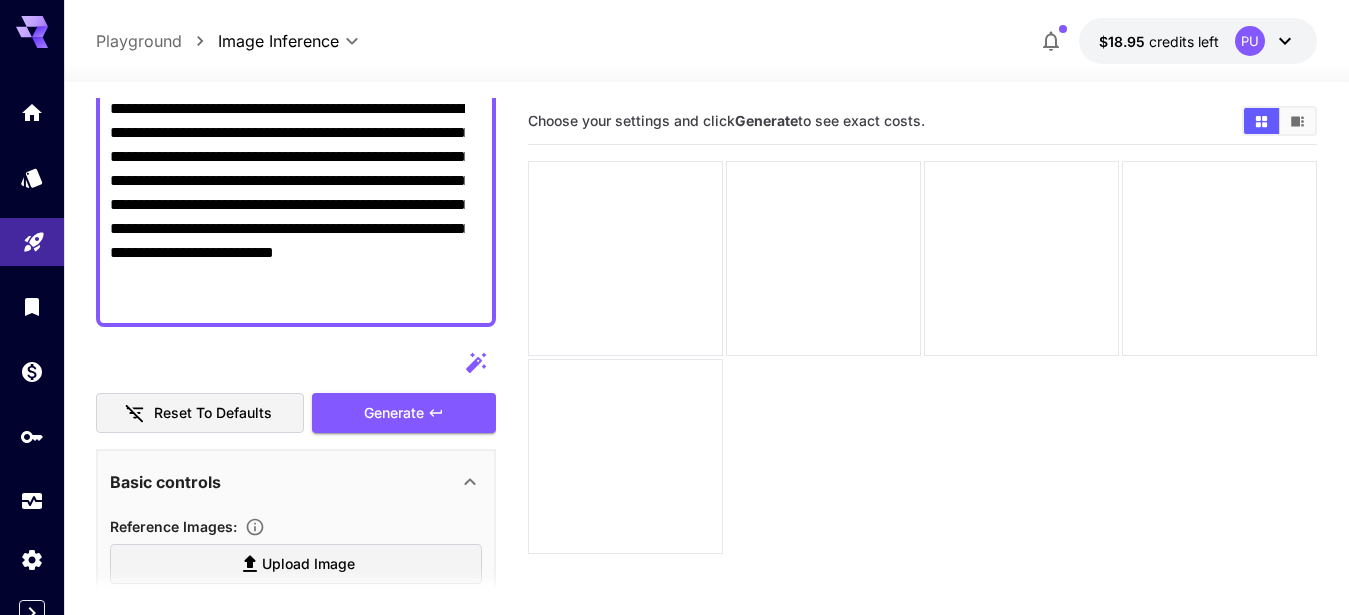 scroll, scrollTop: 203, scrollLeft: 0, axis: vertical 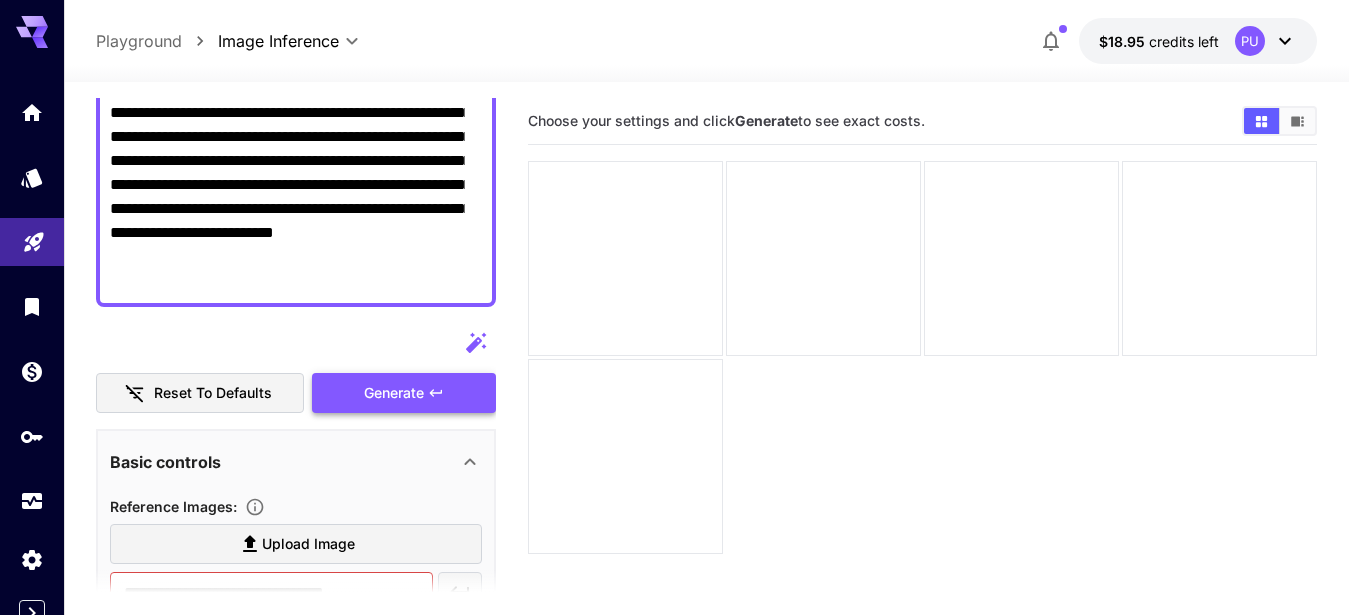 click on "Generate" at bounding box center [394, 393] 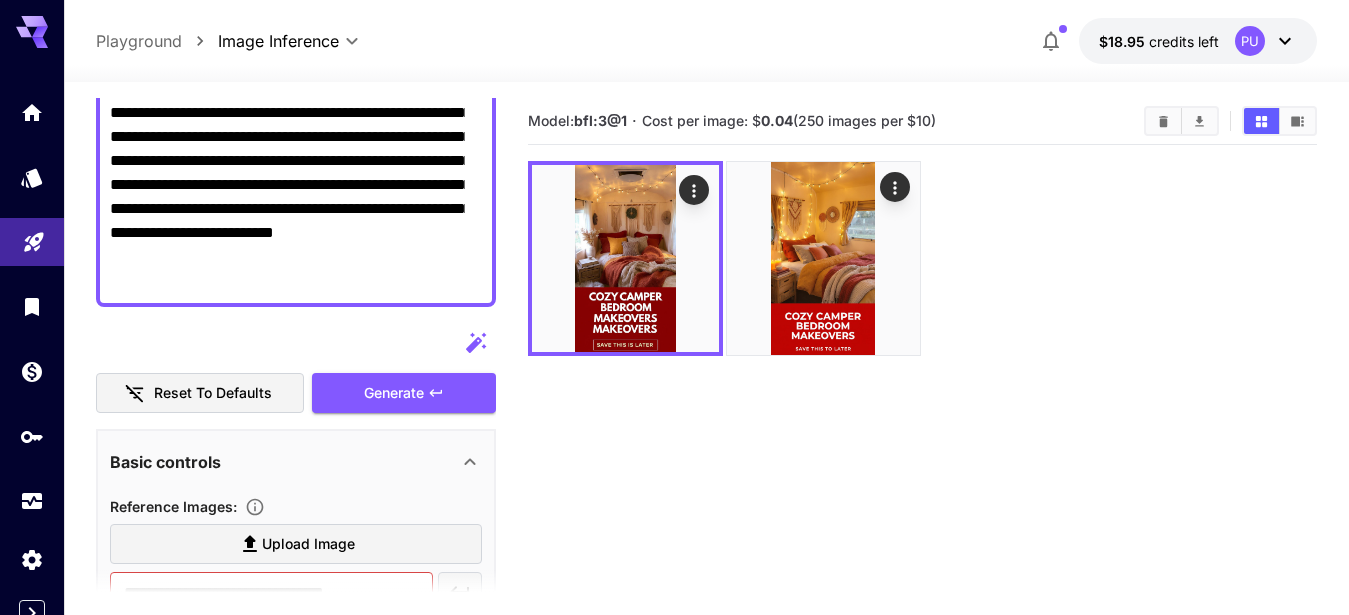 click on "**********" at bounding box center (287, 185) 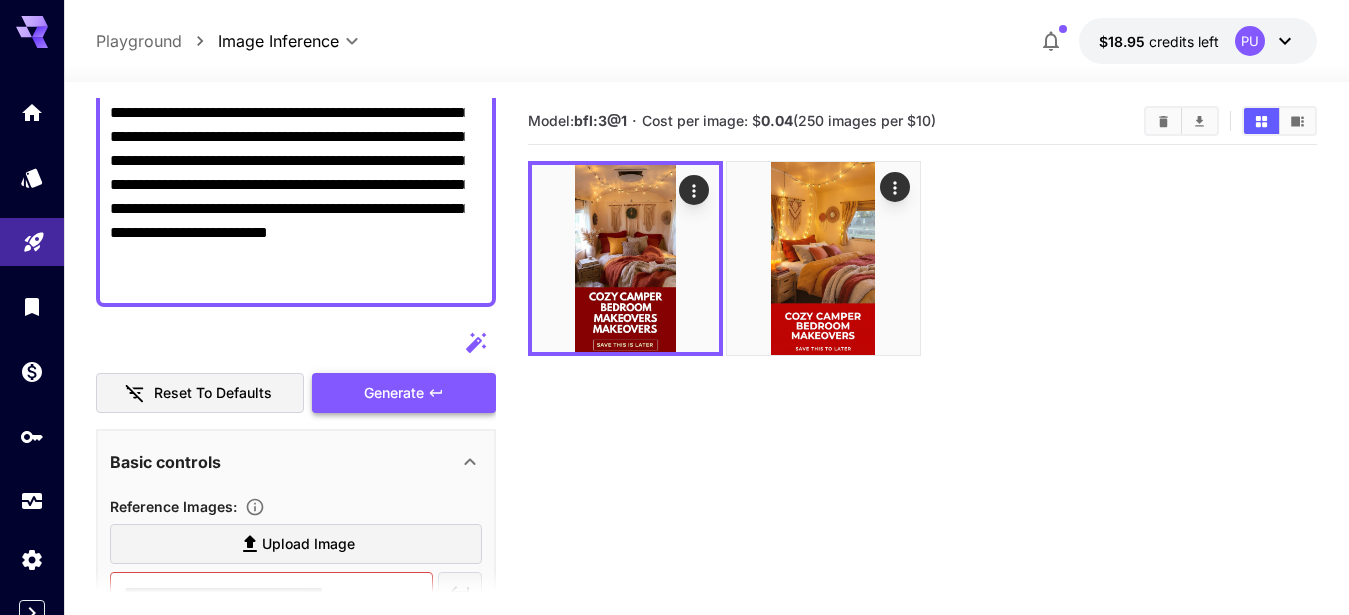 click on "Generate" at bounding box center [394, 393] 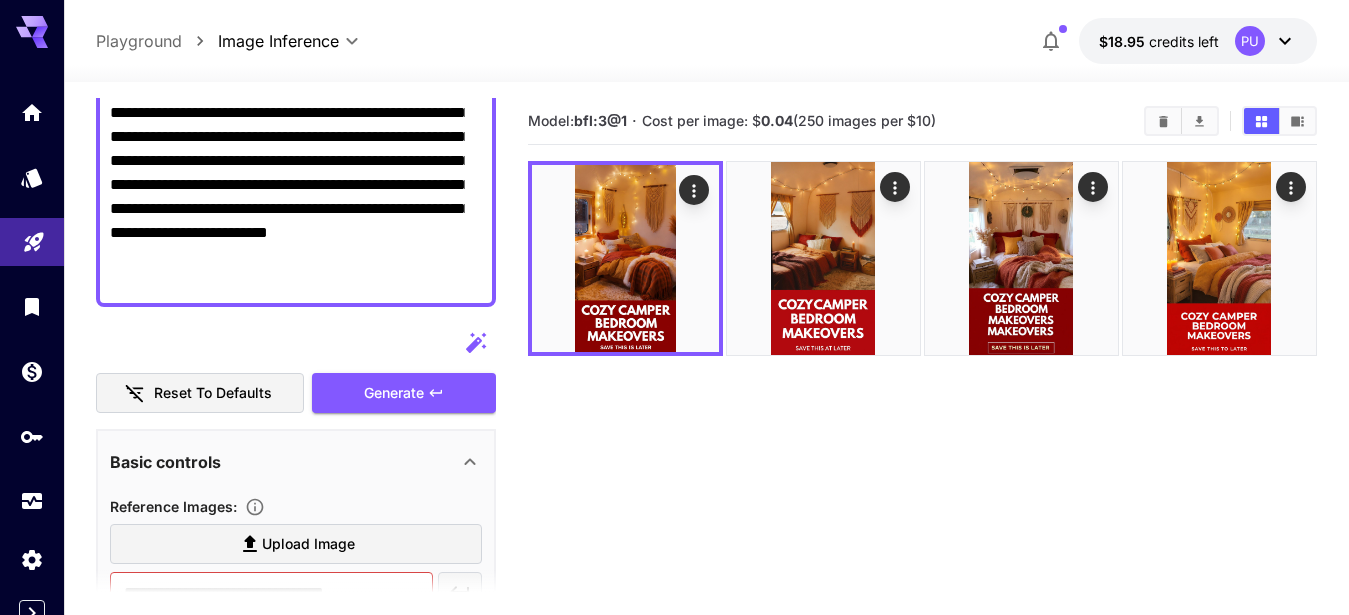 click on "**********" at bounding box center [287, 185] 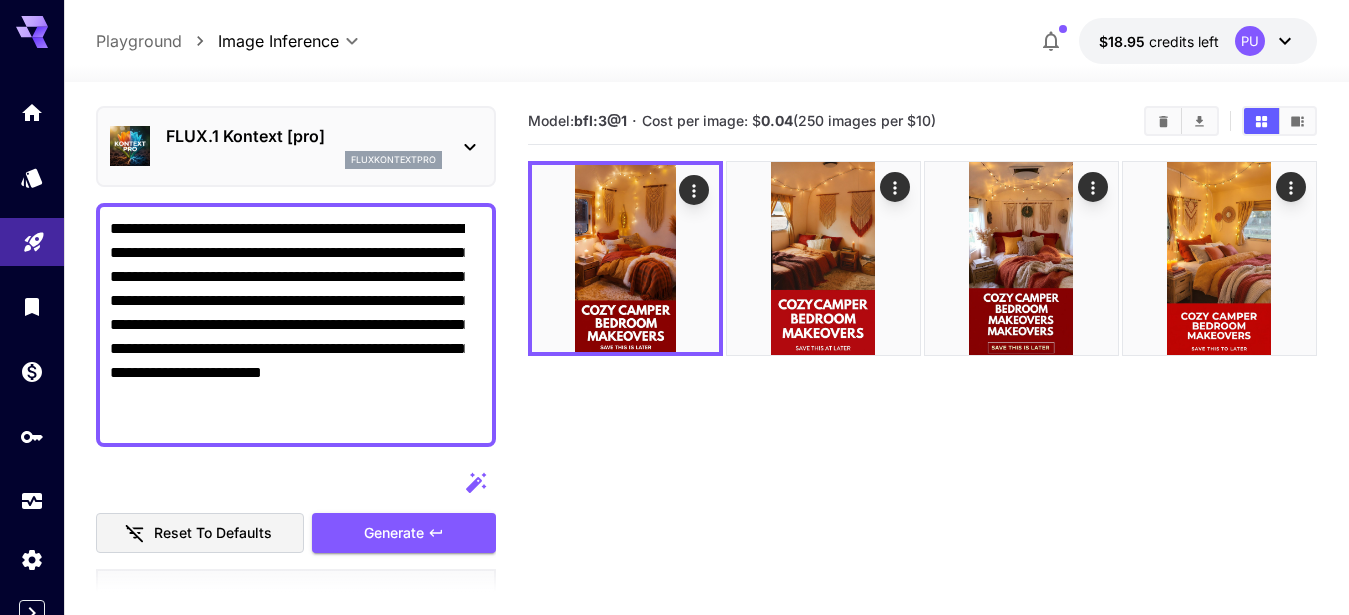 scroll, scrollTop: 0, scrollLeft: 0, axis: both 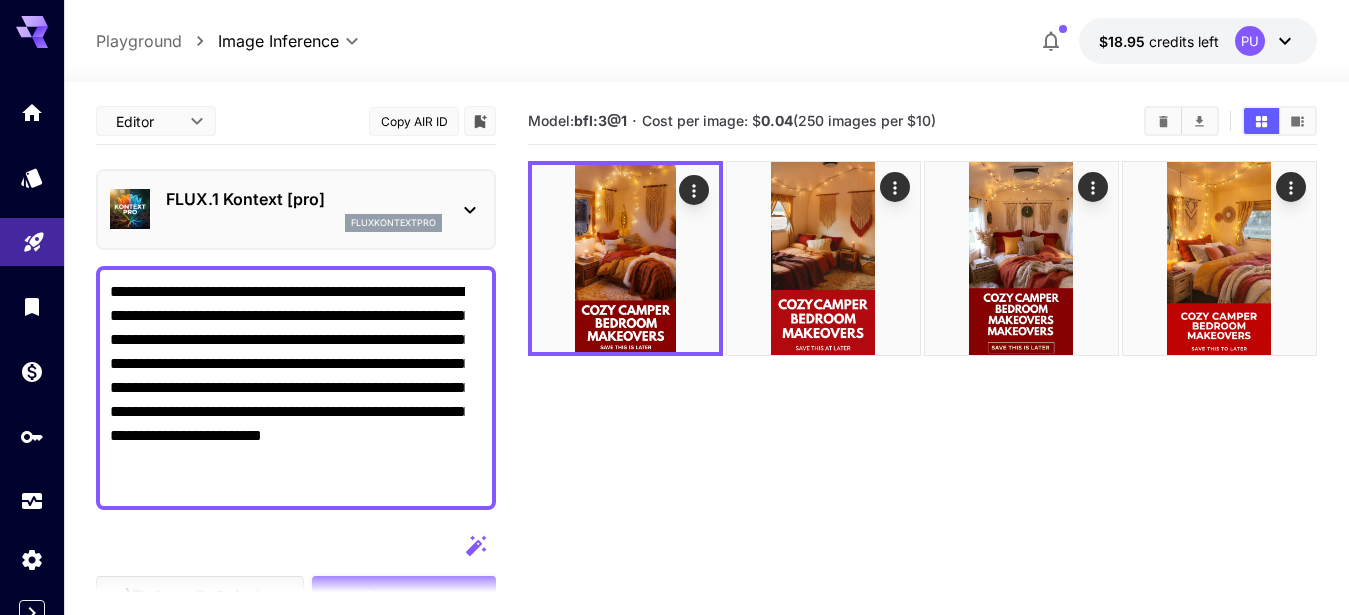 type on "**********" 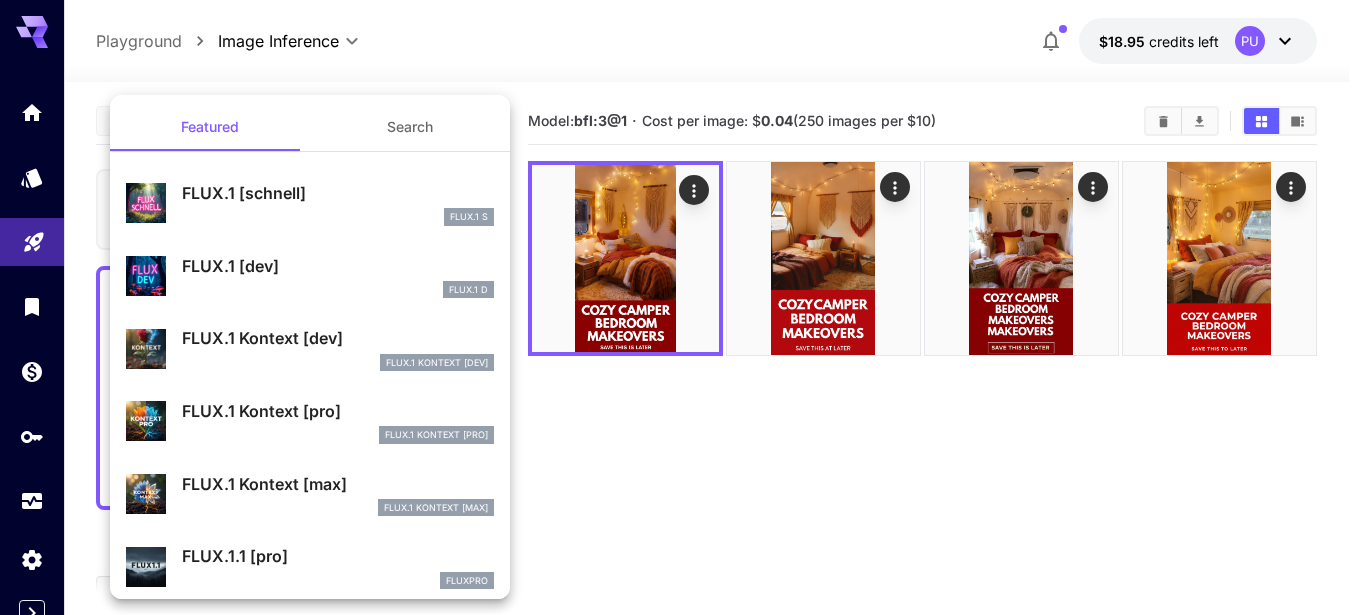 click on "FLUX.1 Kontext [max]" at bounding box center (338, 484) 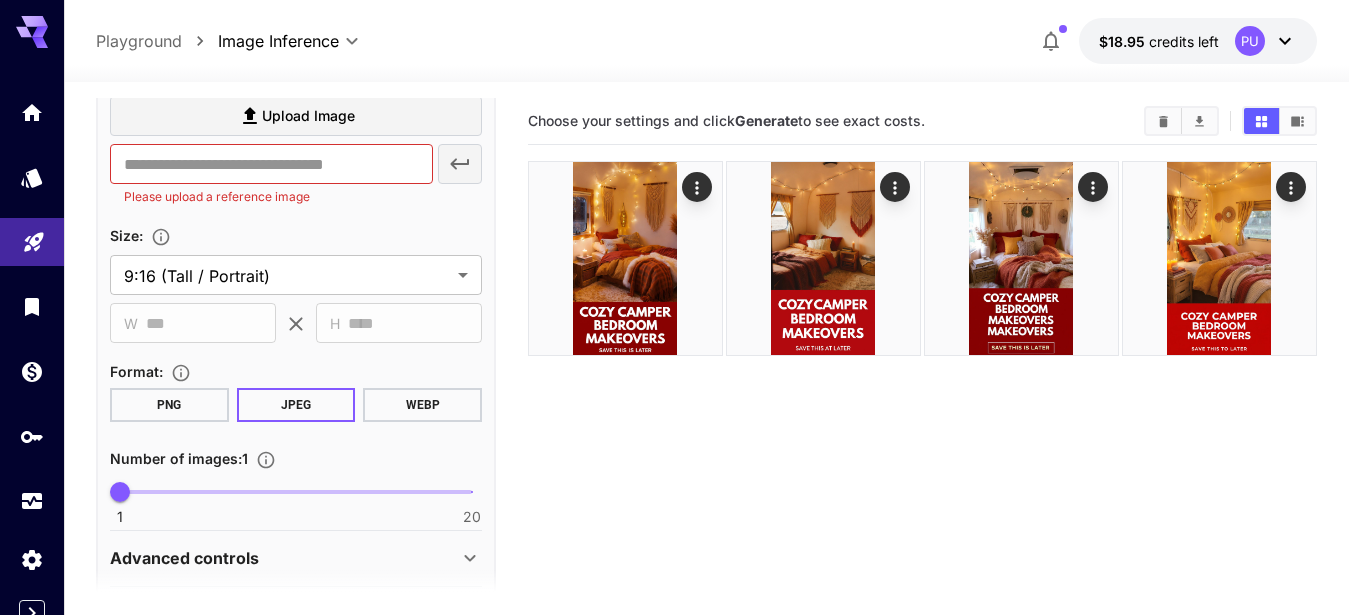 scroll, scrollTop: 641, scrollLeft: 0, axis: vertical 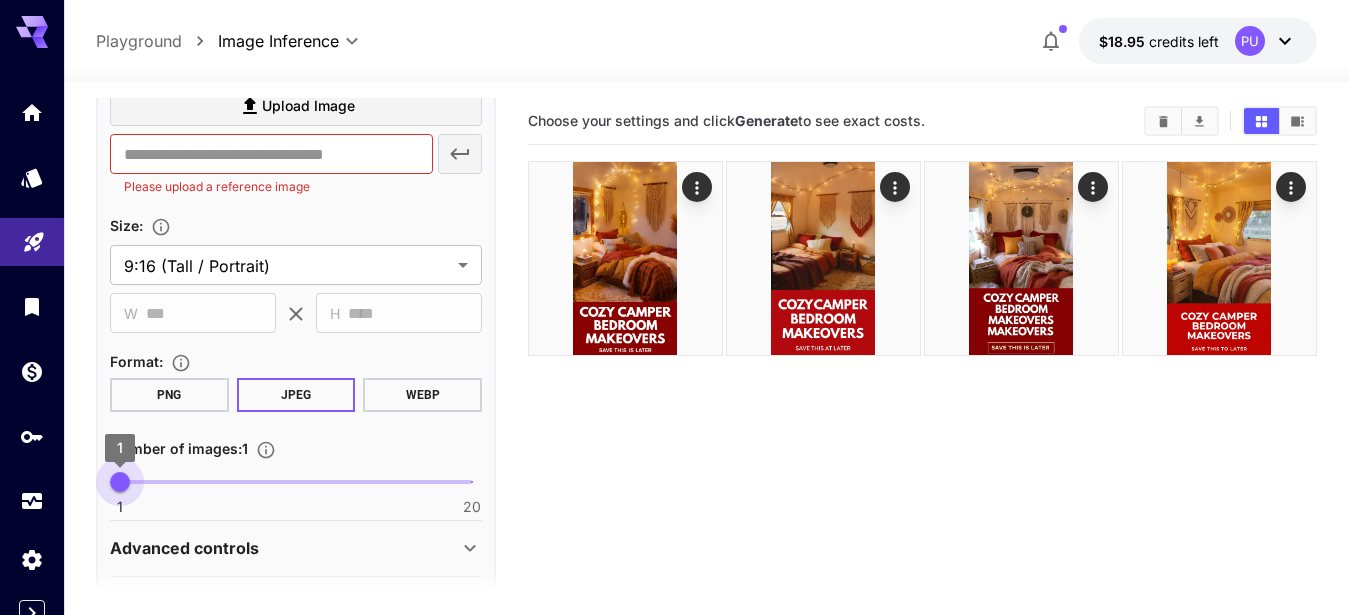 type on "*" 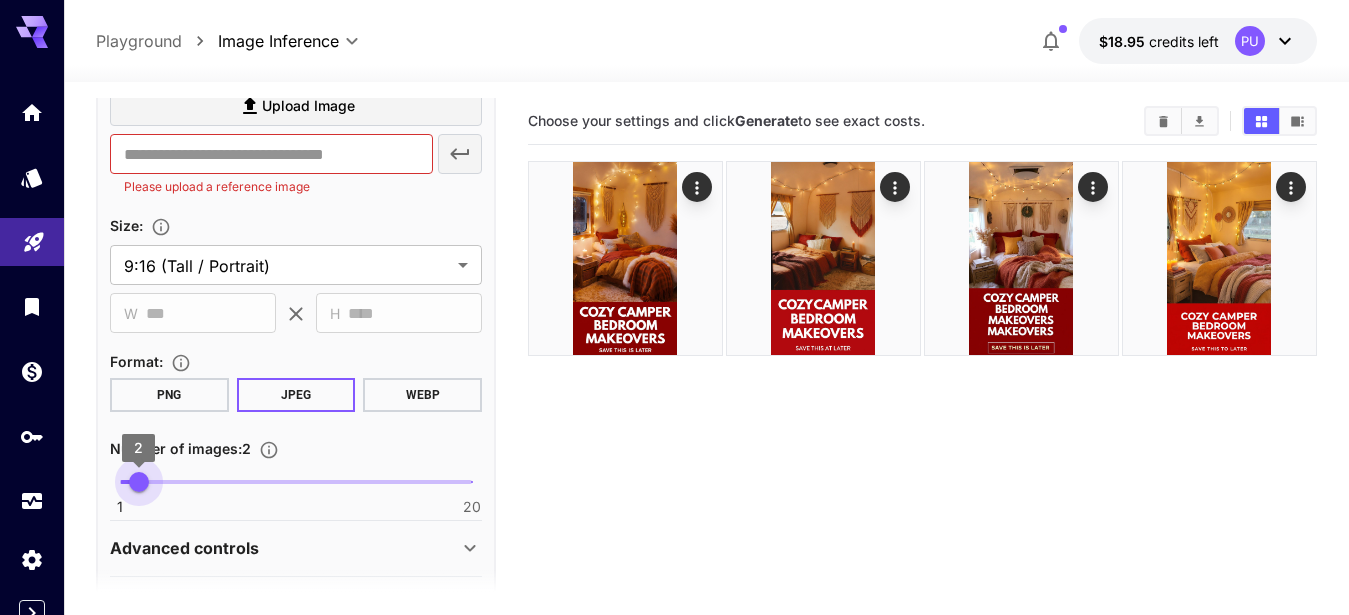 drag, startPoint x: 116, startPoint y: 481, endPoint x: 136, endPoint y: 482, distance: 20.024984 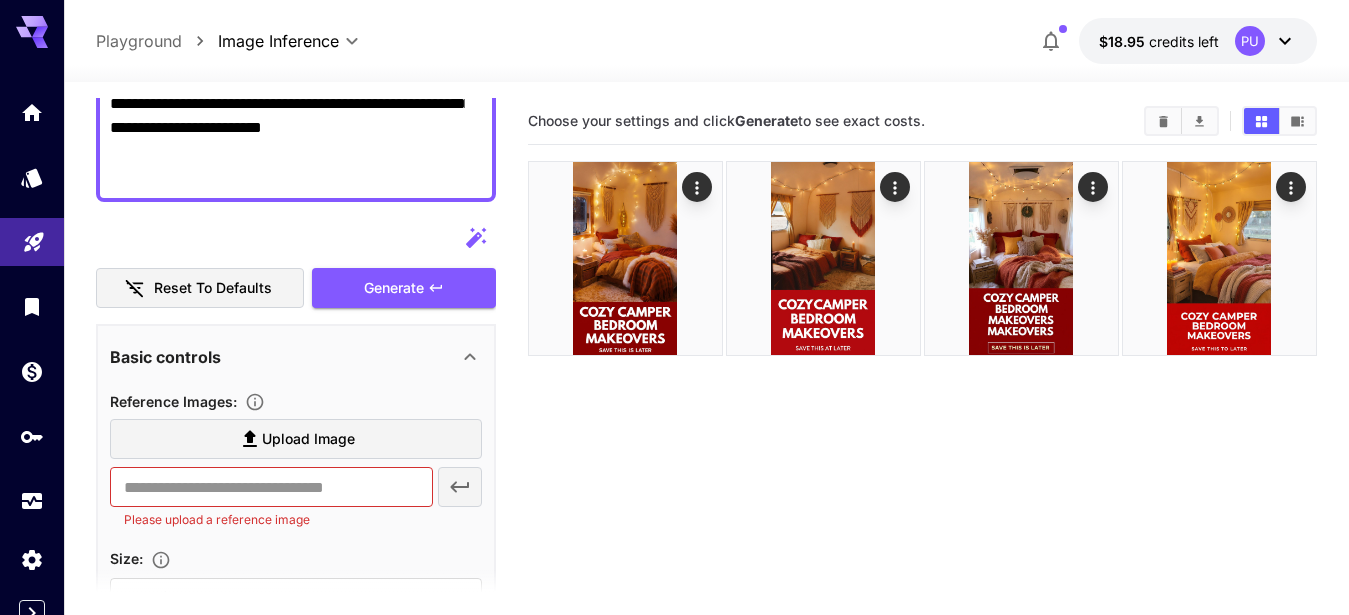 scroll, scrollTop: 303, scrollLeft: 0, axis: vertical 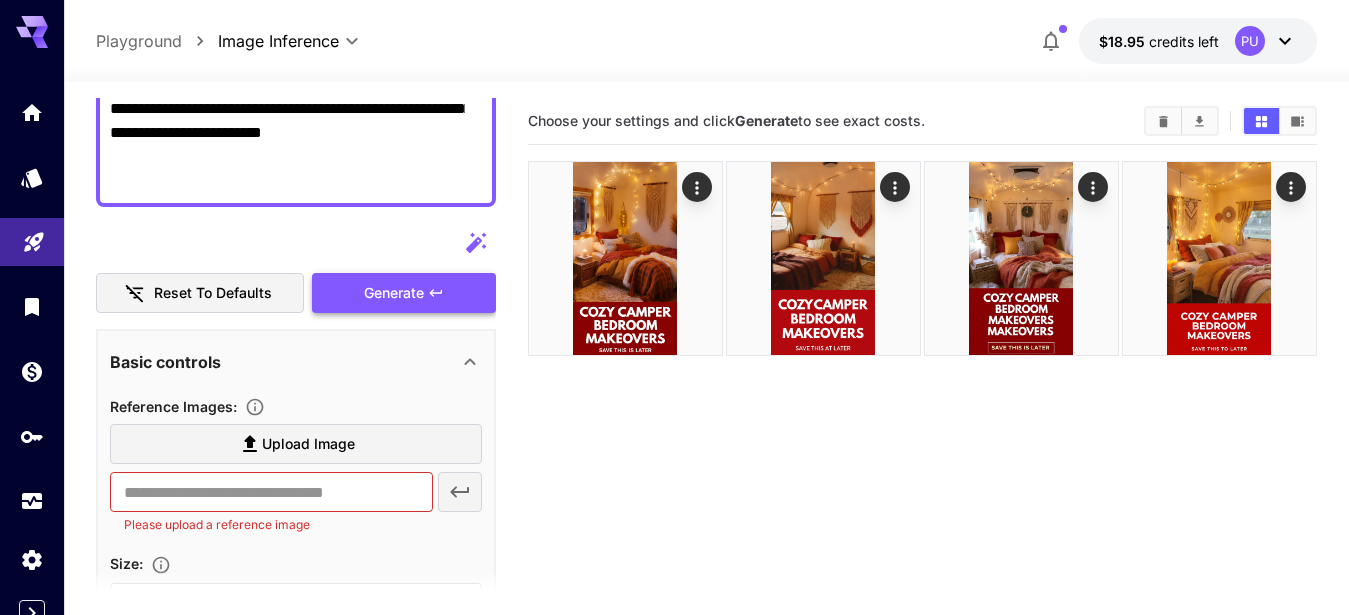click on "Generate" at bounding box center [394, 293] 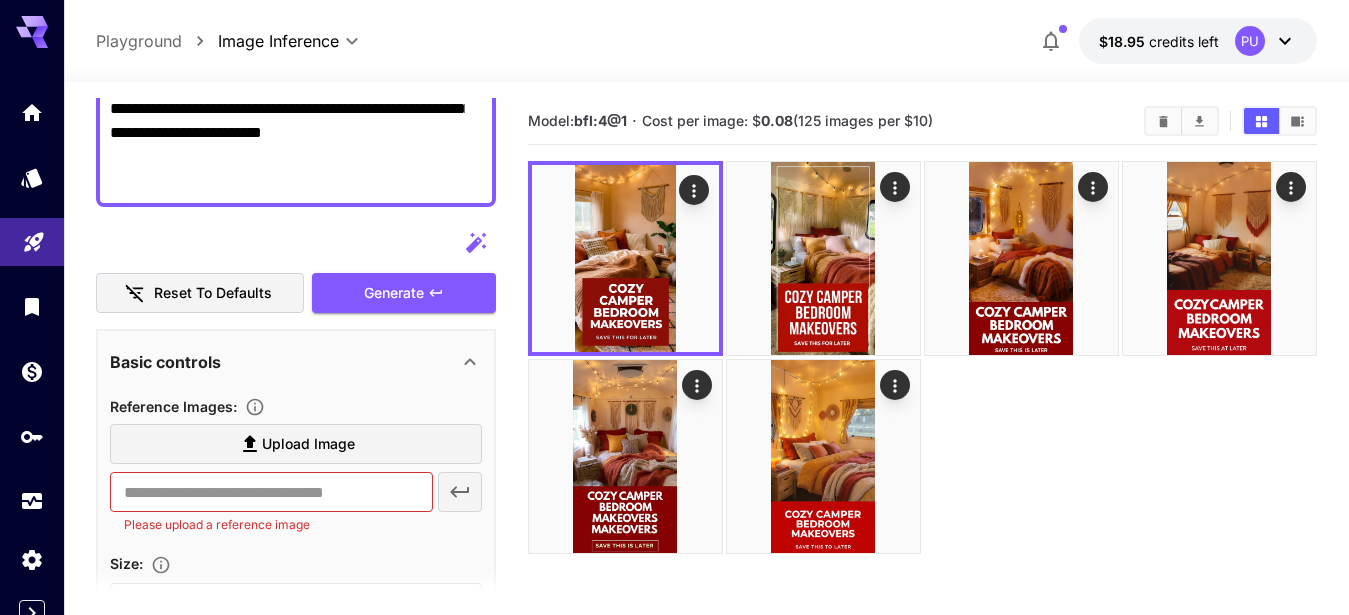 click on "**********" at bounding box center (287, 85) 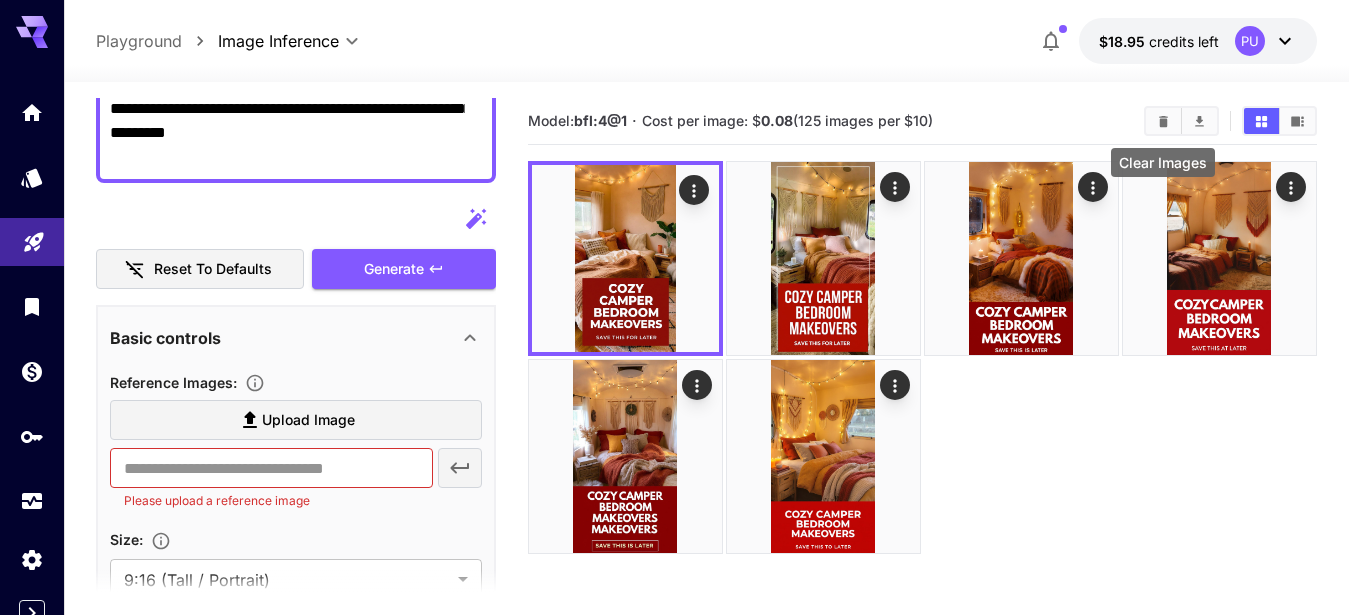 click 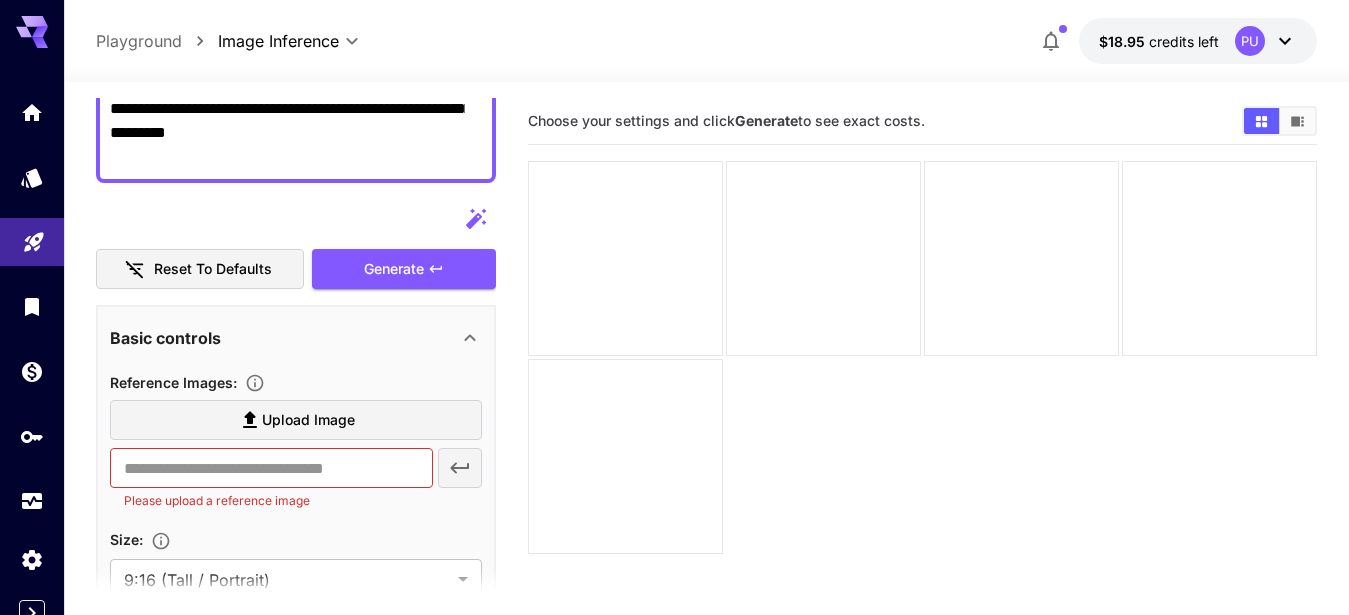 click on "**********" at bounding box center (287, 73) 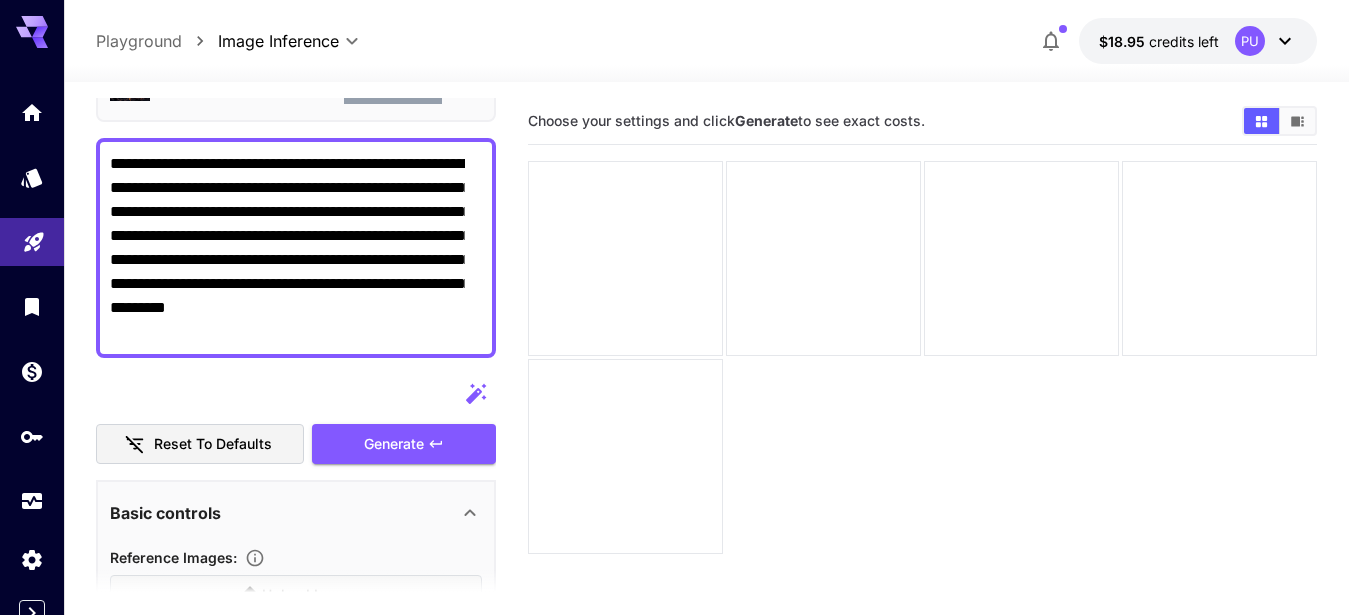 scroll, scrollTop: 118, scrollLeft: 0, axis: vertical 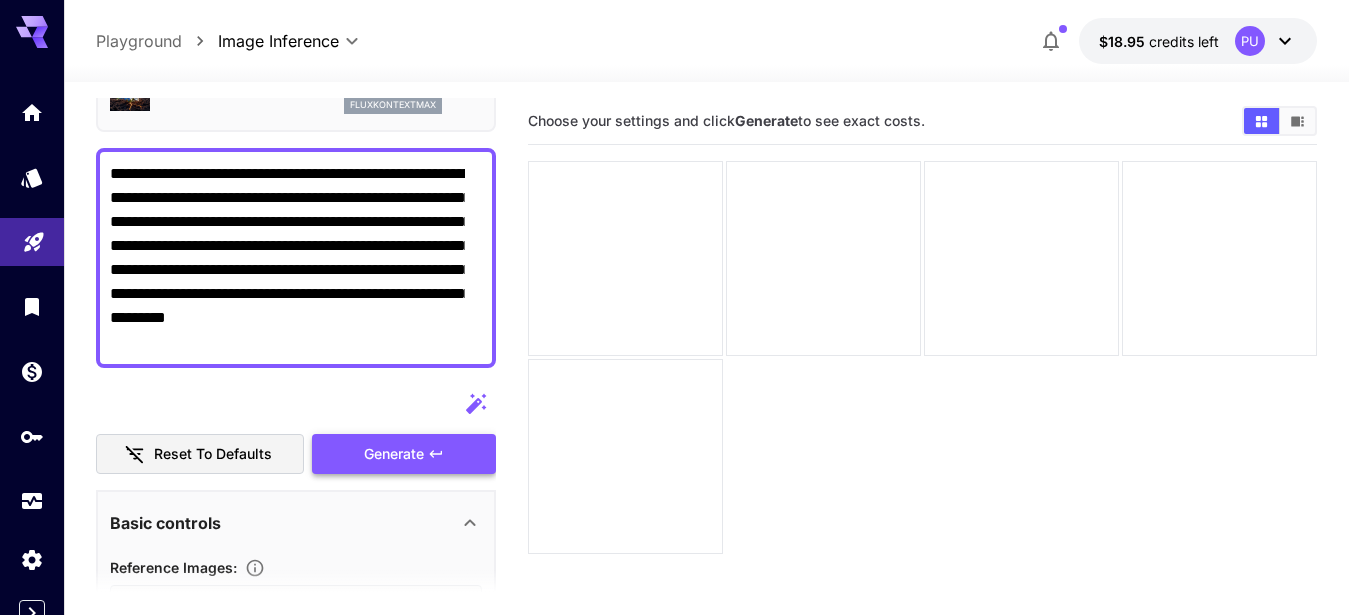 click on "Generate" at bounding box center (394, 454) 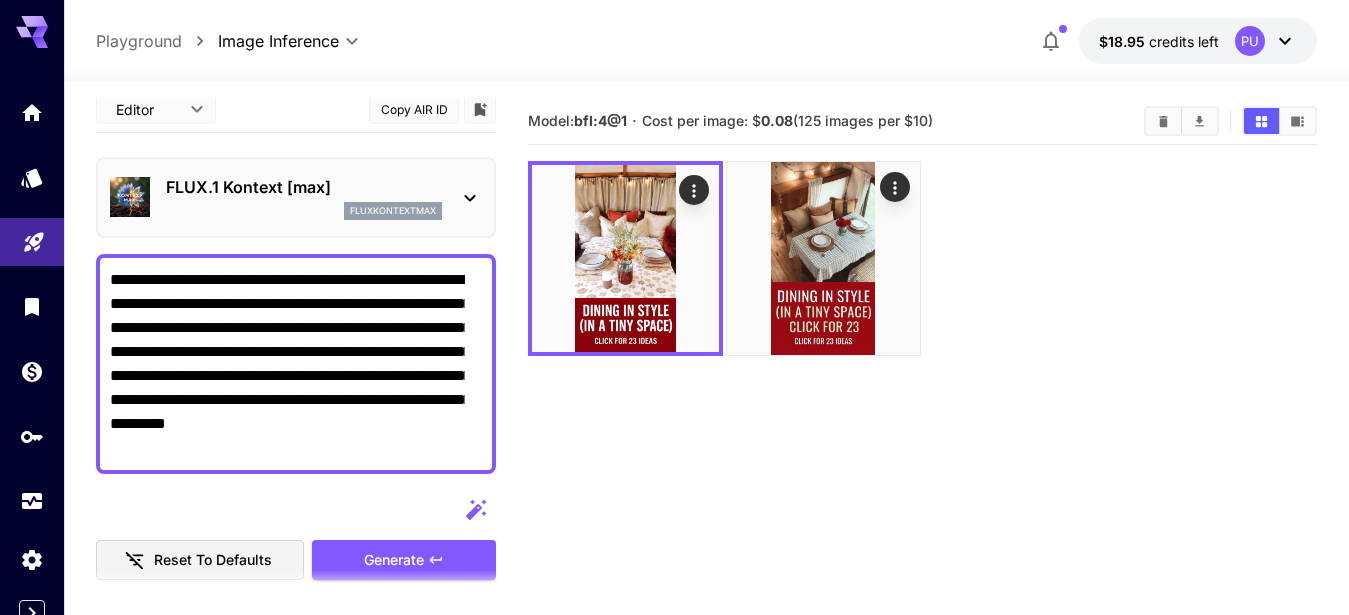 scroll, scrollTop: 5, scrollLeft: 0, axis: vertical 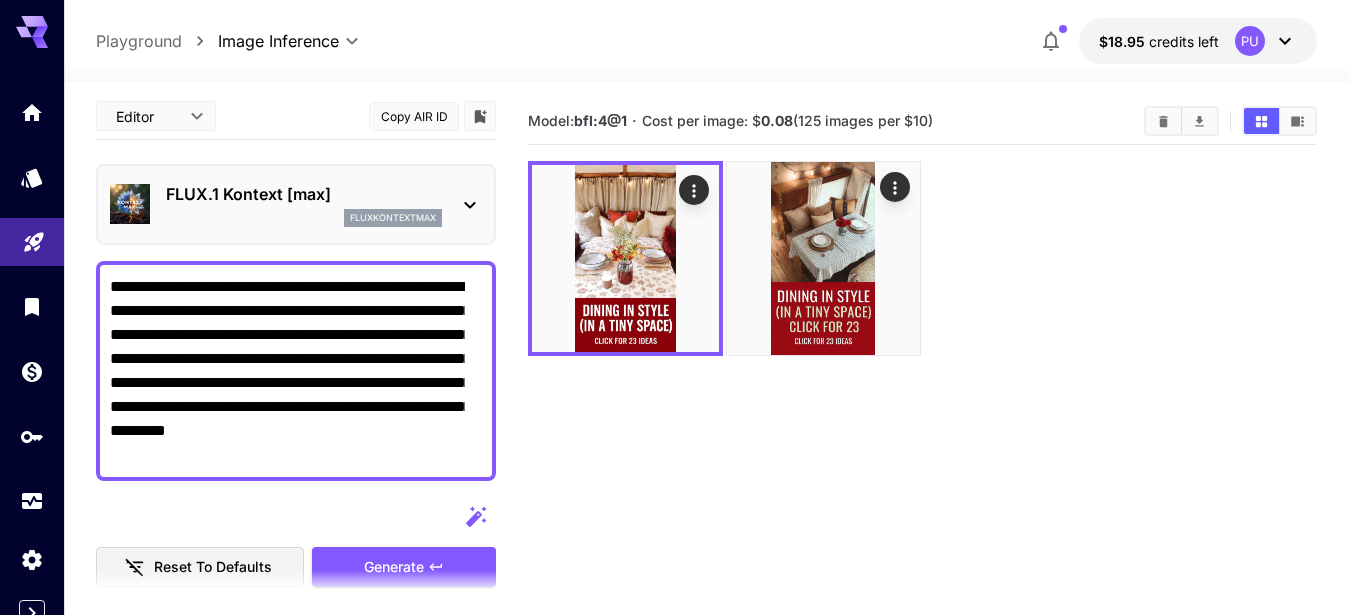 click on "FLUX.1 Kontext [max]" at bounding box center (304, 194) 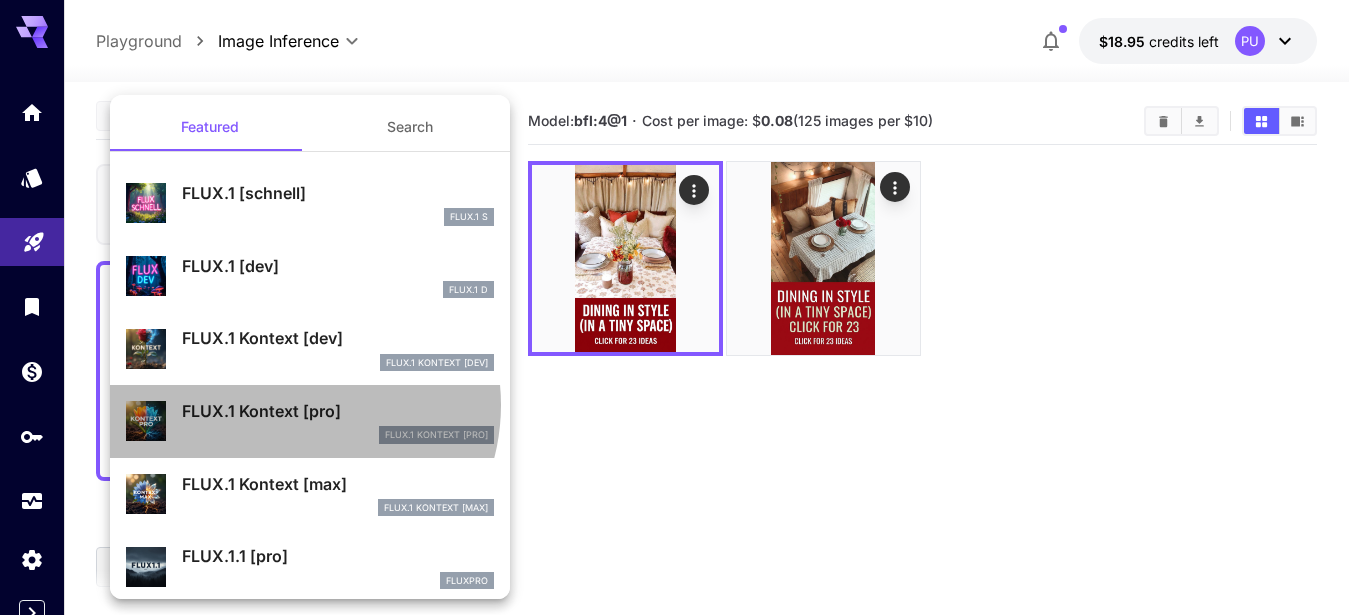 click on "FLUX.1 Kontext [pro]" at bounding box center (338, 411) 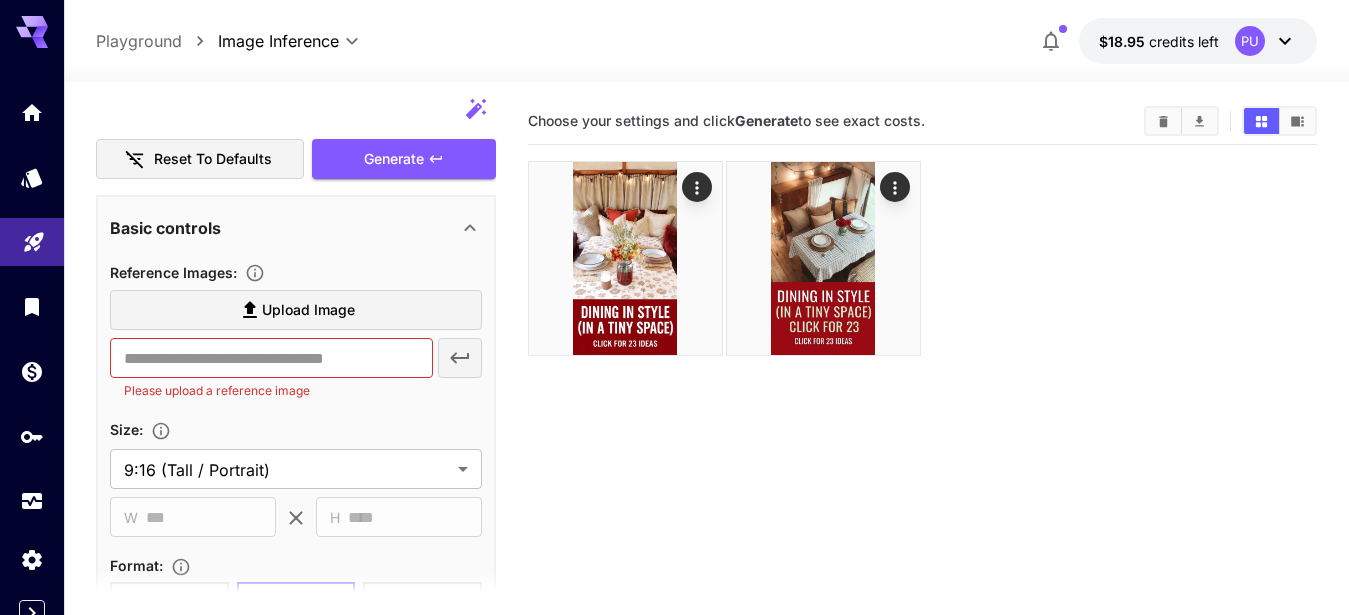 scroll, scrollTop: 459, scrollLeft: 0, axis: vertical 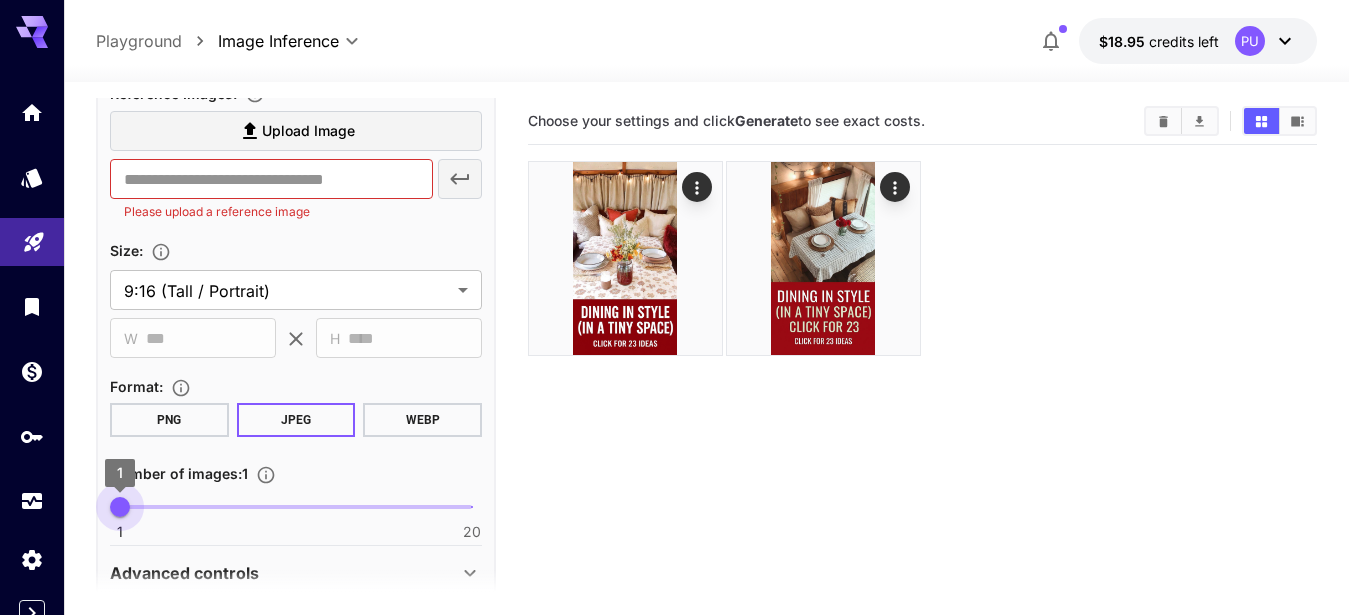 type on "*" 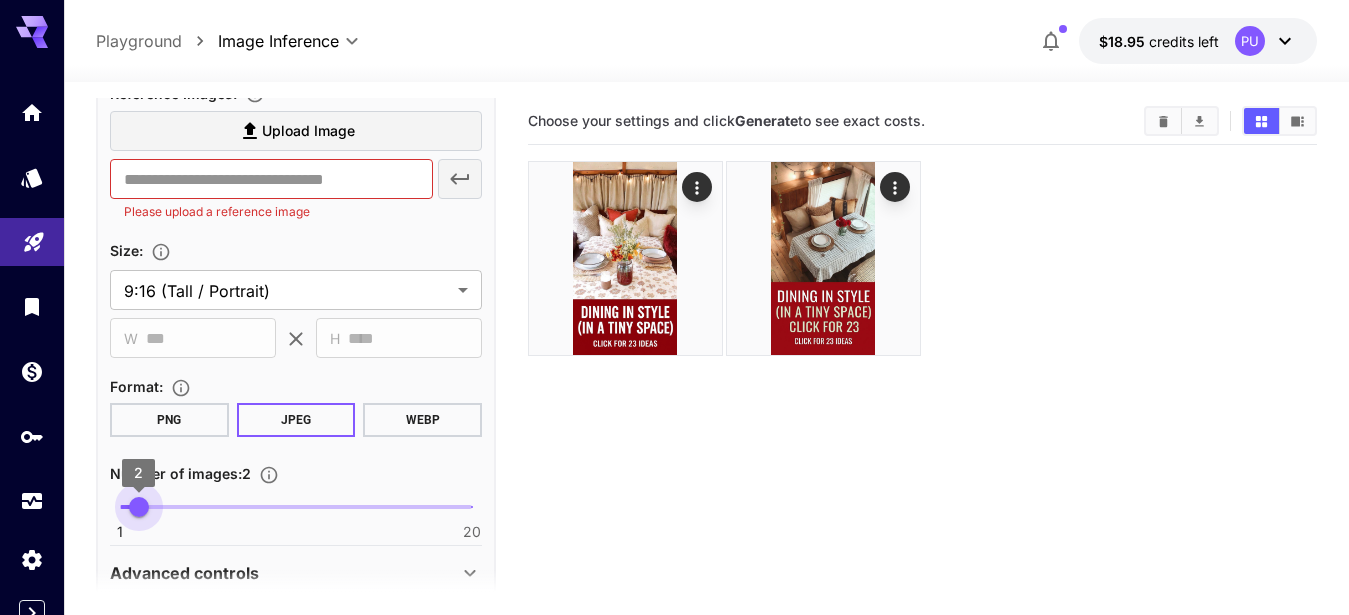 drag, startPoint x: 121, startPoint y: 505, endPoint x: 134, endPoint y: 505, distance: 13 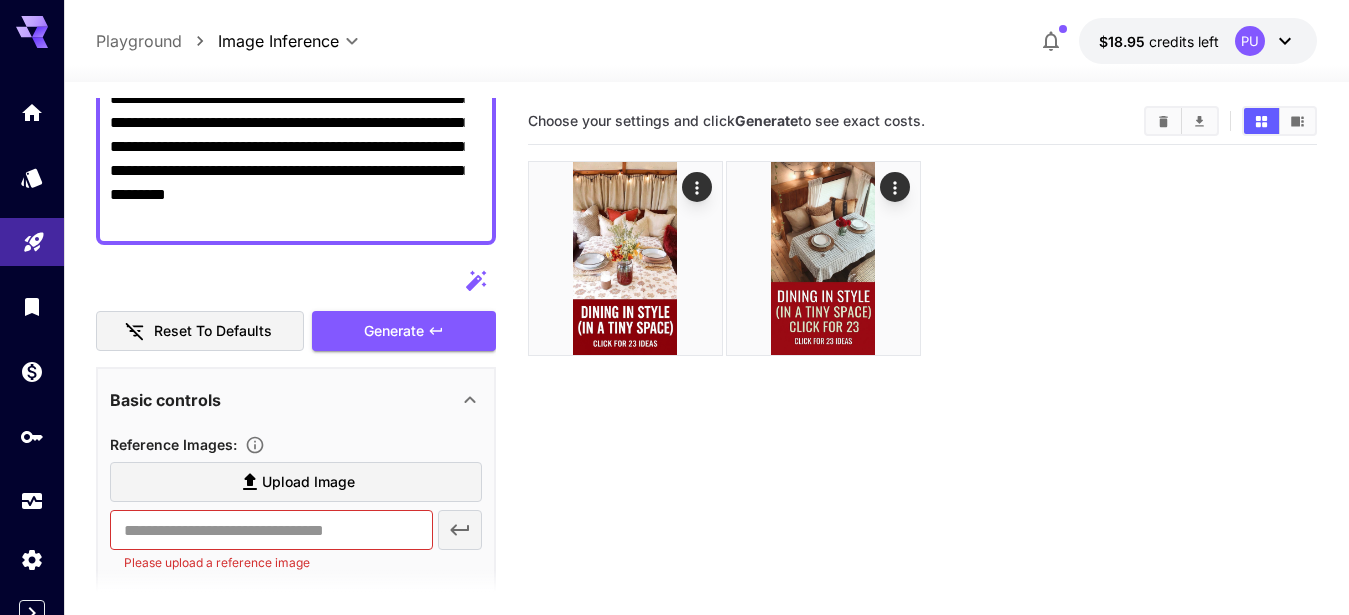 scroll, scrollTop: 236, scrollLeft: 0, axis: vertical 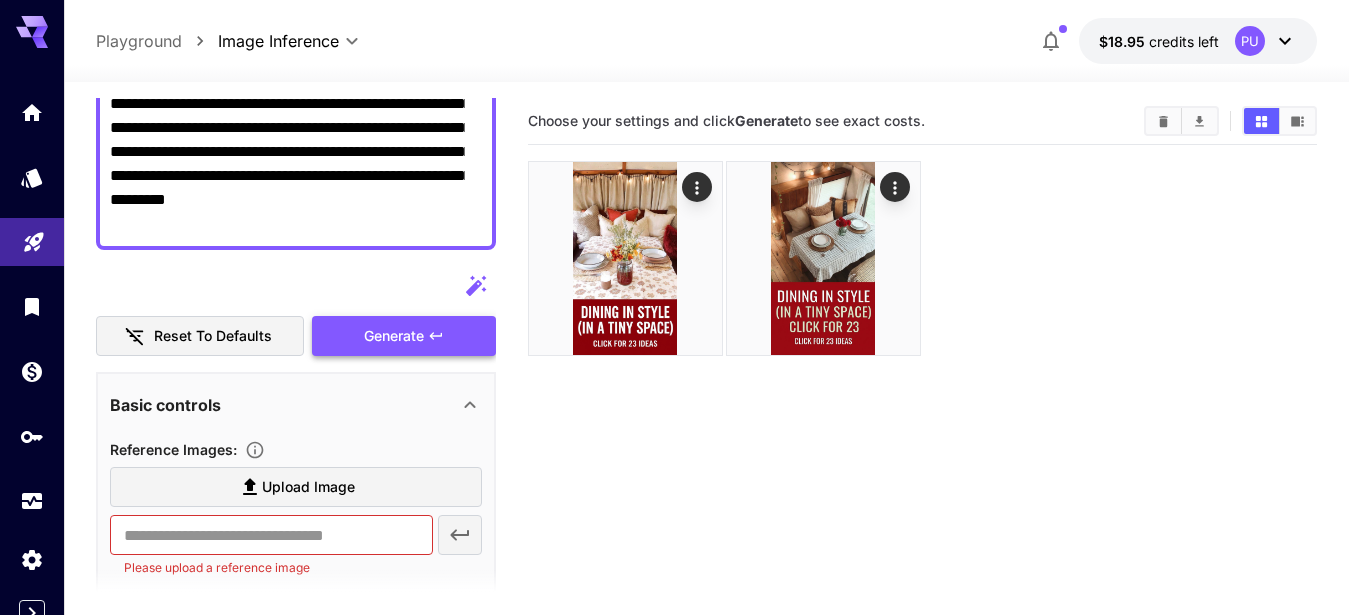 click on "Generate" at bounding box center (394, 336) 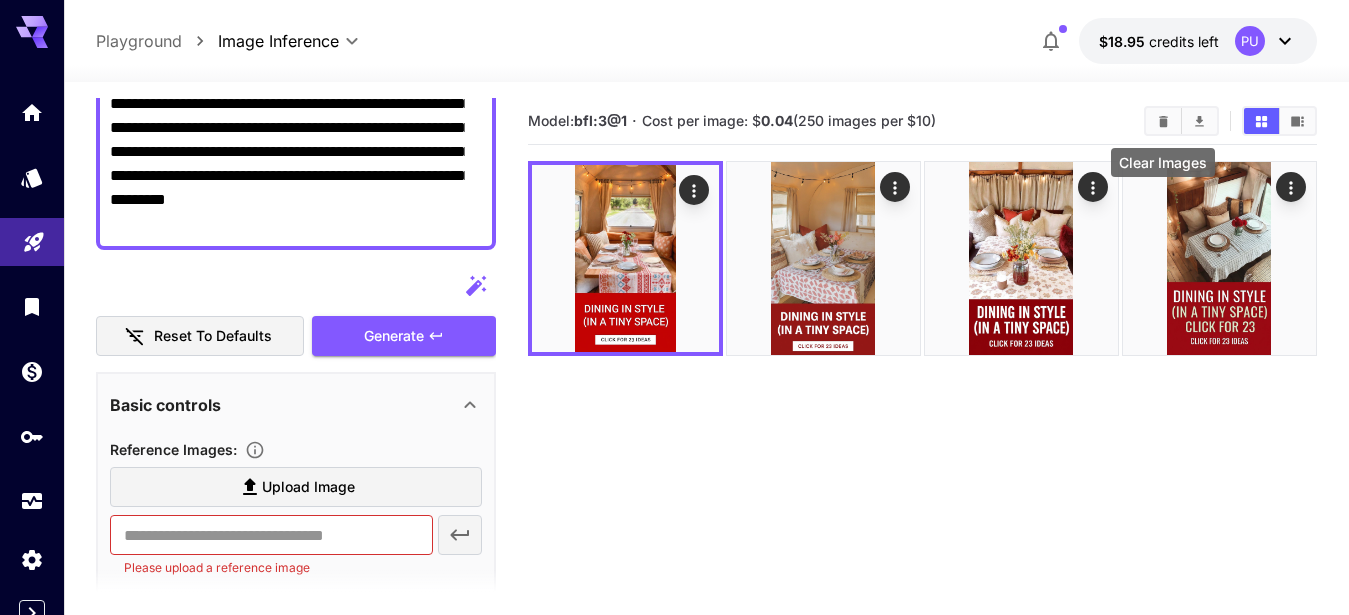 click 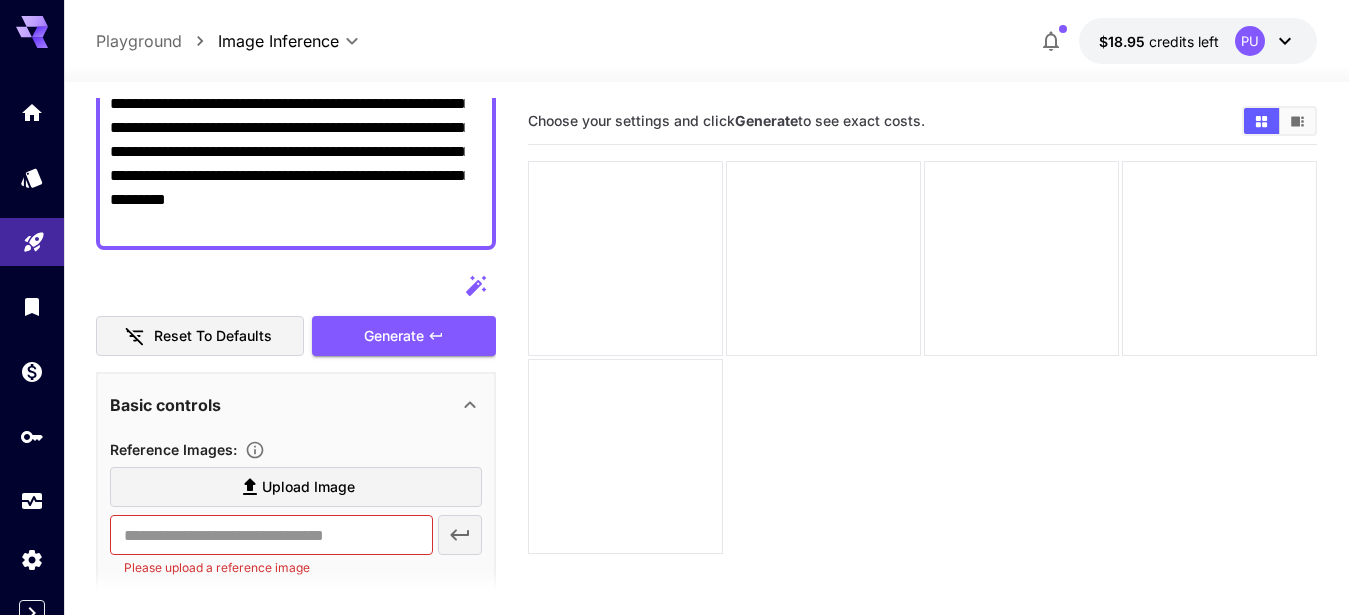 click on "**********" at bounding box center [287, 140] 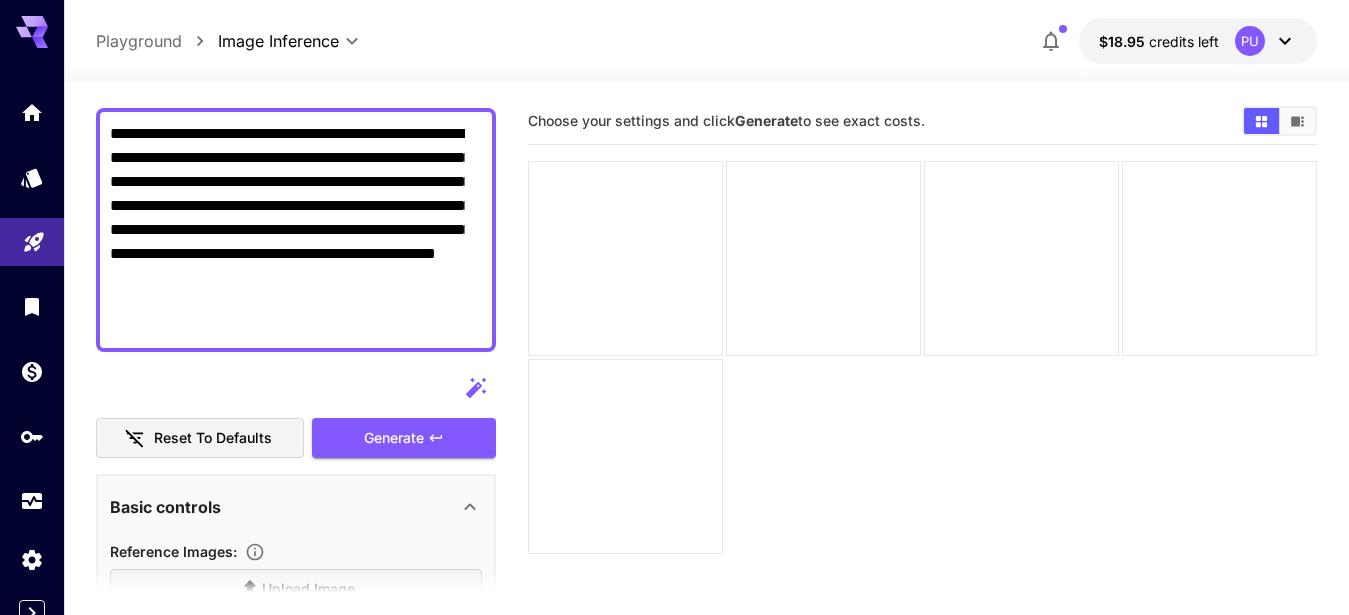 scroll, scrollTop: 215, scrollLeft: 0, axis: vertical 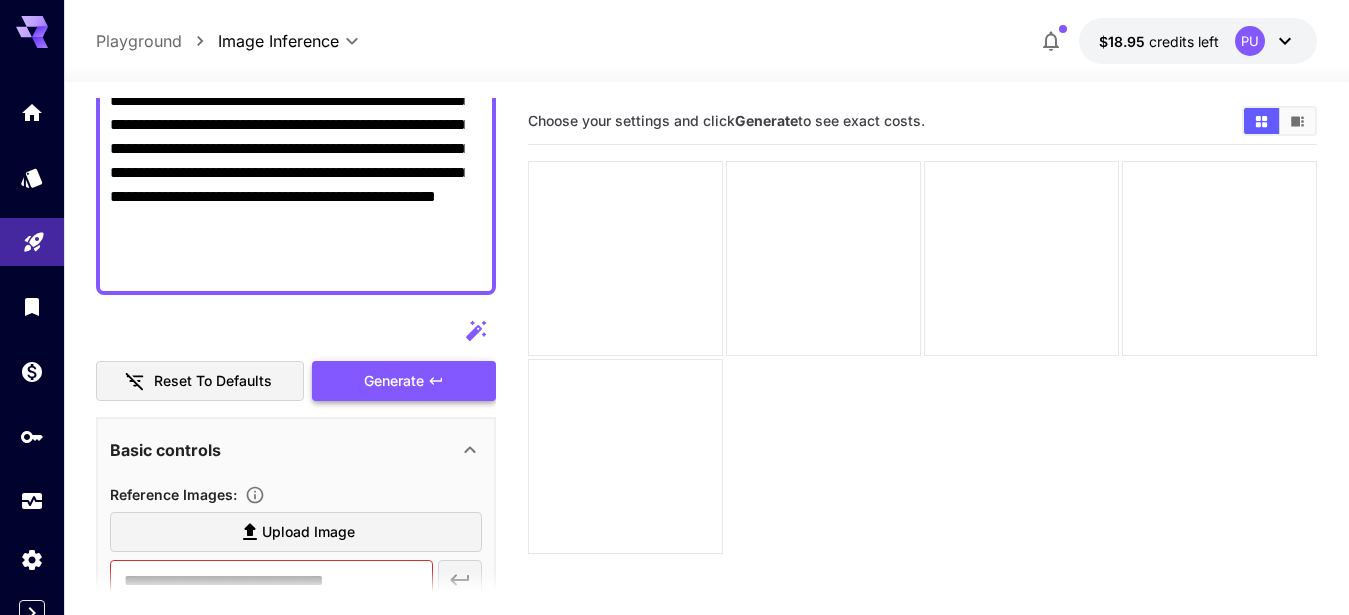 type on "**********" 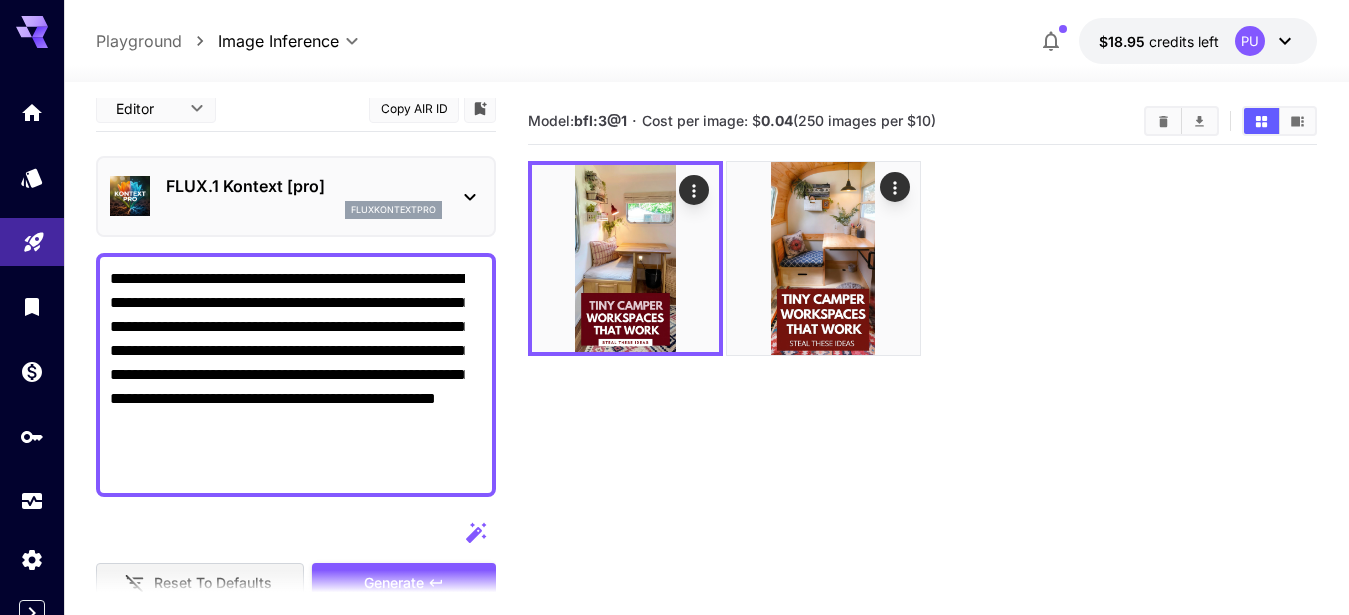 scroll, scrollTop: 0, scrollLeft: 0, axis: both 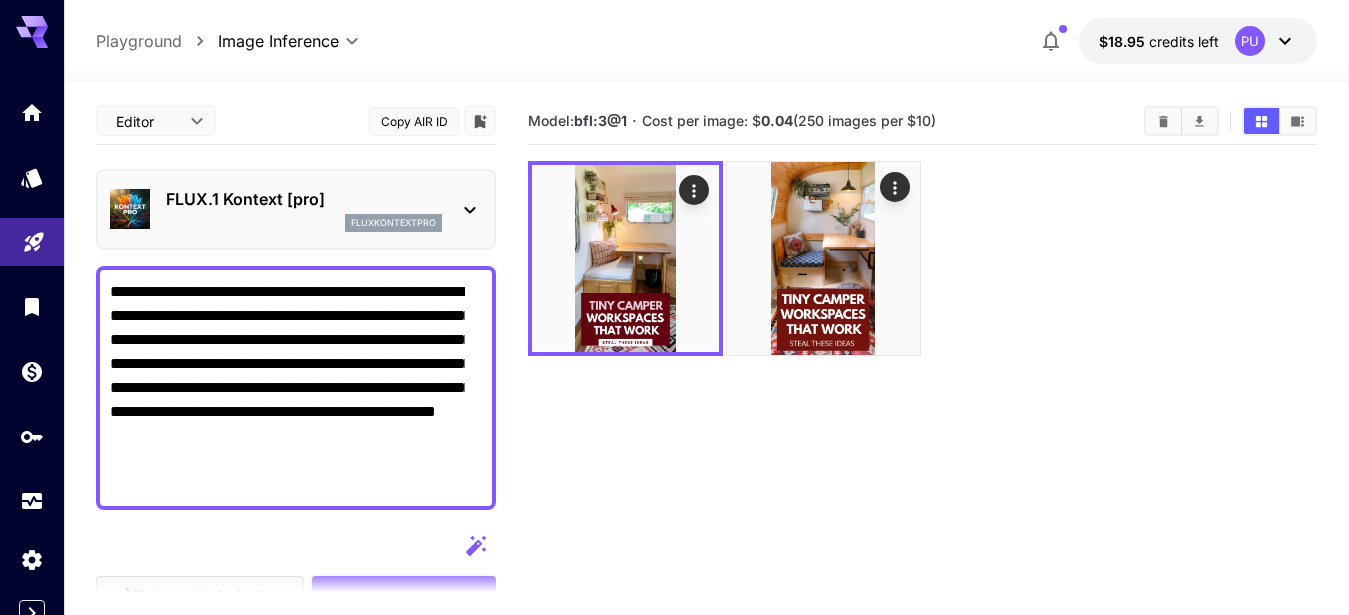 click on "FLUX.1 Kontext [pro]" at bounding box center [304, 199] 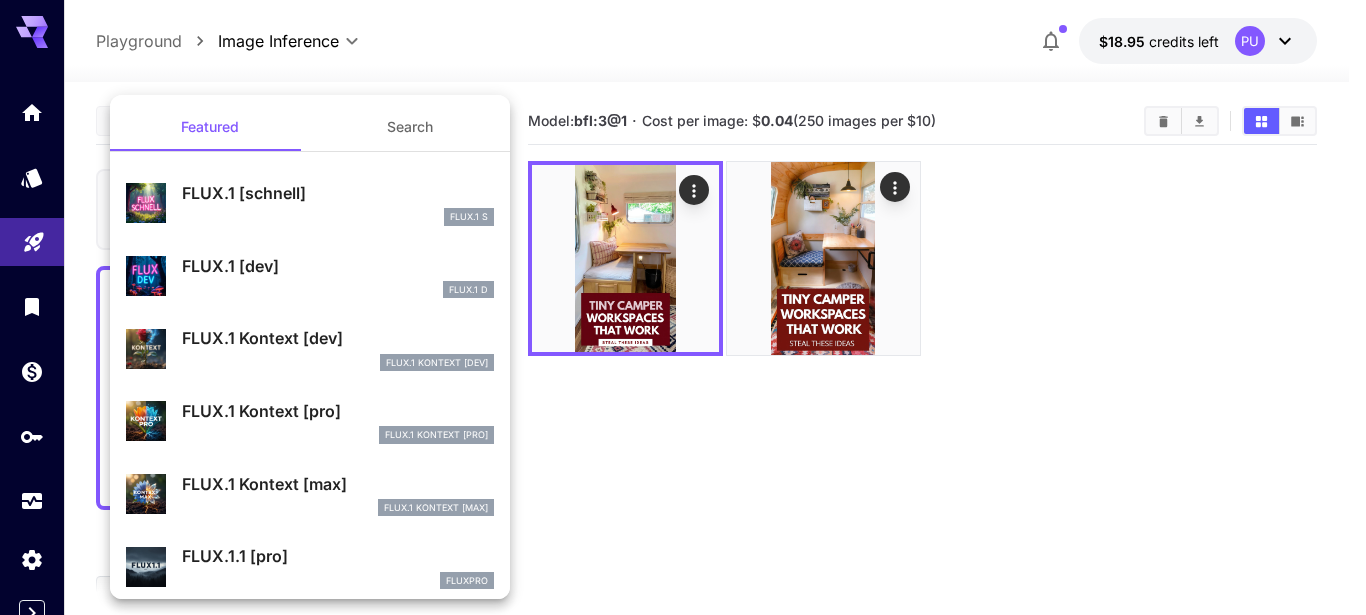 click on "FLUX.1 Kontext [dev]" at bounding box center (338, 338) 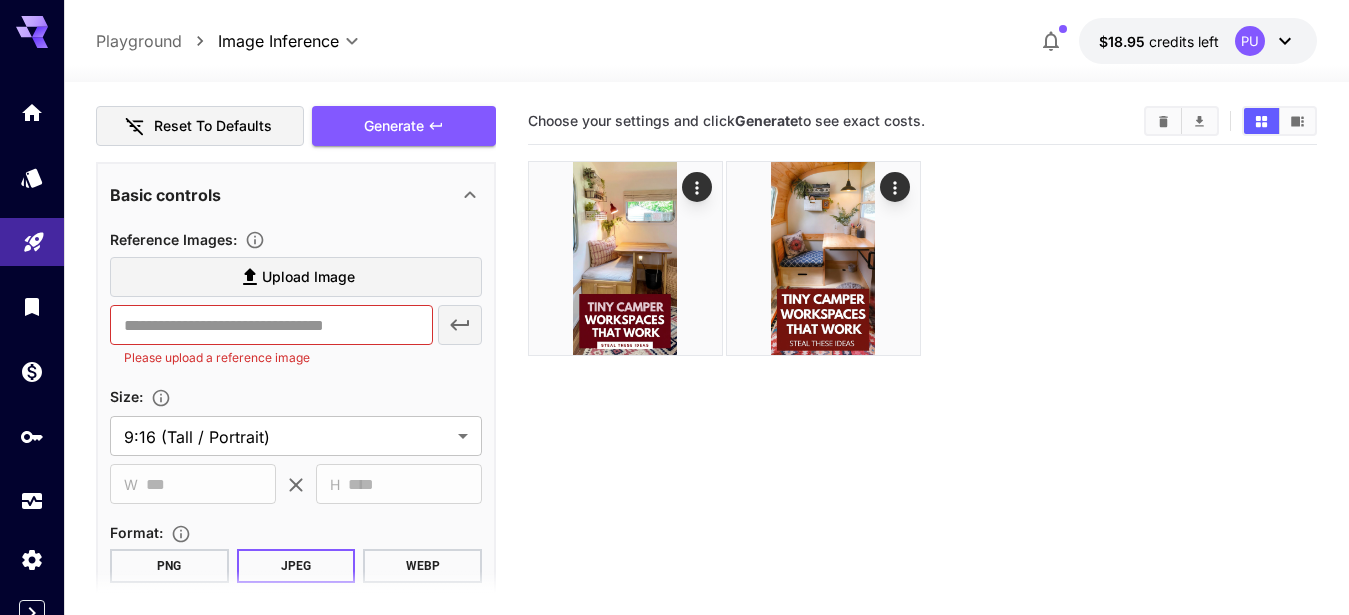 scroll, scrollTop: 485, scrollLeft: 0, axis: vertical 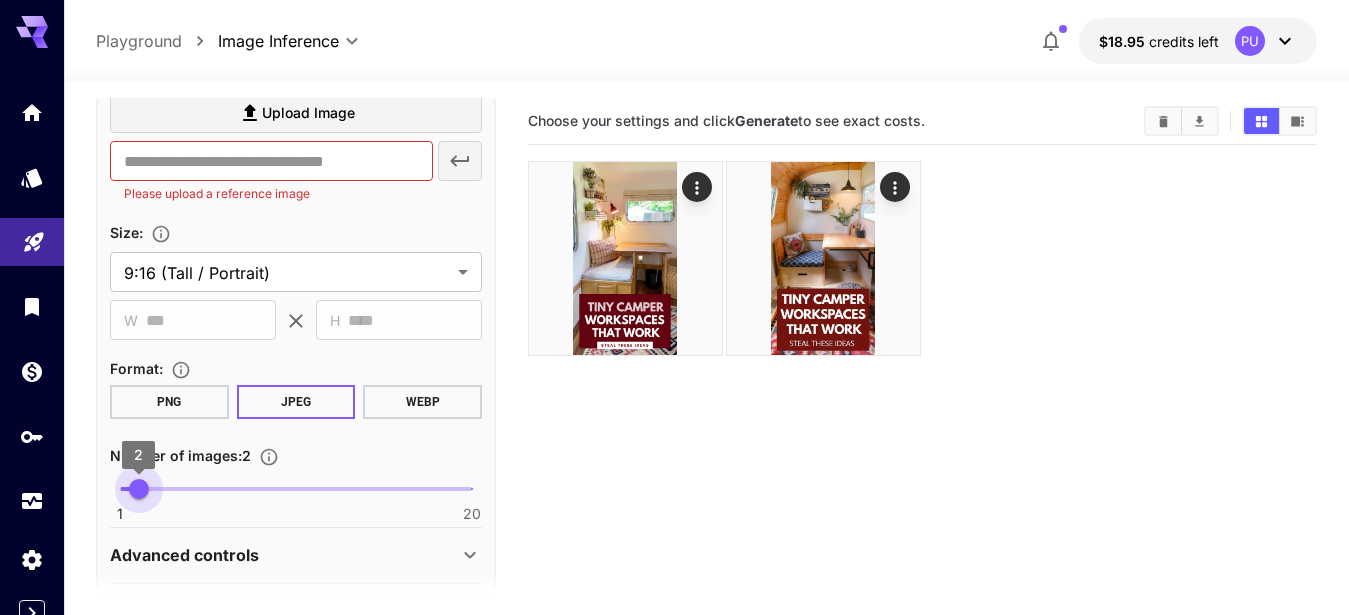 type on "*" 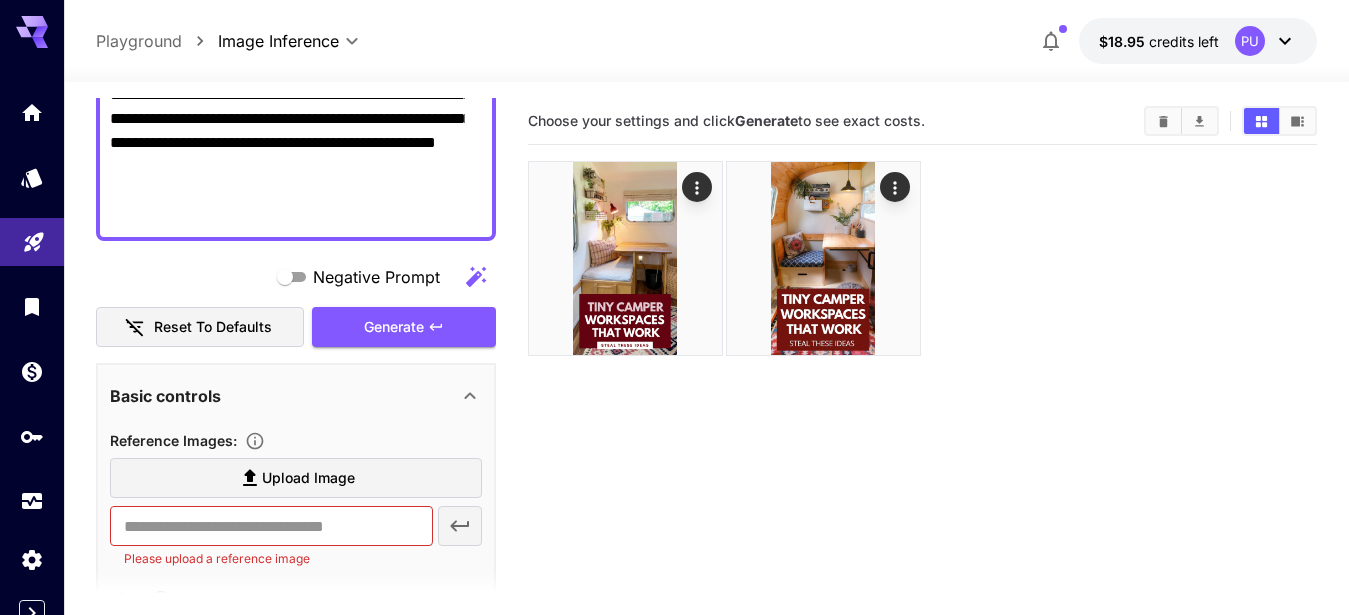 scroll, scrollTop: 261, scrollLeft: 0, axis: vertical 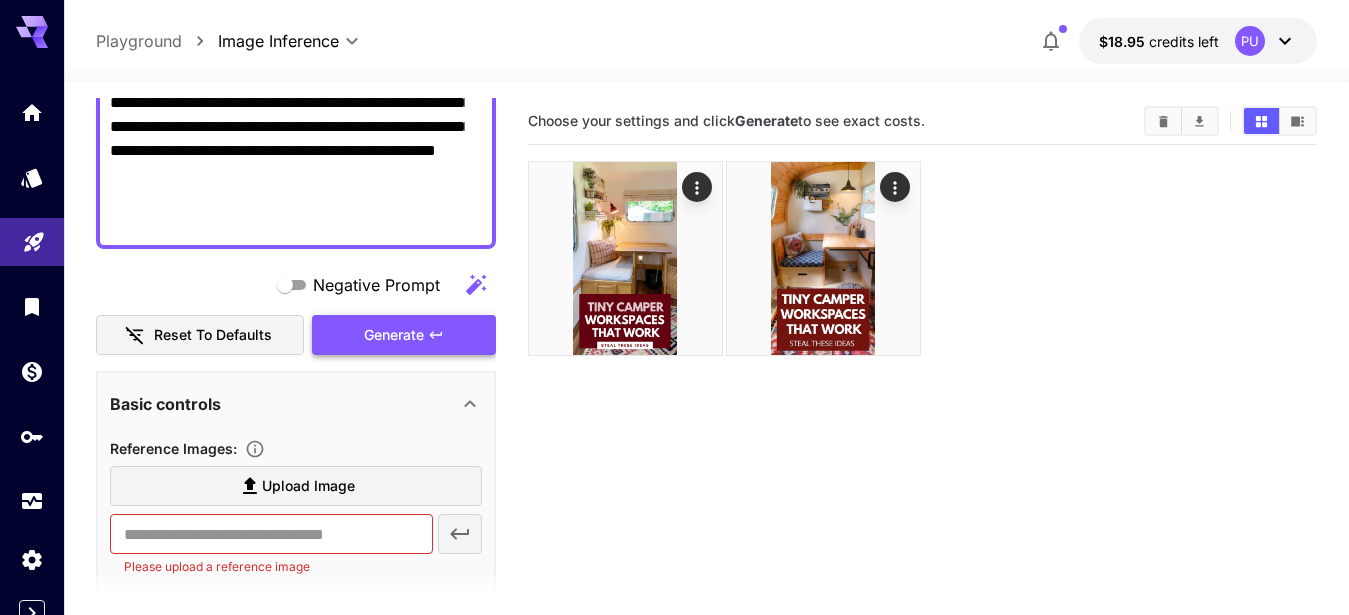 click on "Generate" at bounding box center (394, 335) 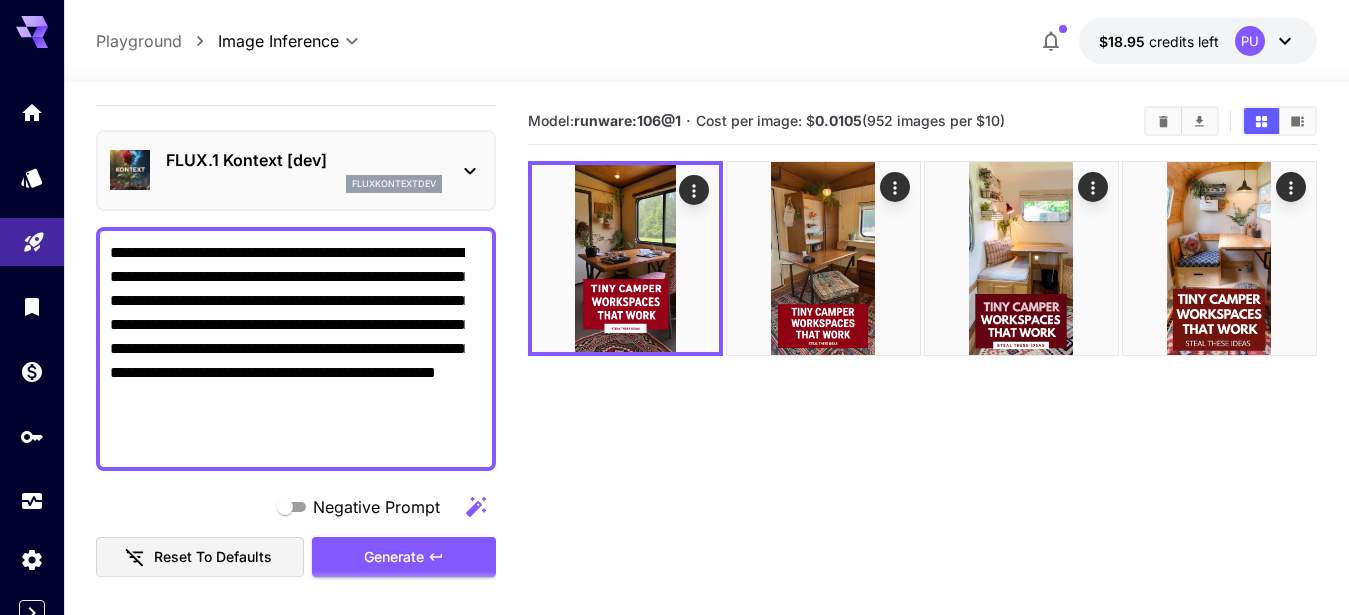 scroll, scrollTop: 0, scrollLeft: 0, axis: both 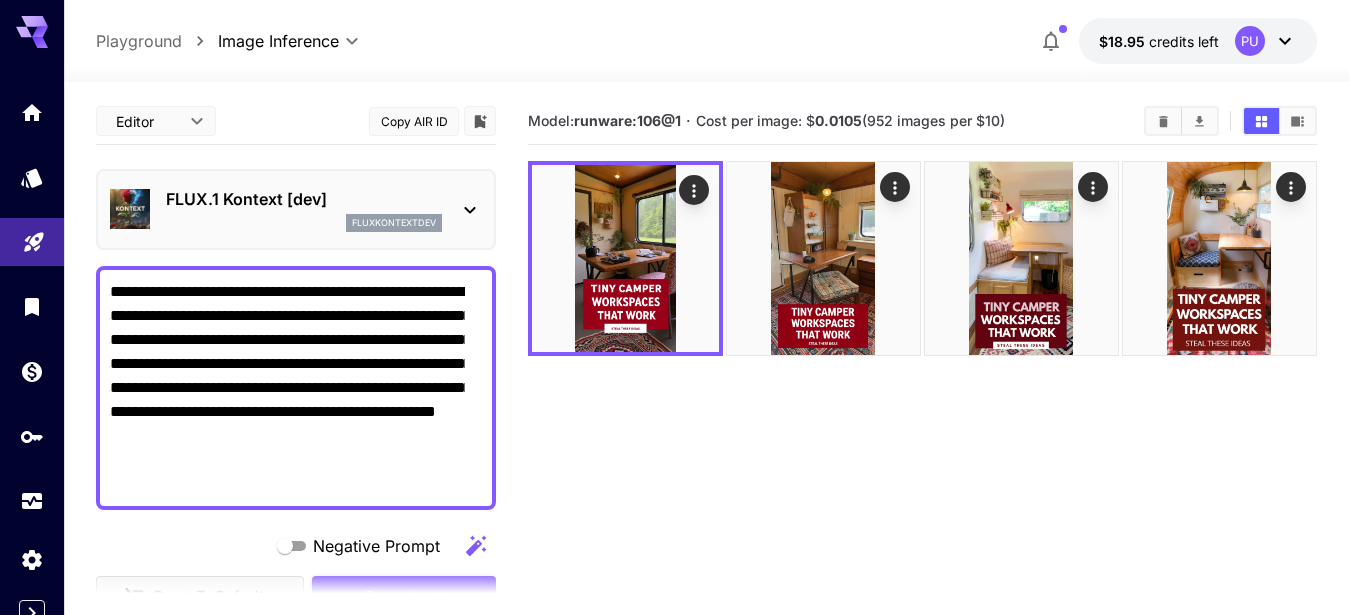 click on "FLUX.1 Kontext [dev]" at bounding box center [304, 199] 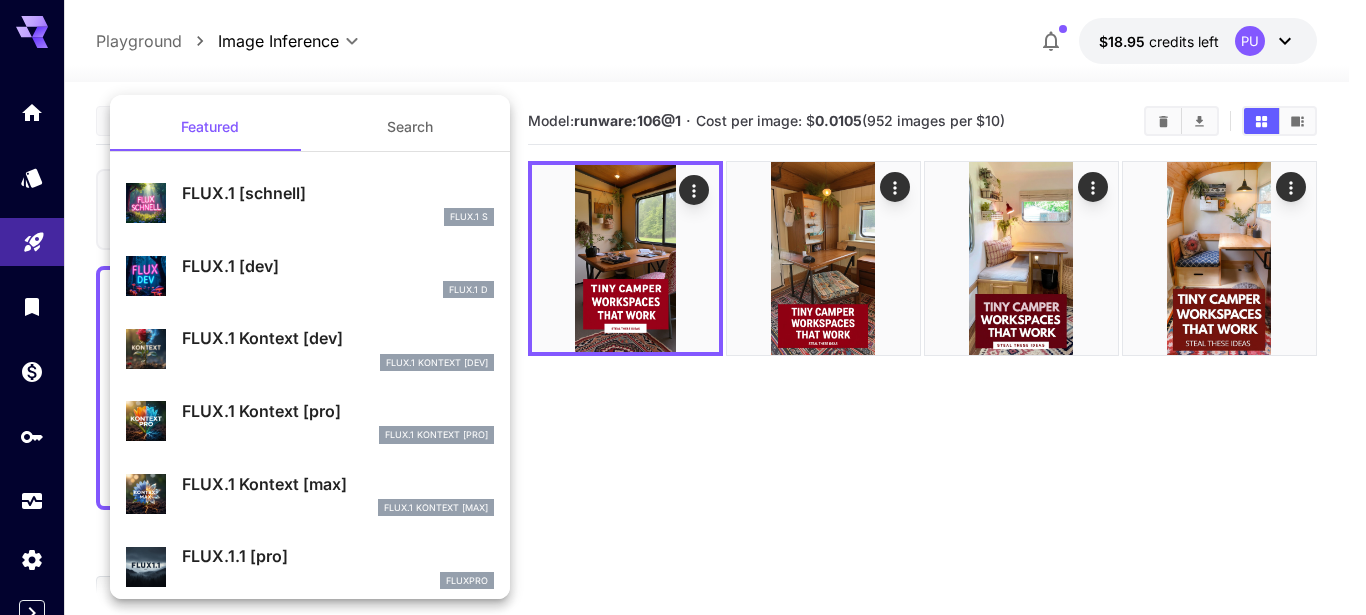 click at bounding box center (683, 307) 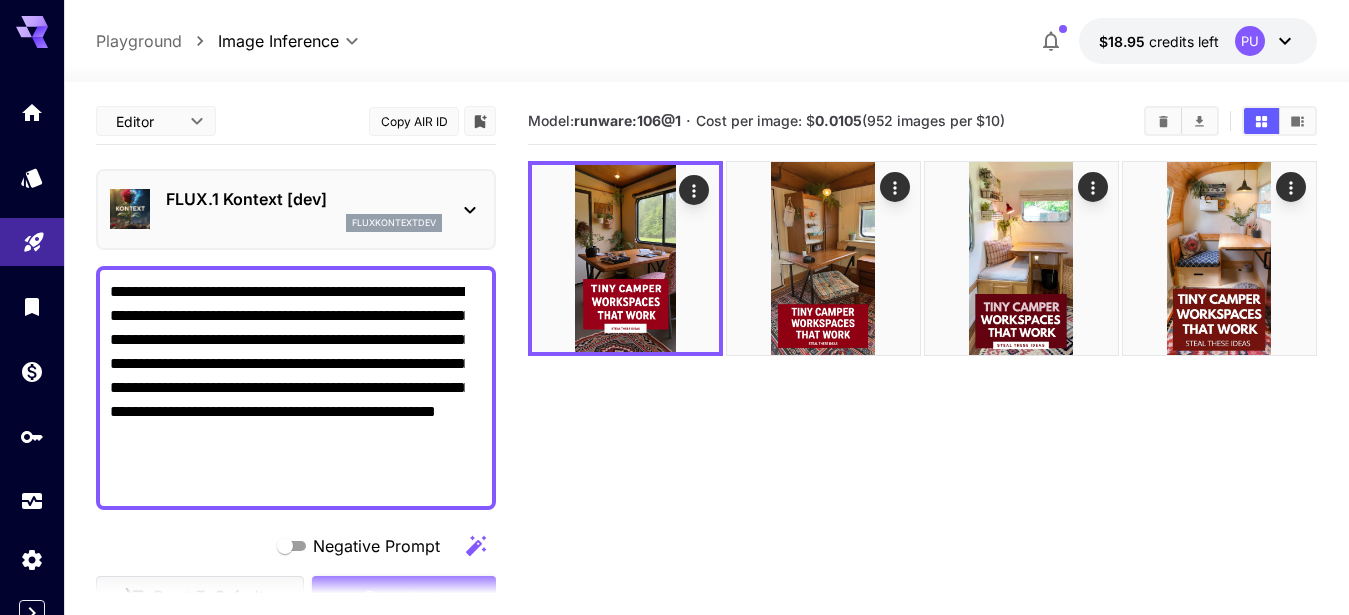 click on "**********" at bounding box center [287, 388] 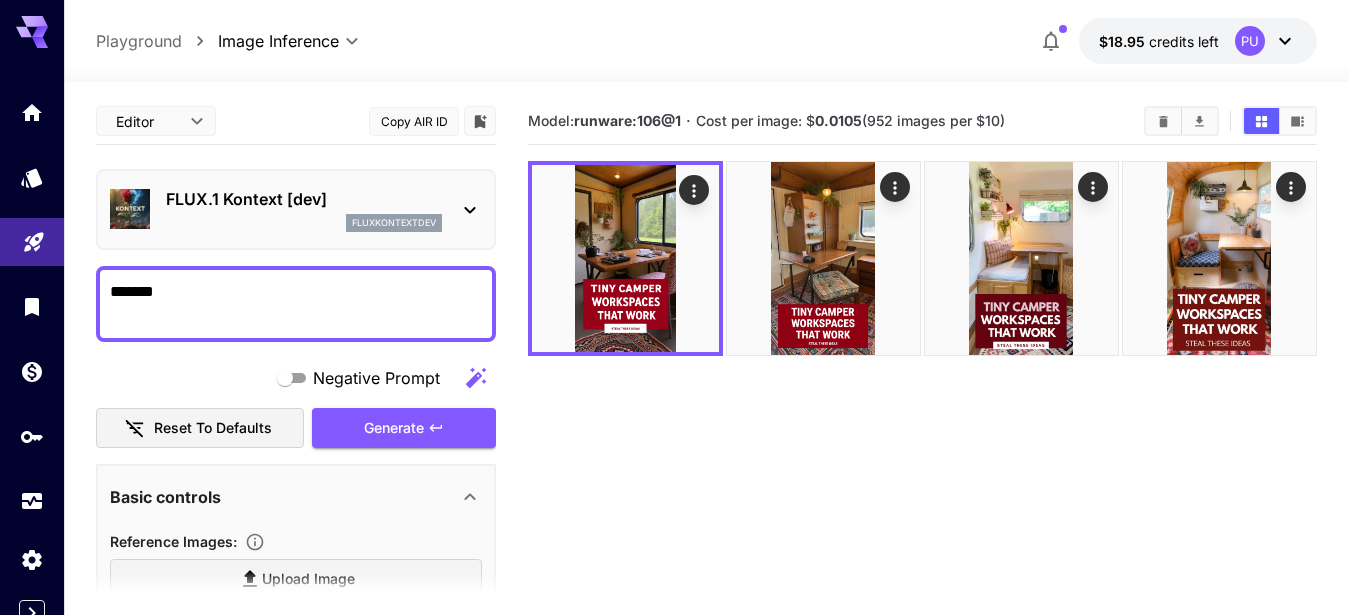 paste on "**********" 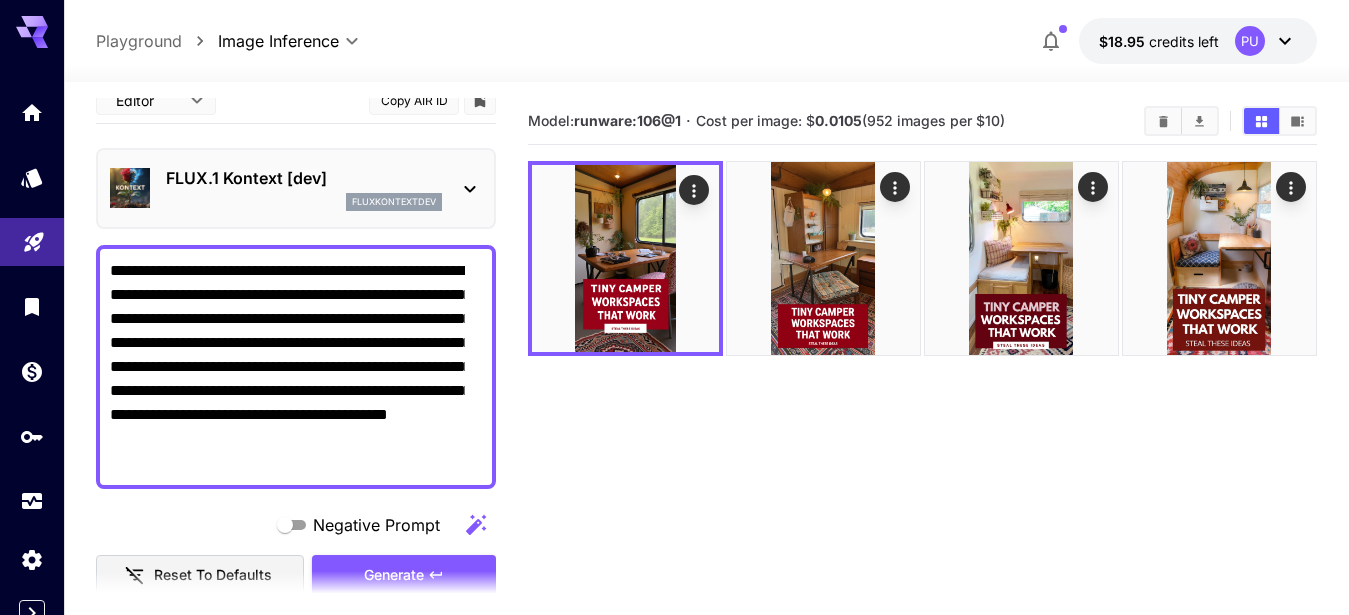 scroll, scrollTop: 0, scrollLeft: 0, axis: both 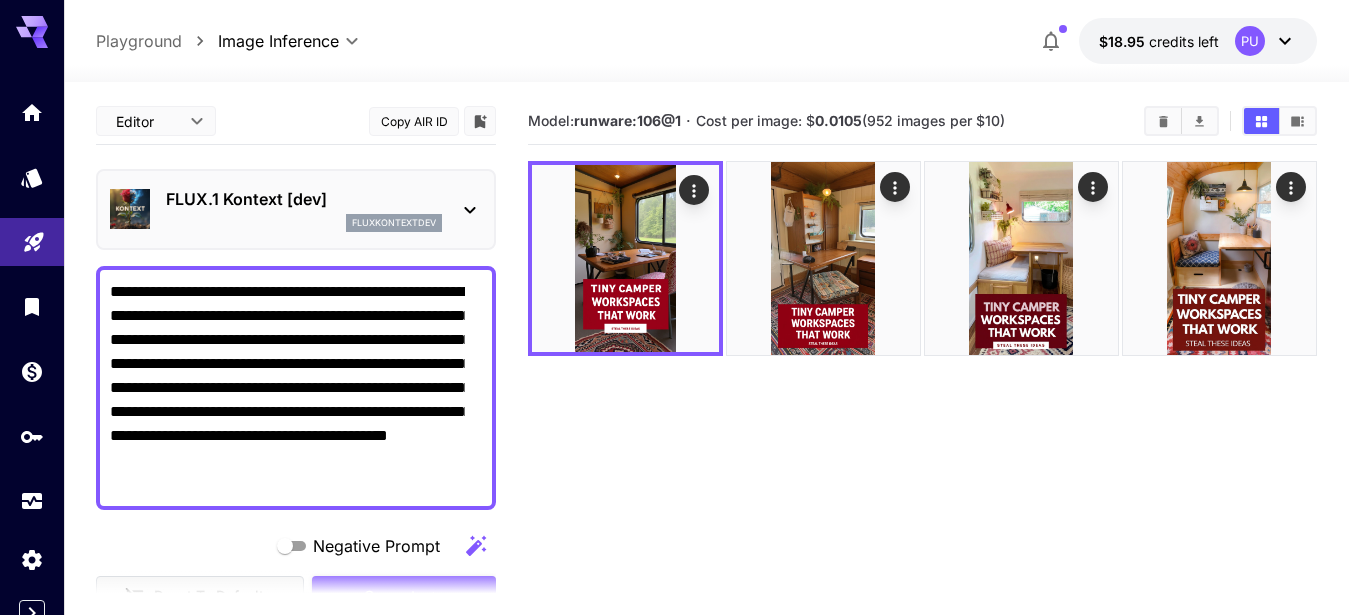 type on "**********" 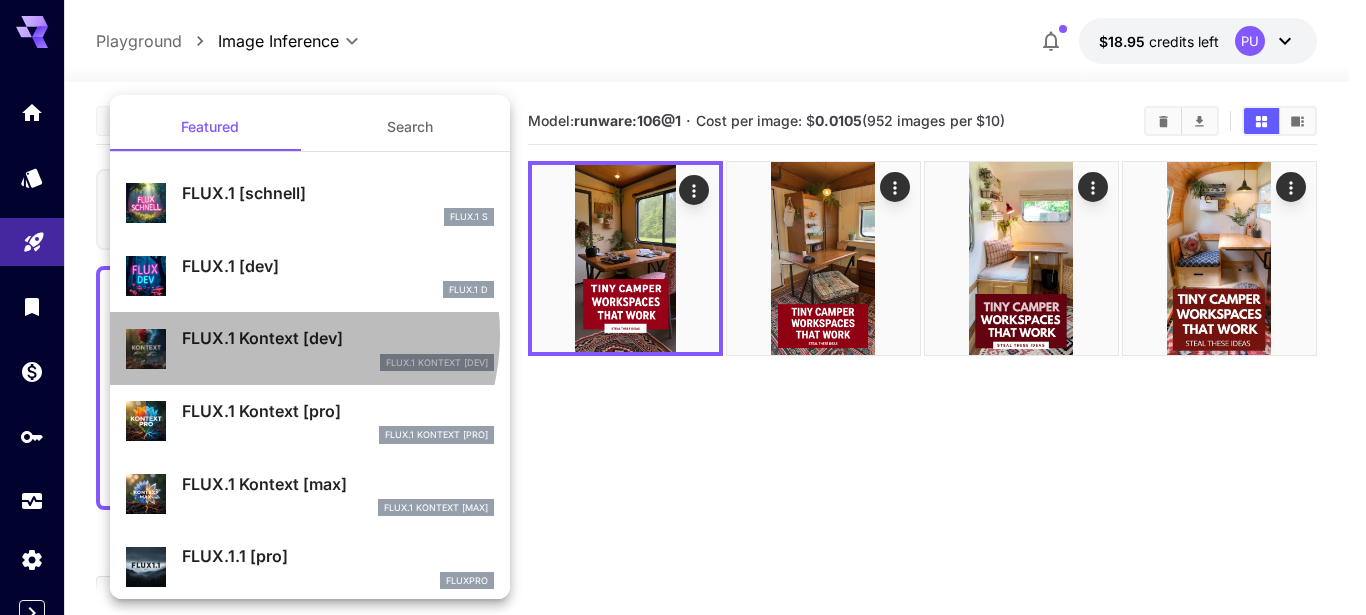click on "FLUX.1 Kontext [dev]" at bounding box center [338, 338] 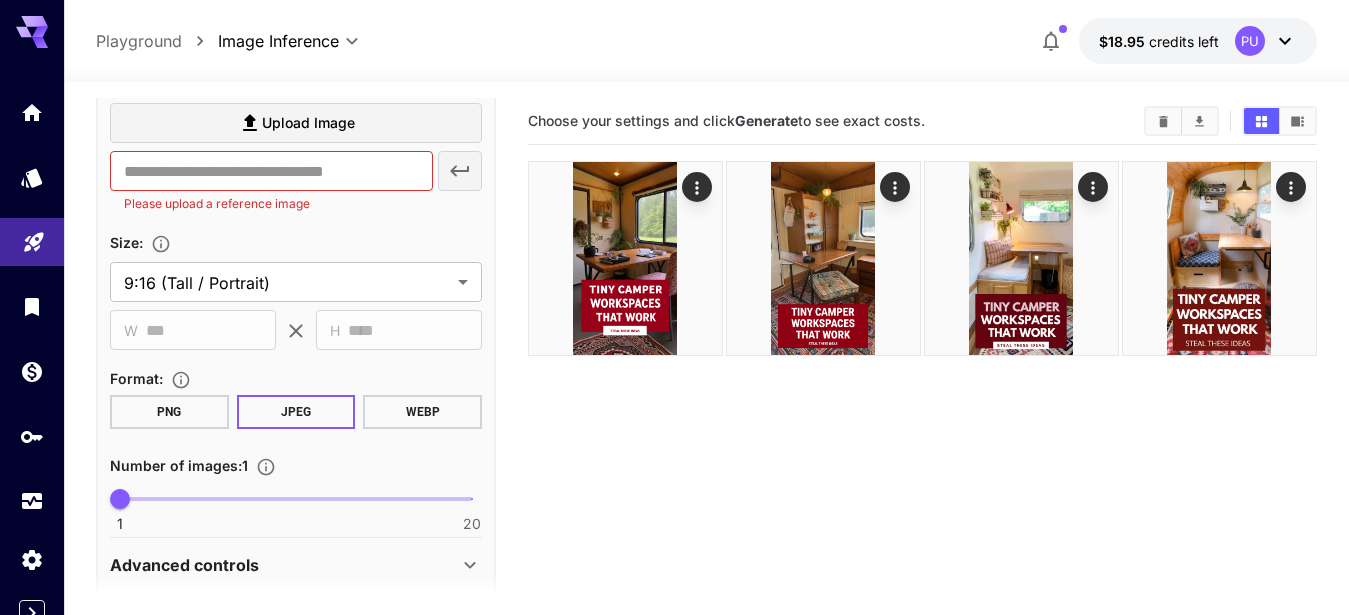 scroll, scrollTop: 634, scrollLeft: 0, axis: vertical 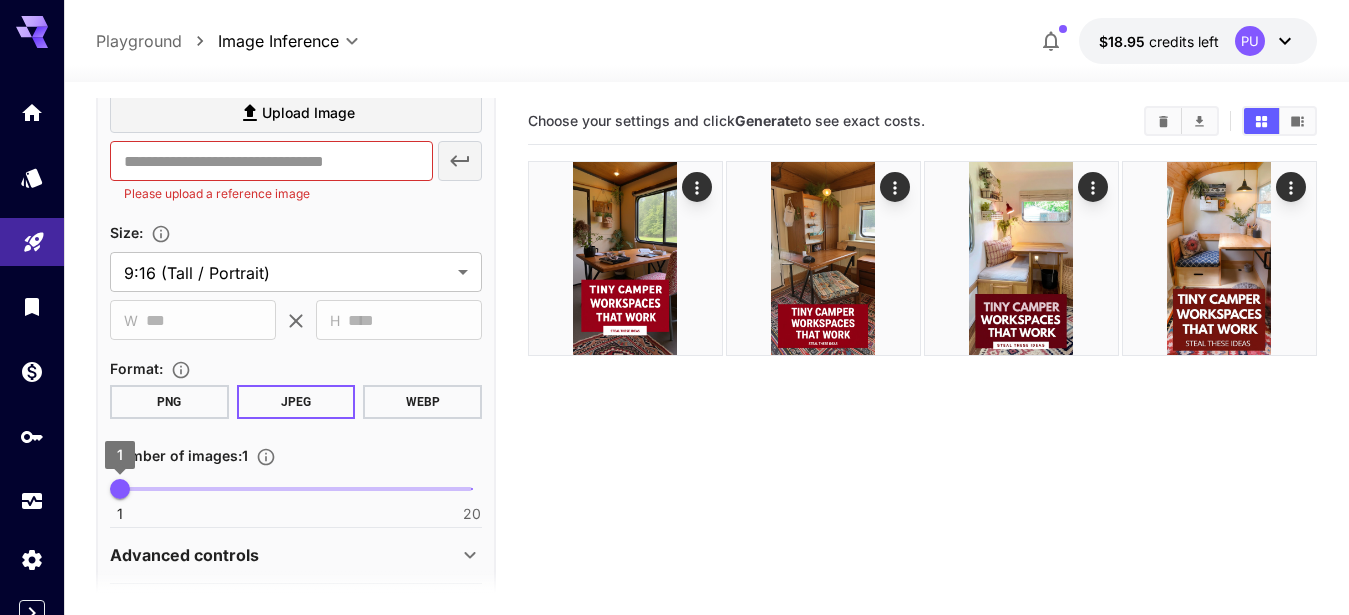 type on "*" 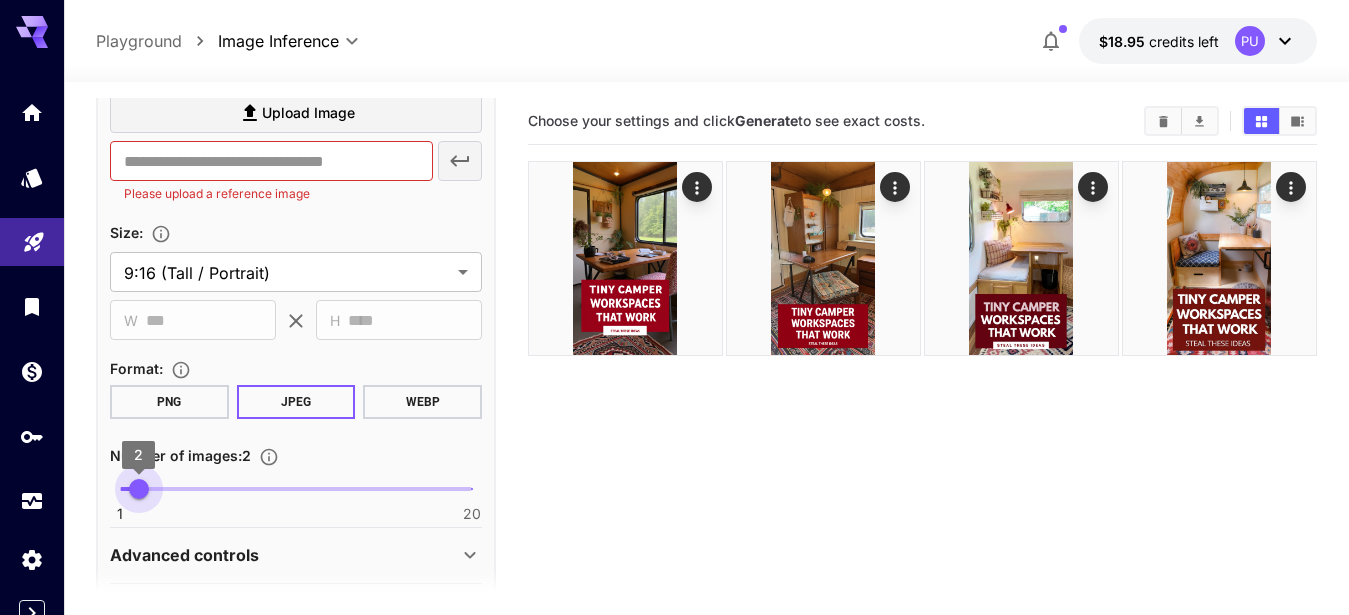 drag, startPoint x: 129, startPoint y: 487, endPoint x: 144, endPoint y: 487, distance: 15 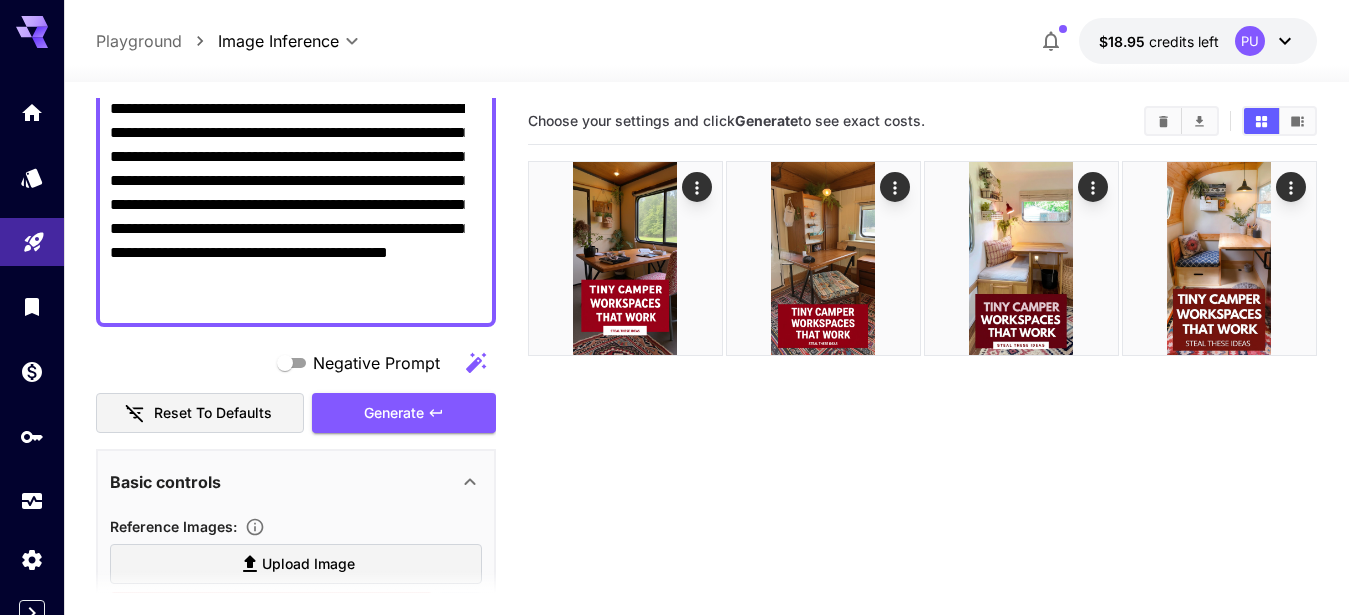 scroll, scrollTop: 196, scrollLeft: 0, axis: vertical 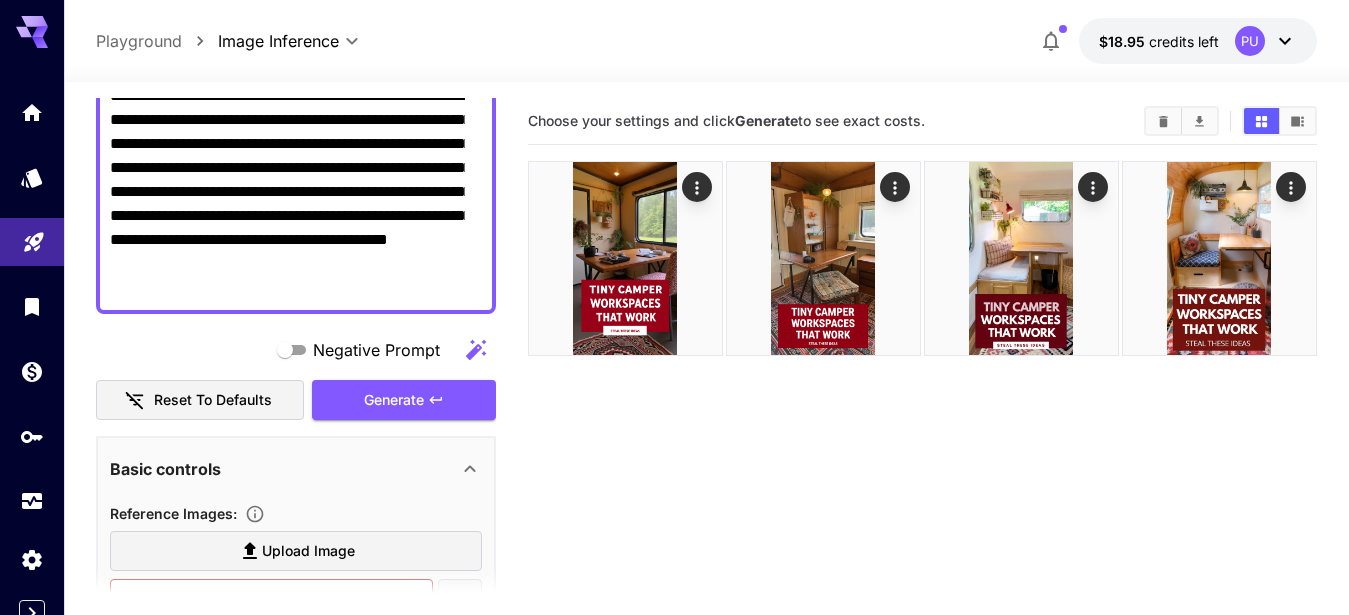 click on "**********" at bounding box center (287, 192) 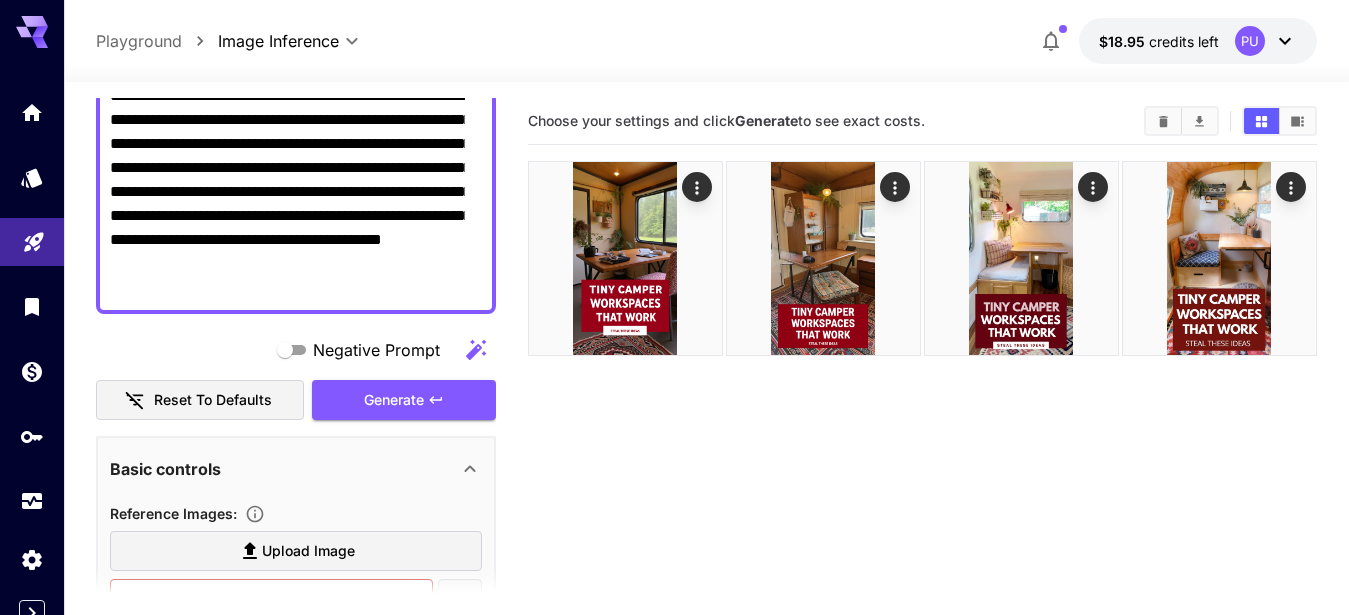type on "**********" 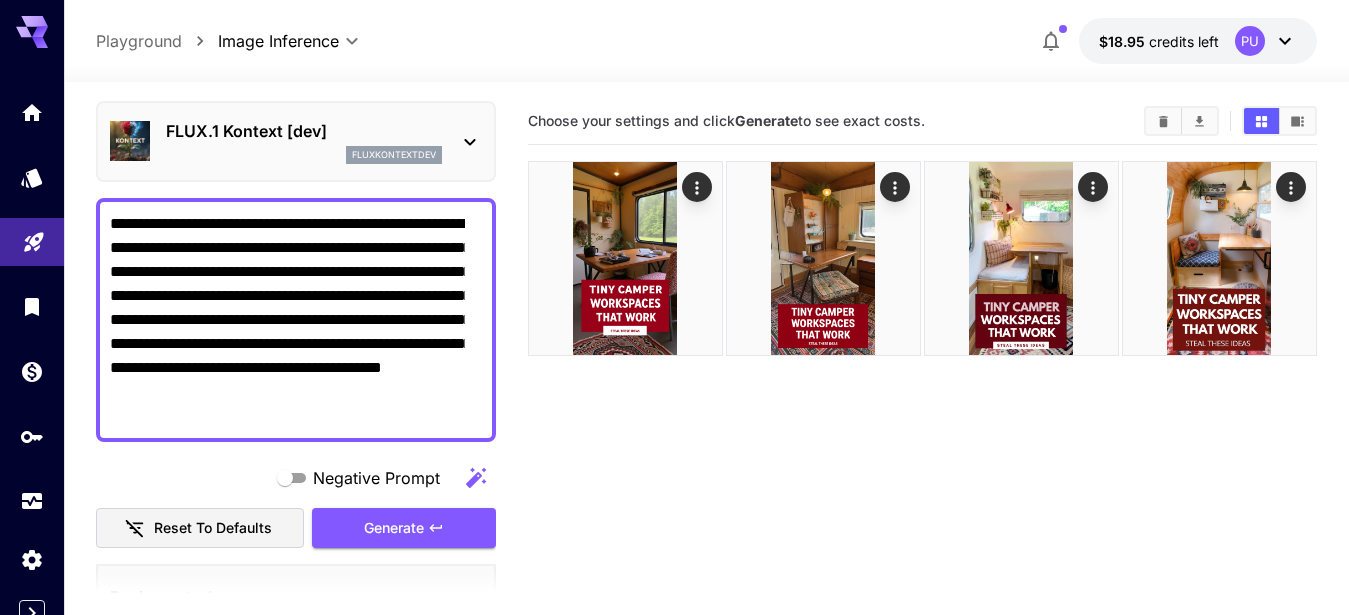 scroll, scrollTop: 0, scrollLeft: 0, axis: both 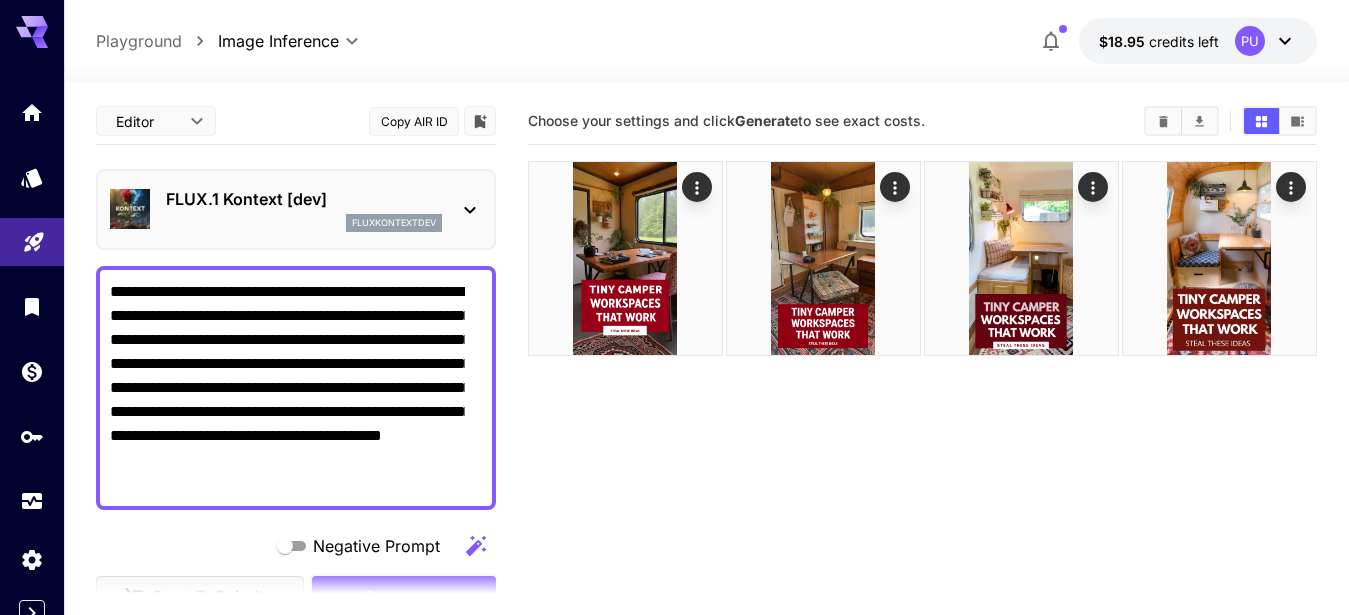 click on "FLUX.1 Kontext [dev]" at bounding box center (304, 199) 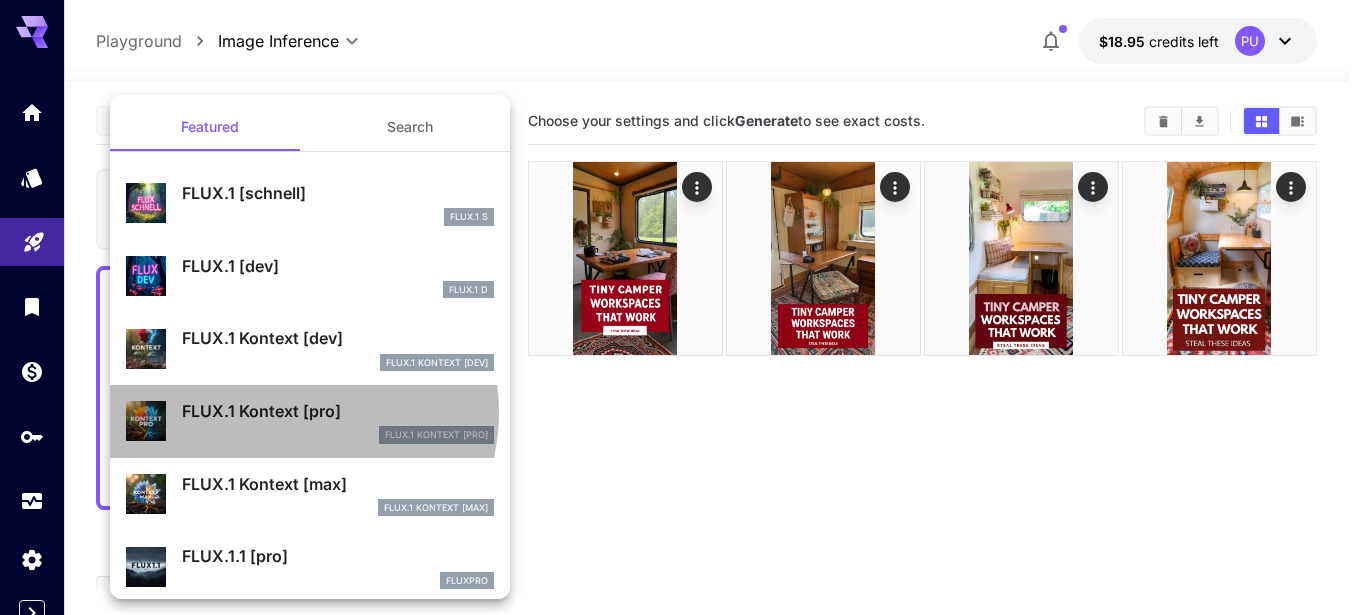 click on "FLUX.1 Kontext [pro]" at bounding box center (338, 411) 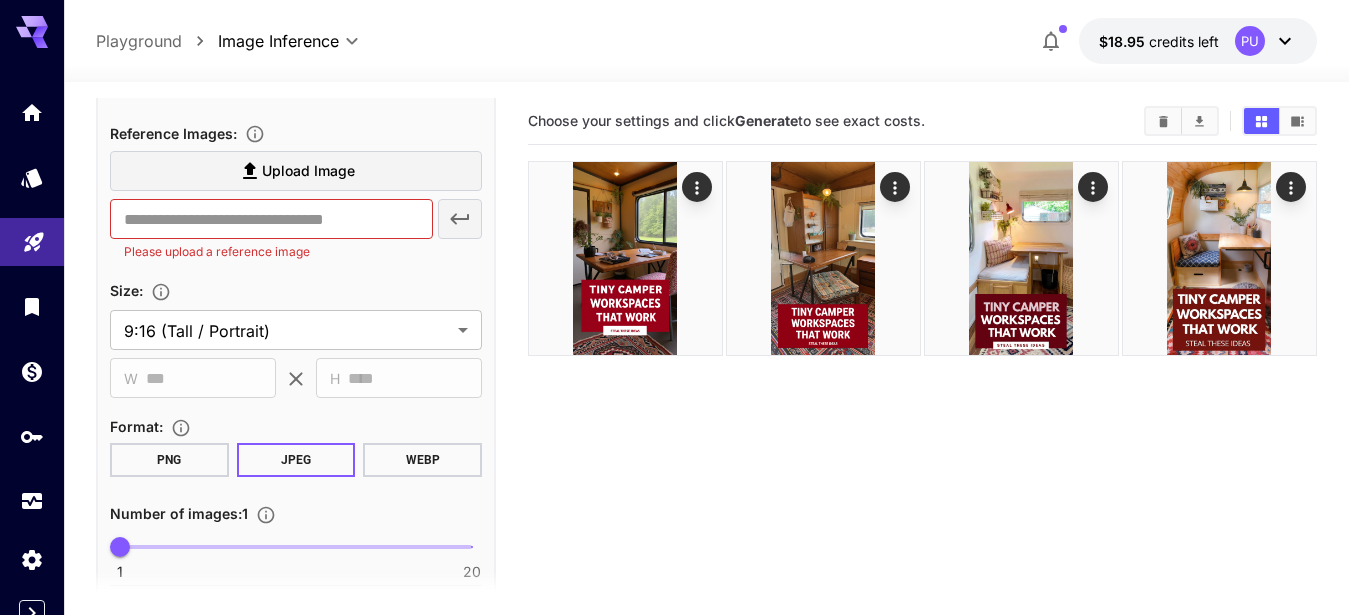 scroll, scrollTop: 578, scrollLeft: 0, axis: vertical 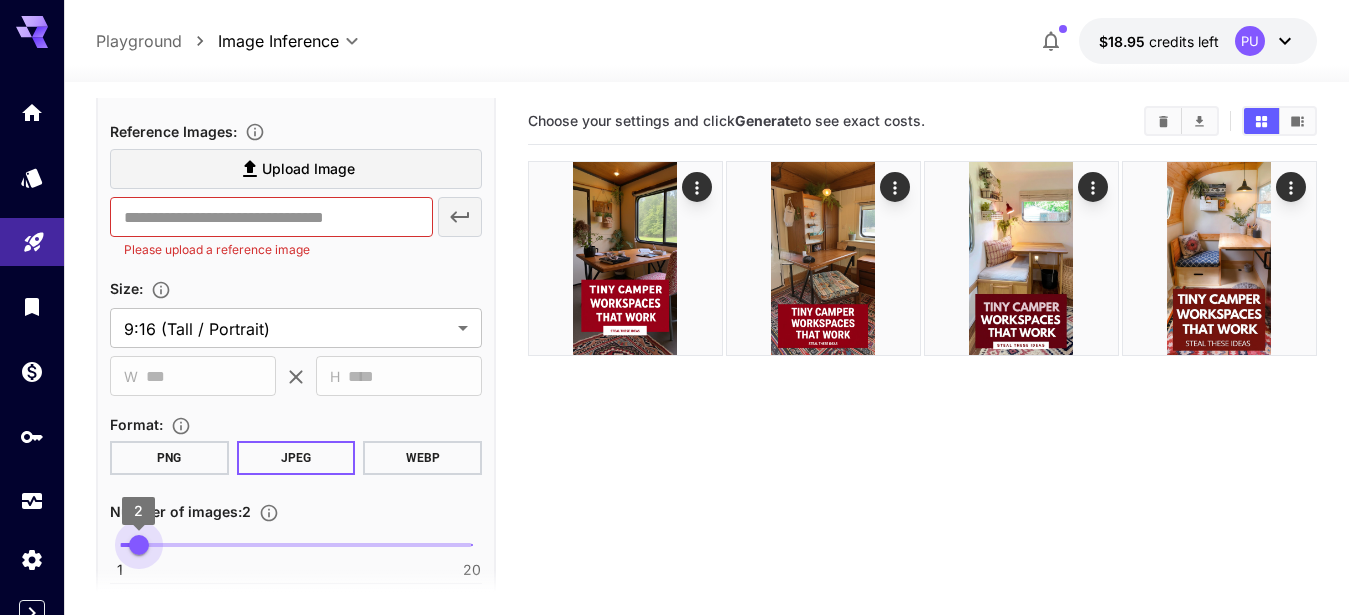 drag, startPoint x: 124, startPoint y: 541, endPoint x: 138, endPoint y: 542, distance: 14.035668 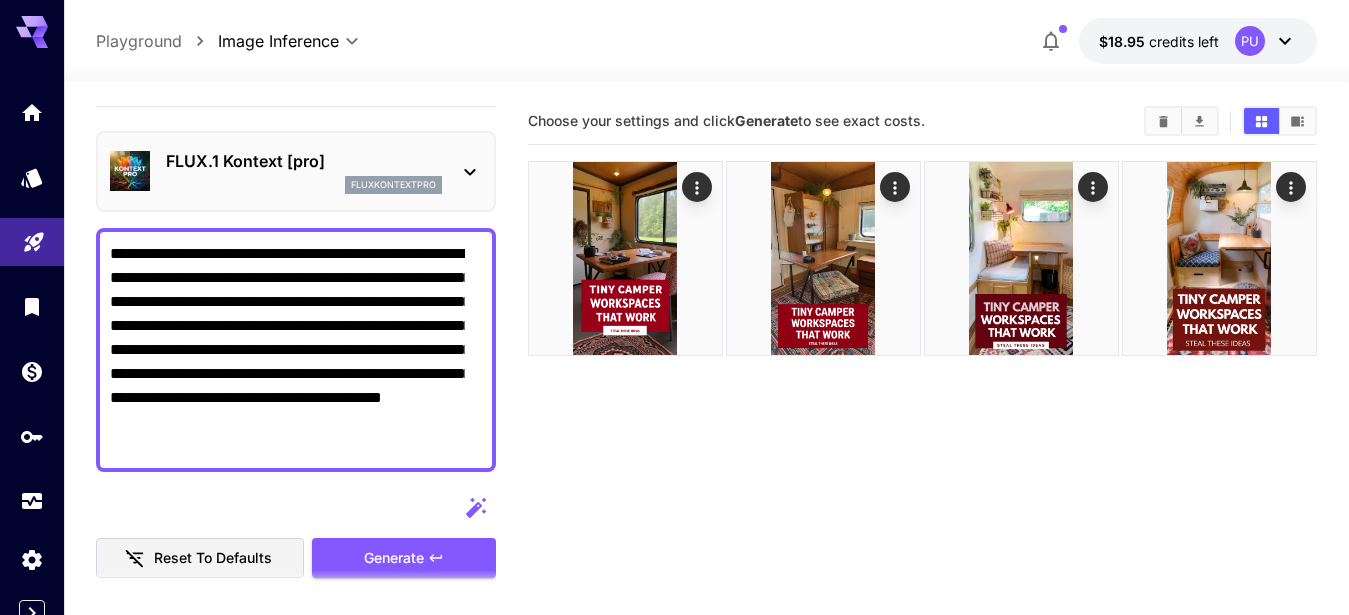 scroll, scrollTop: 0, scrollLeft: 0, axis: both 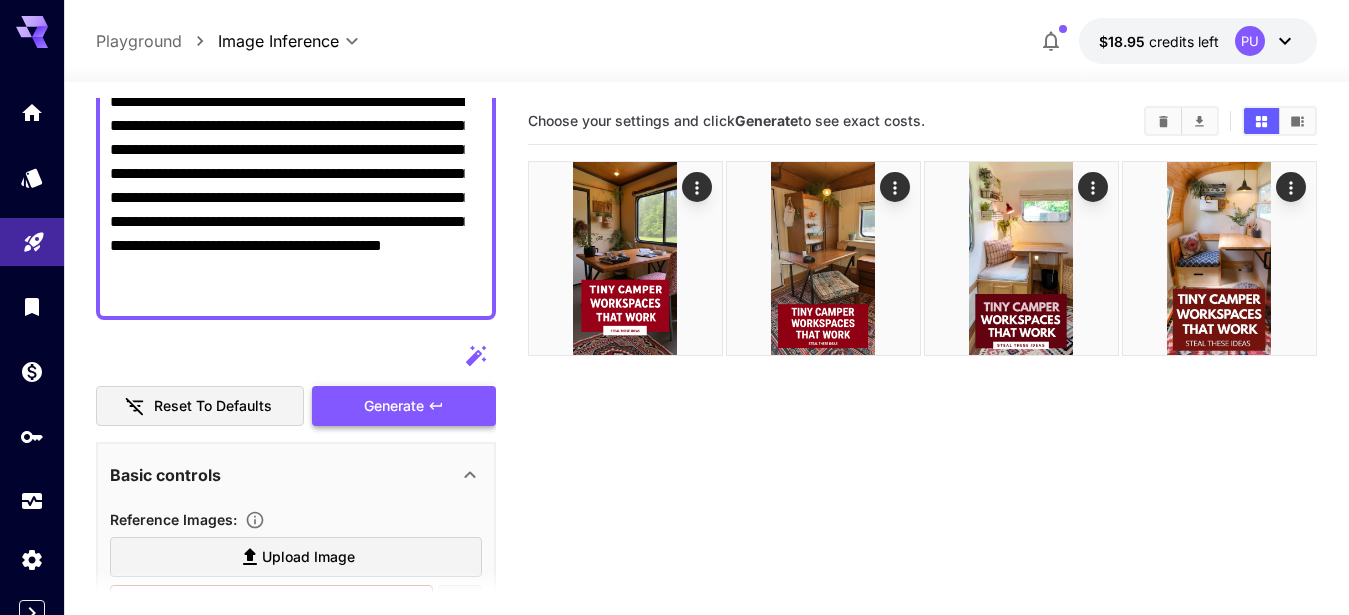 click on "Generate" at bounding box center (394, 406) 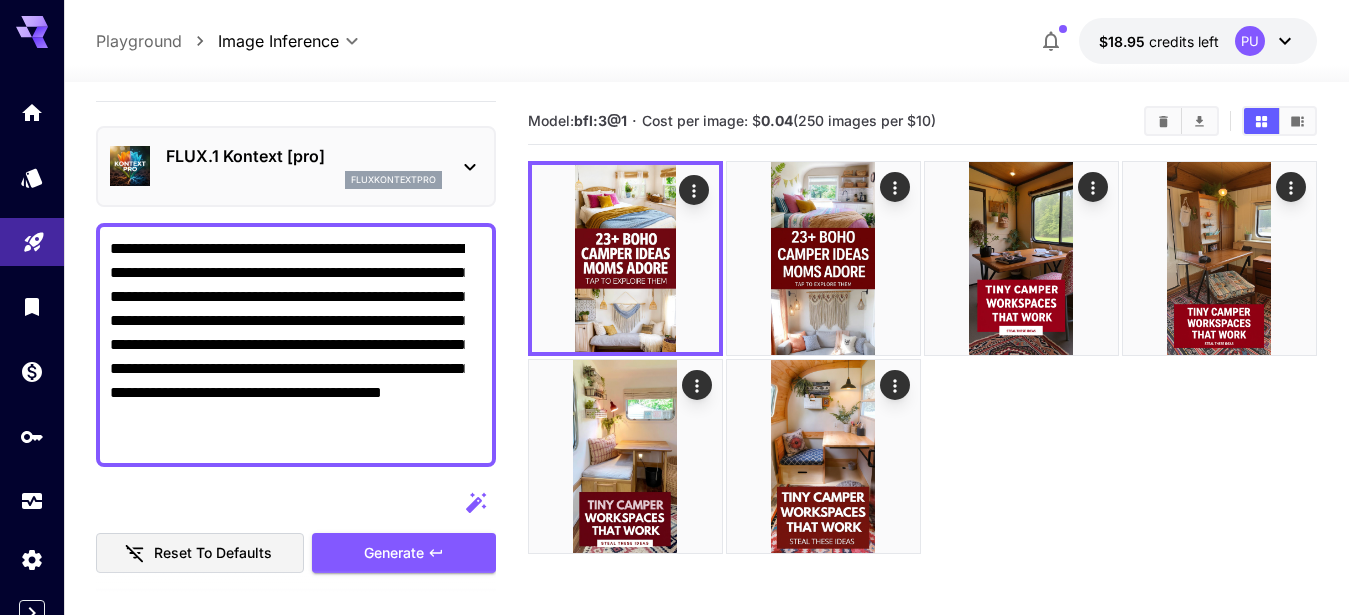 scroll, scrollTop: 33, scrollLeft: 0, axis: vertical 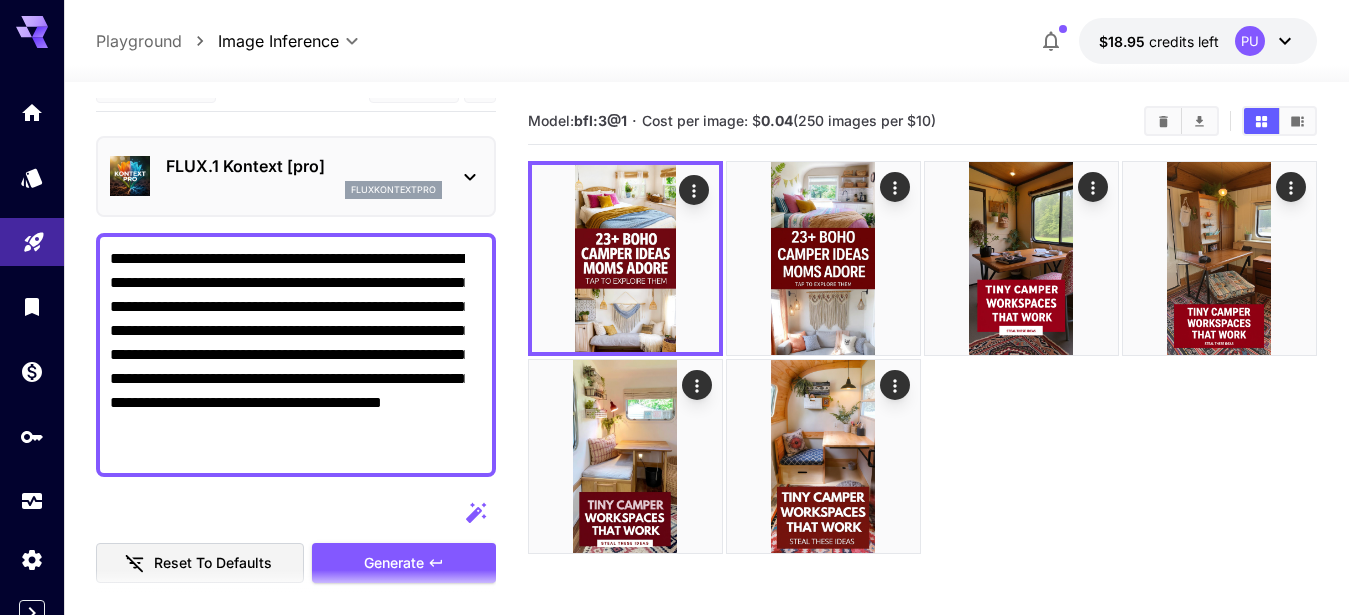 click on "FLUX.1 Kontext [pro]" at bounding box center [304, 166] 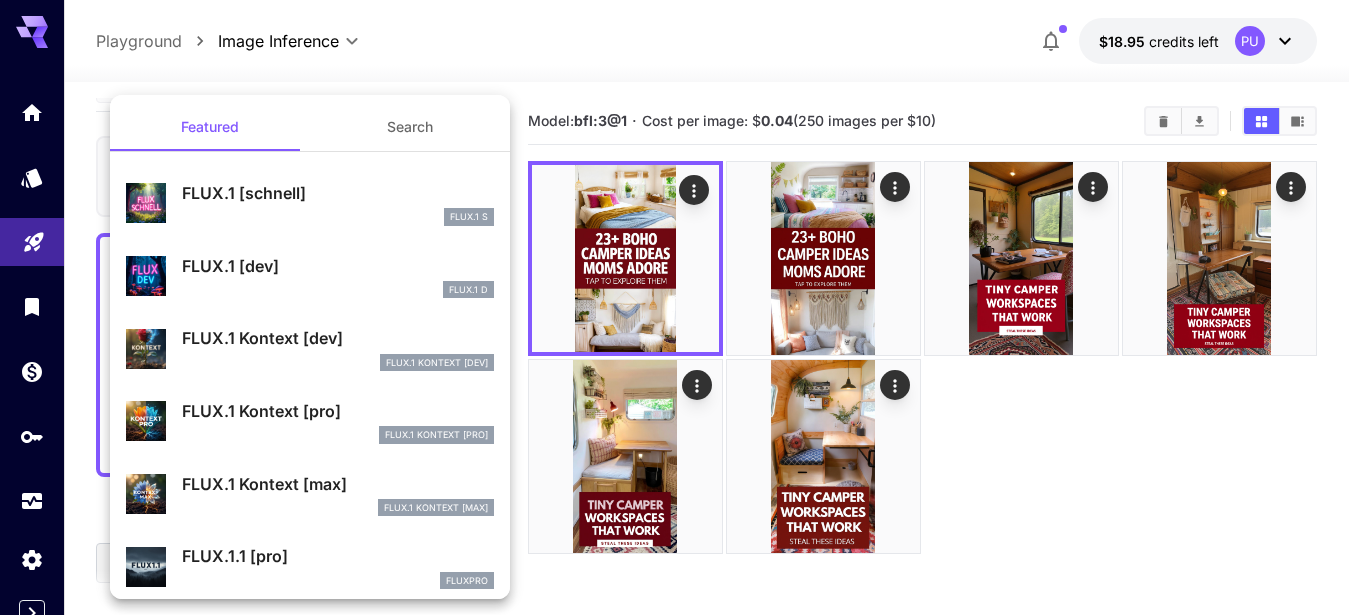 click on "FLUX.1 Kontext [max]" at bounding box center (338, 484) 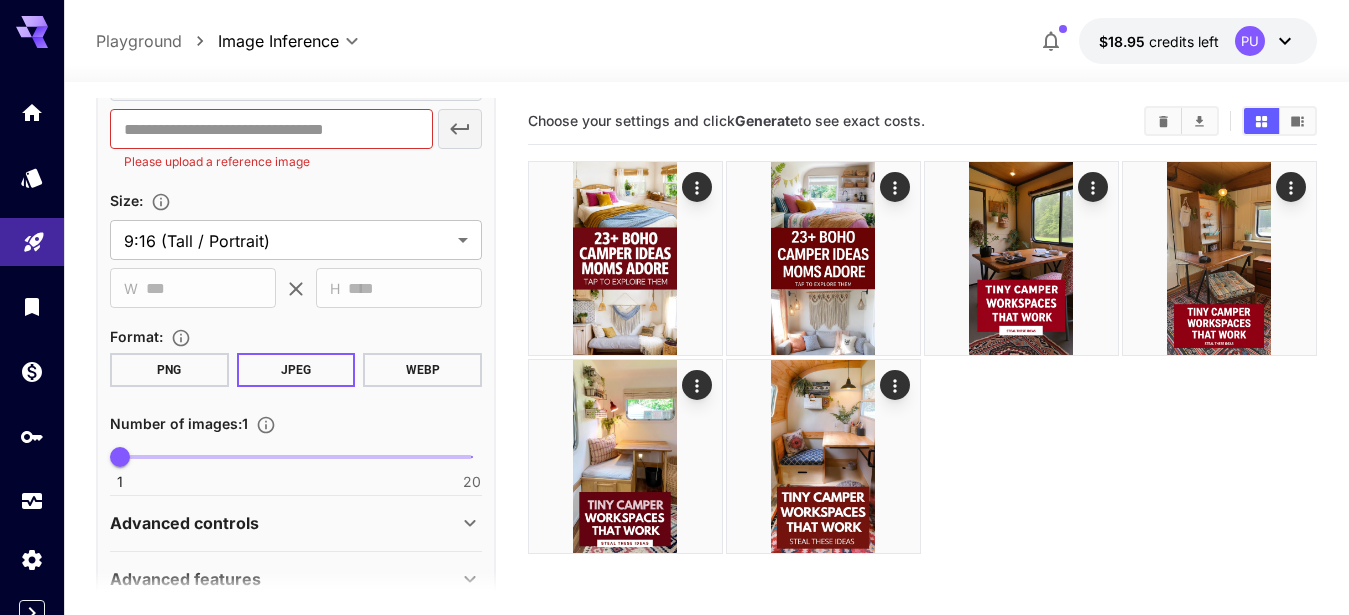 scroll, scrollTop: 679, scrollLeft: 0, axis: vertical 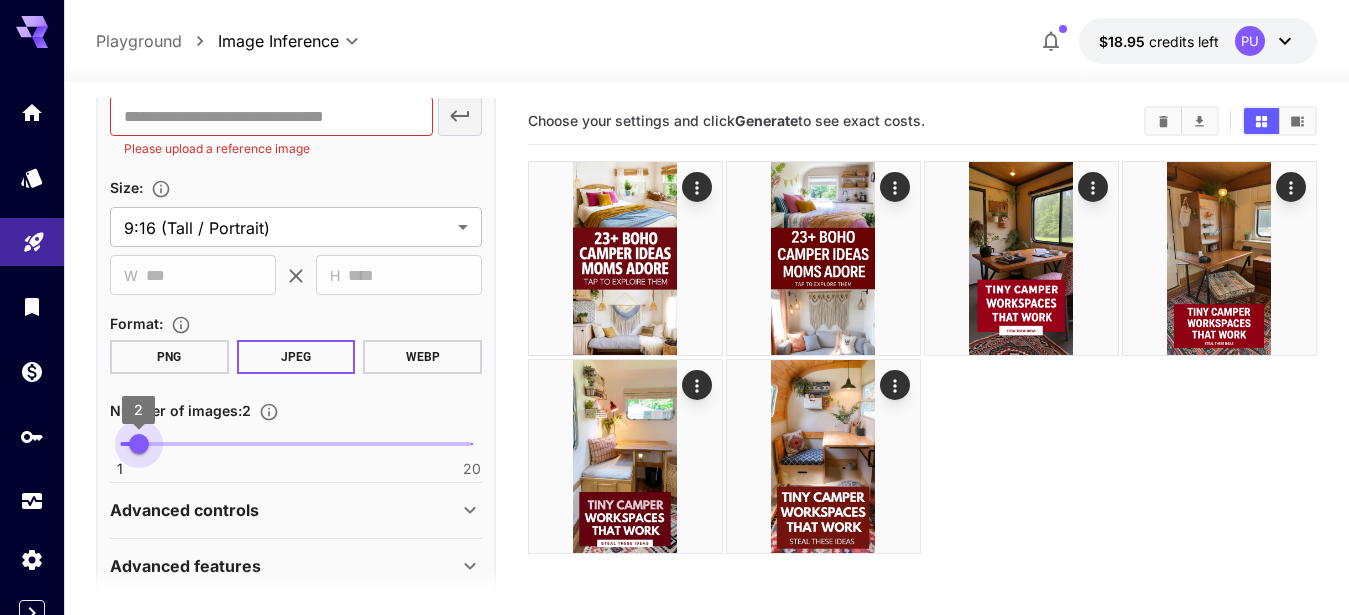 drag, startPoint x: 118, startPoint y: 443, endPoint x: 130, endPoint y: 443, distance: 12 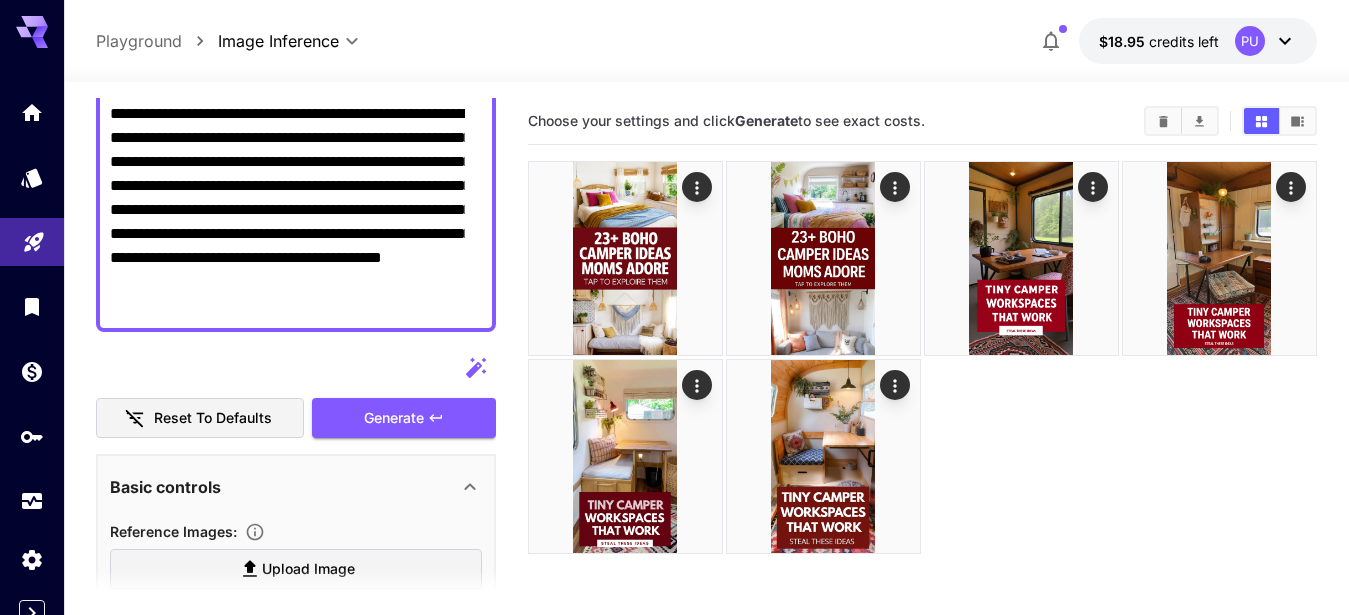 scroll, scrollTop: 183, scrollLeft: 0, axis: vertical 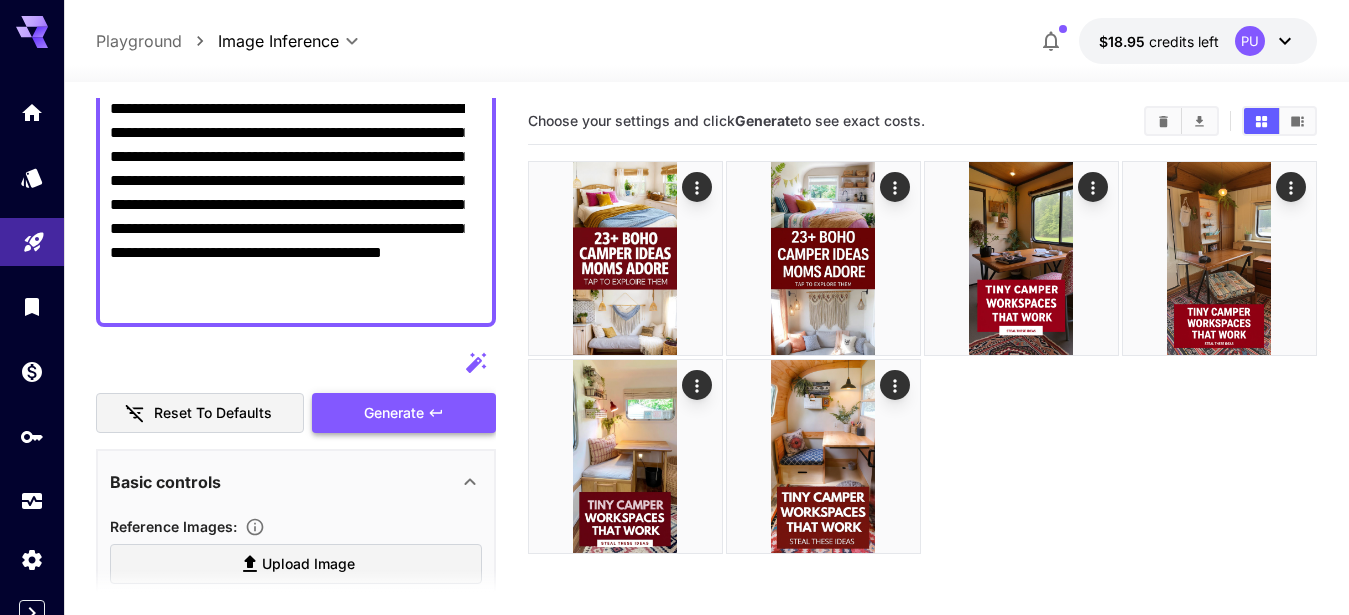 click on "Generate" at bounding box center (394, 413) 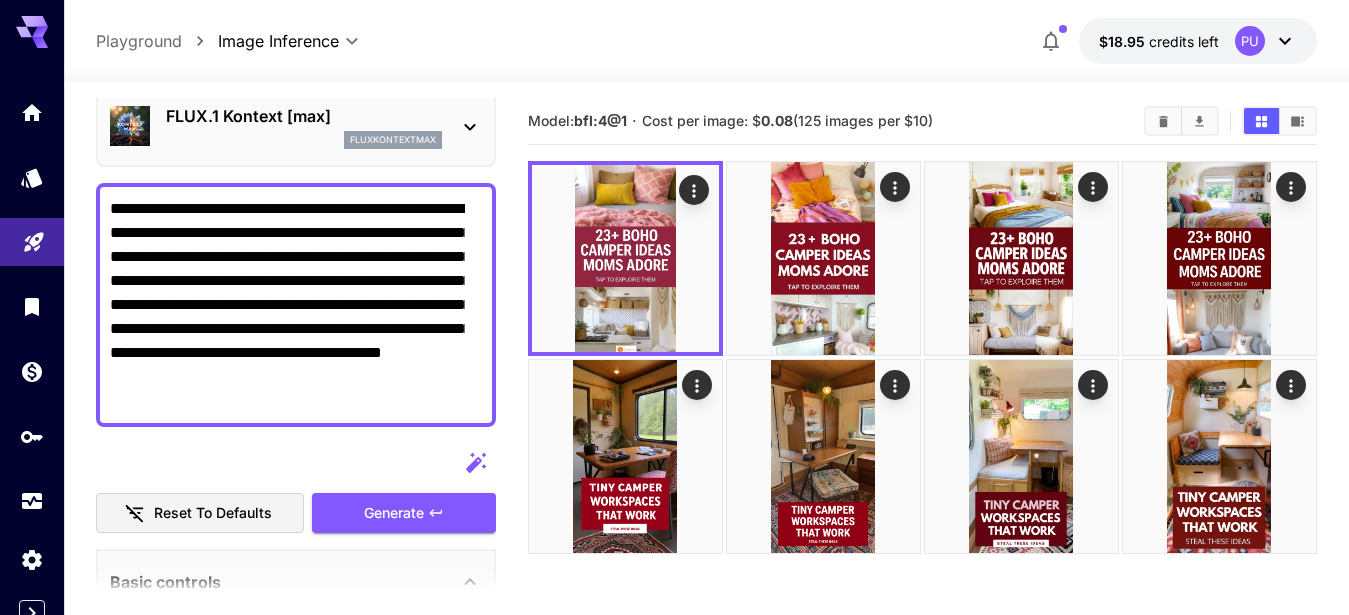 scroll, scrollTop: 0, scrollLeft: 0, axis: both 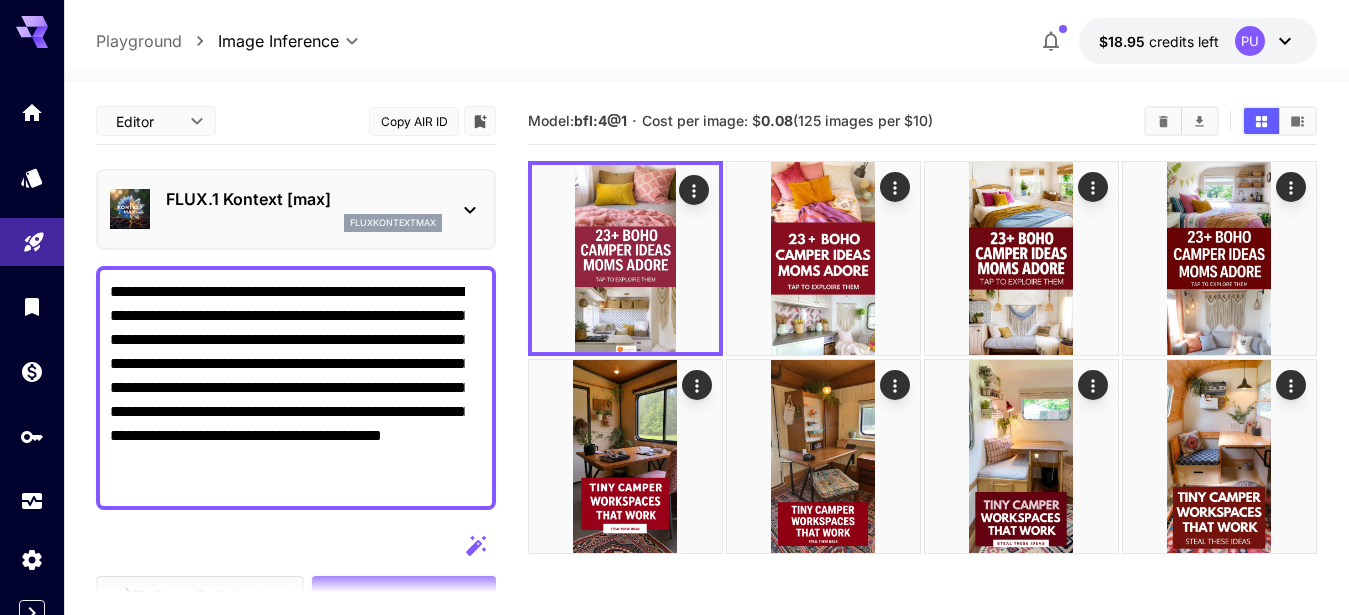 click on "FLUX.1 Kontext [max]" at bounding box center (304, 199) 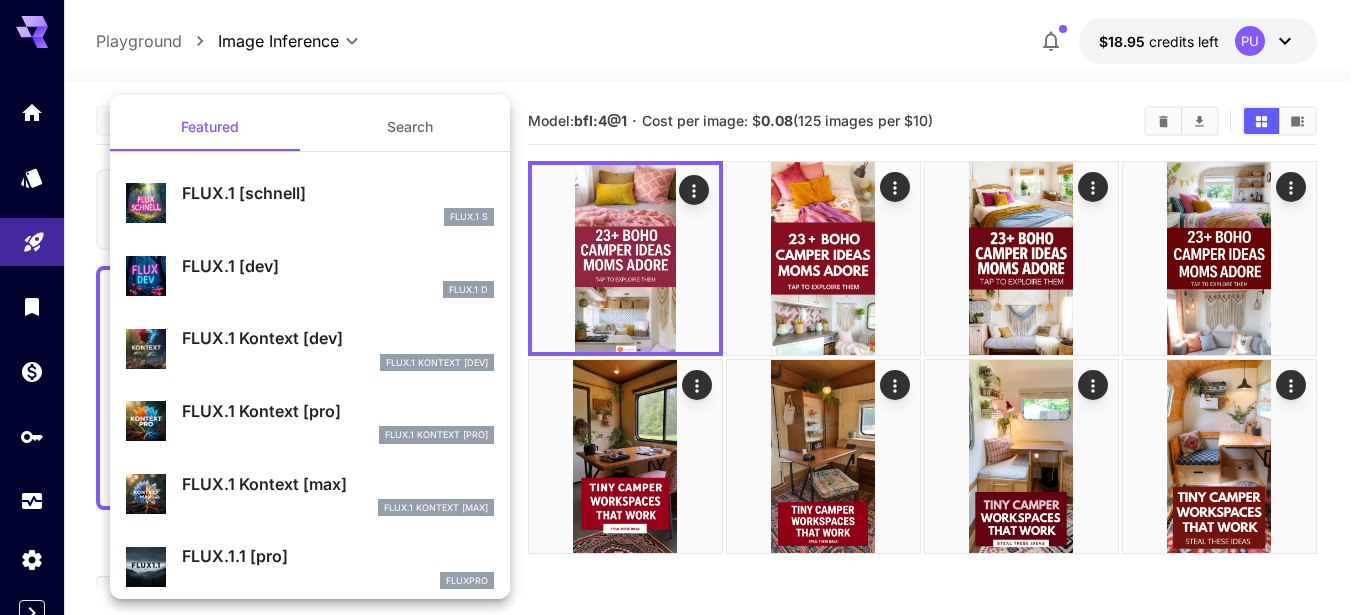 click on "FLUX.1 Kontext [dev]" at bounding box center [338, 338] 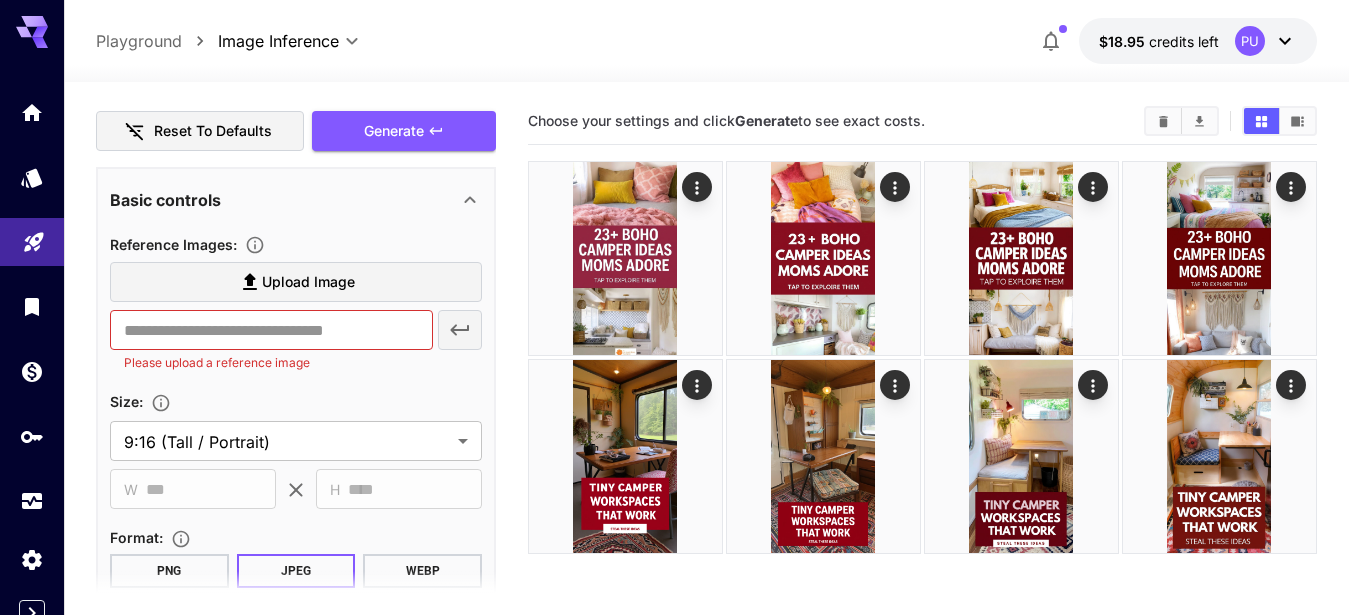 scroll, scrollTop: 485, scrollLeft: 0, axis: vertical 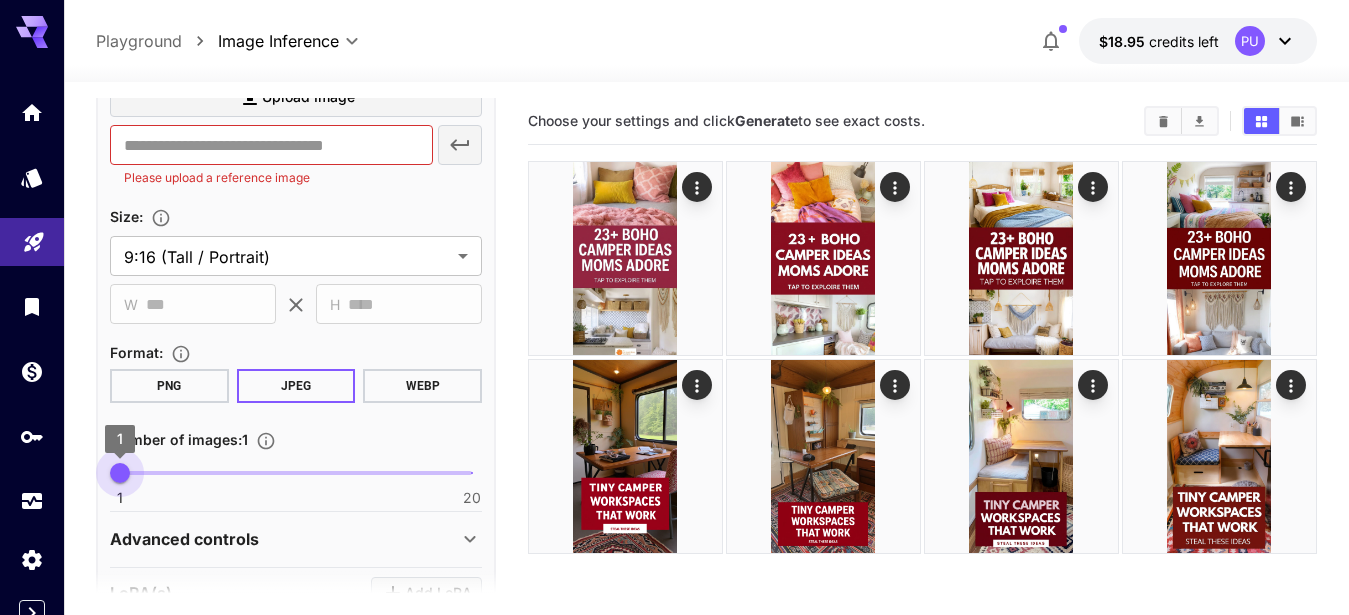 type on "*" 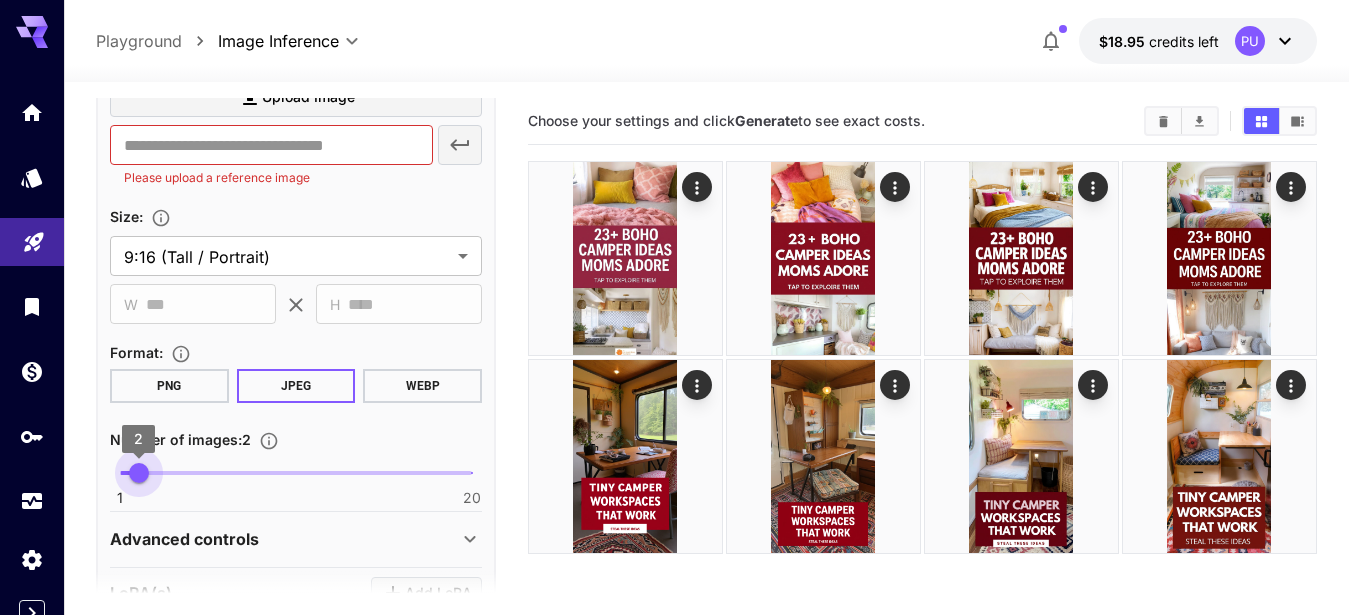 drag, startPoint x: 126, startPoint y: 470, endPoint x: 143, endPoint y: 469, distance: 17.029387 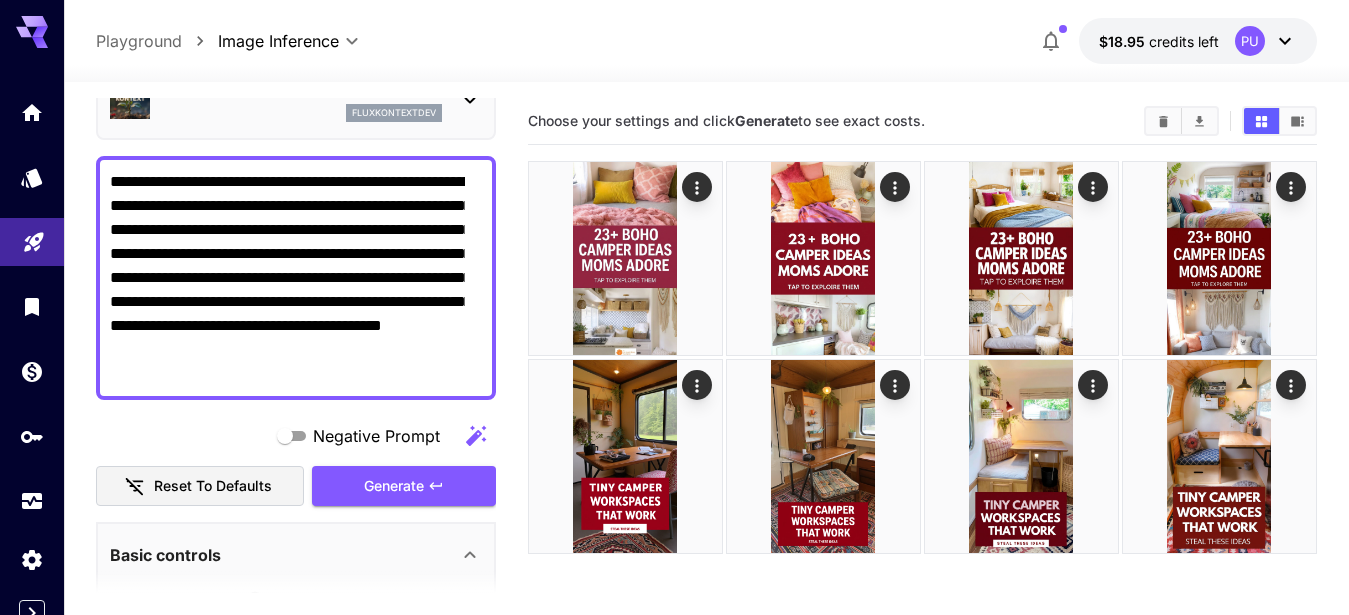 scroll, scrollTop: 128, scrollLeft: 0, axis: vertical 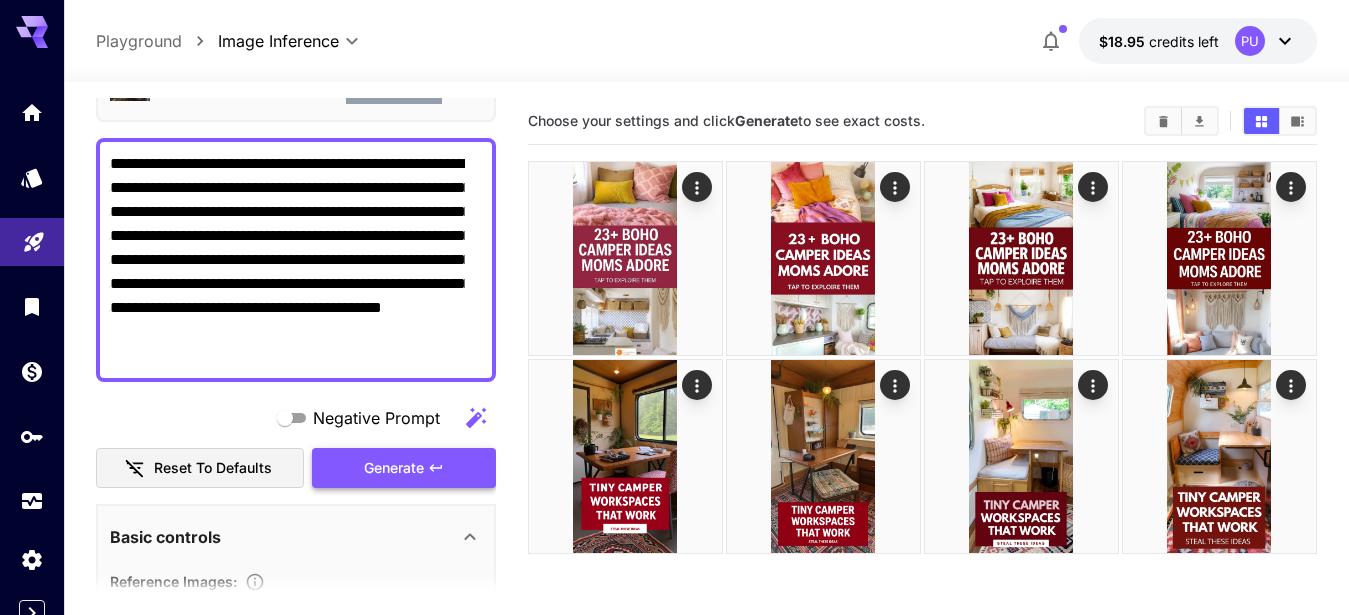 click on "Generate" at bounding box center [394, 468] 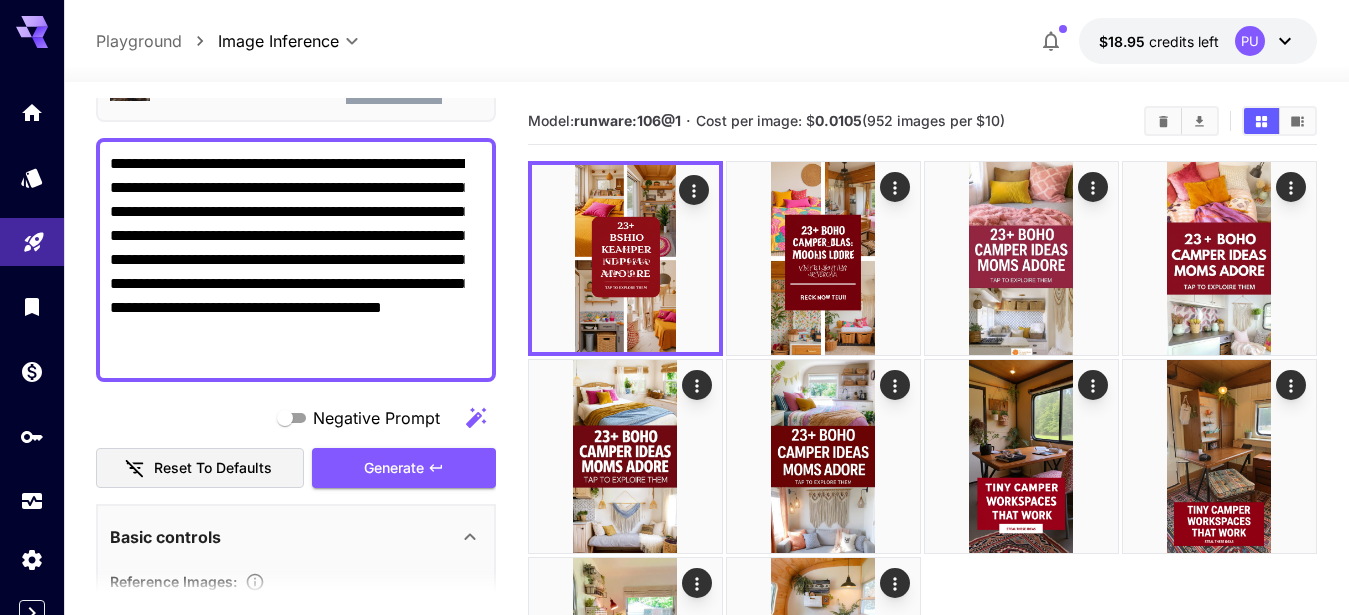 click on "**********" at bounding box center [287, 260] 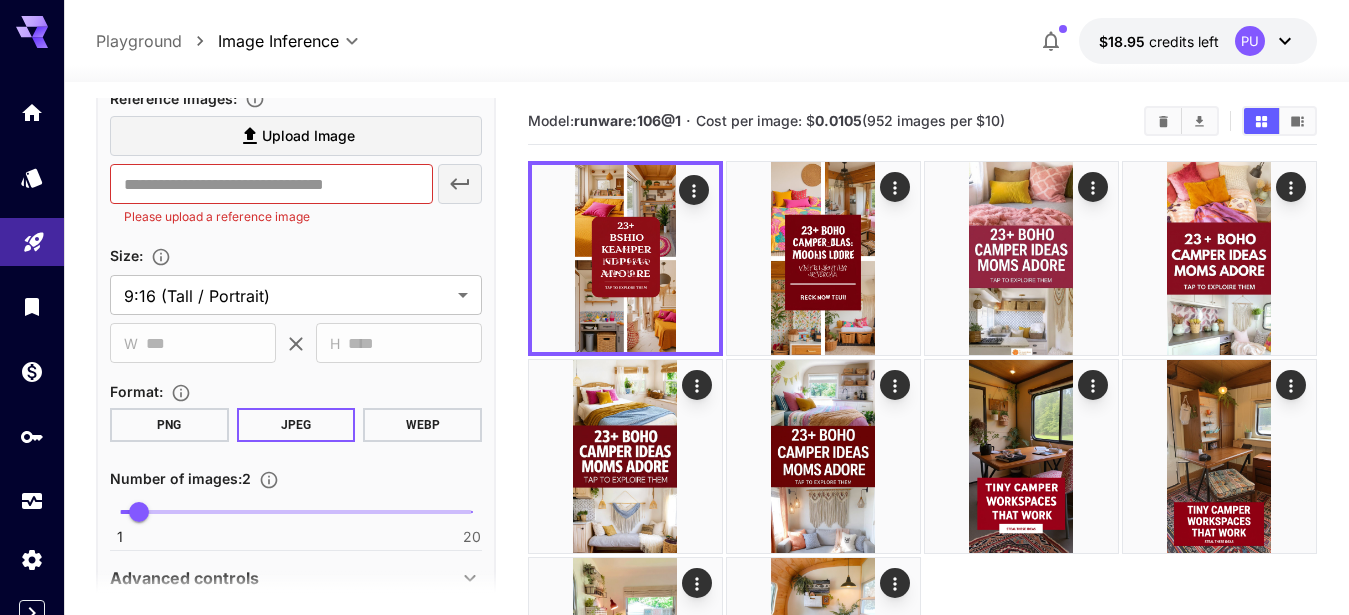 scroll, scrollTop: 637, scrollLeft: 0, axis: vertical 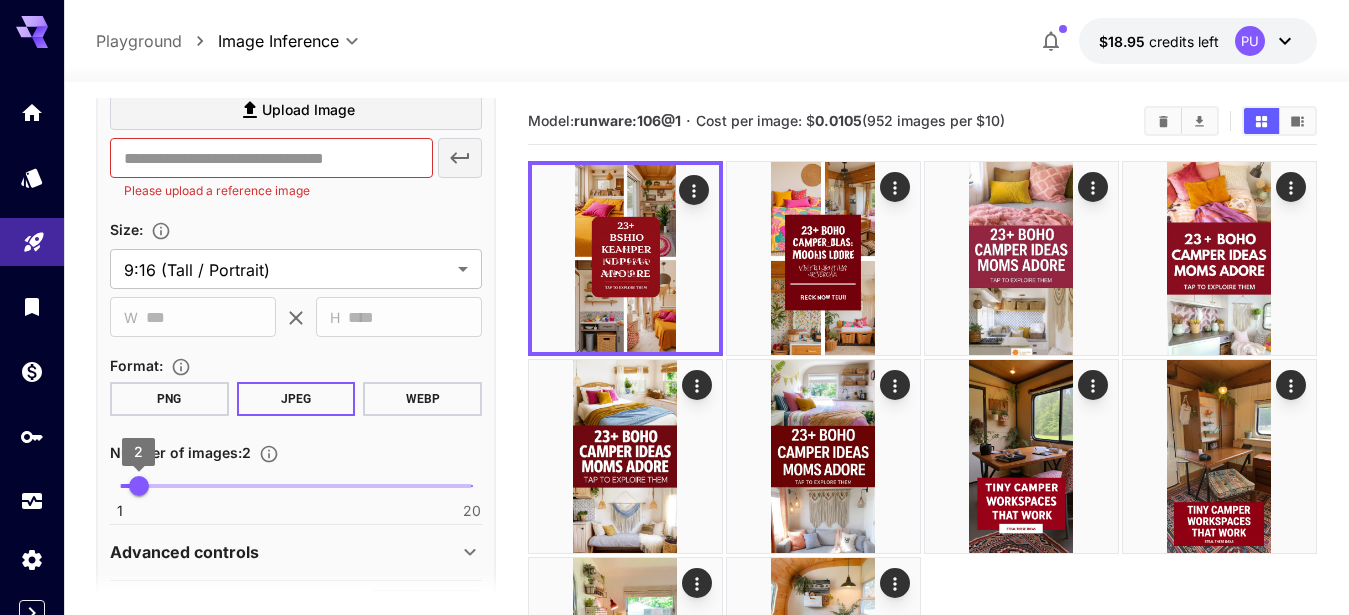 type on "**********" 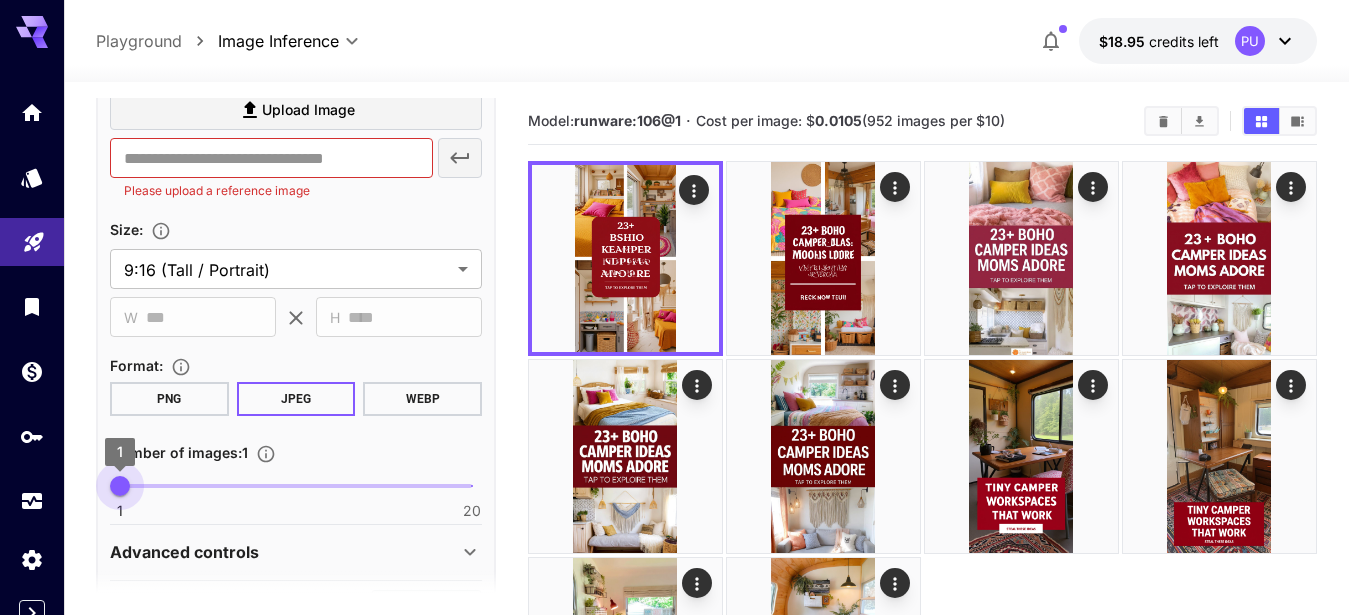 type on "*" 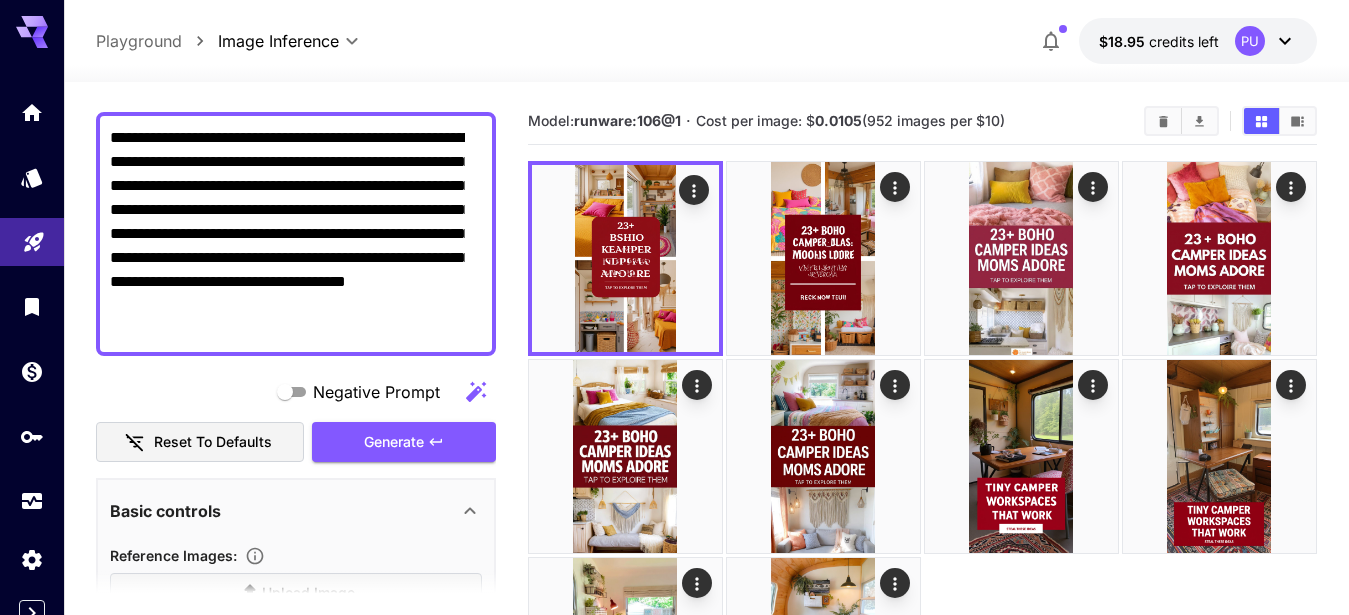scroll, scrollTop: 164, scrollLeft: 0, axis: vertical 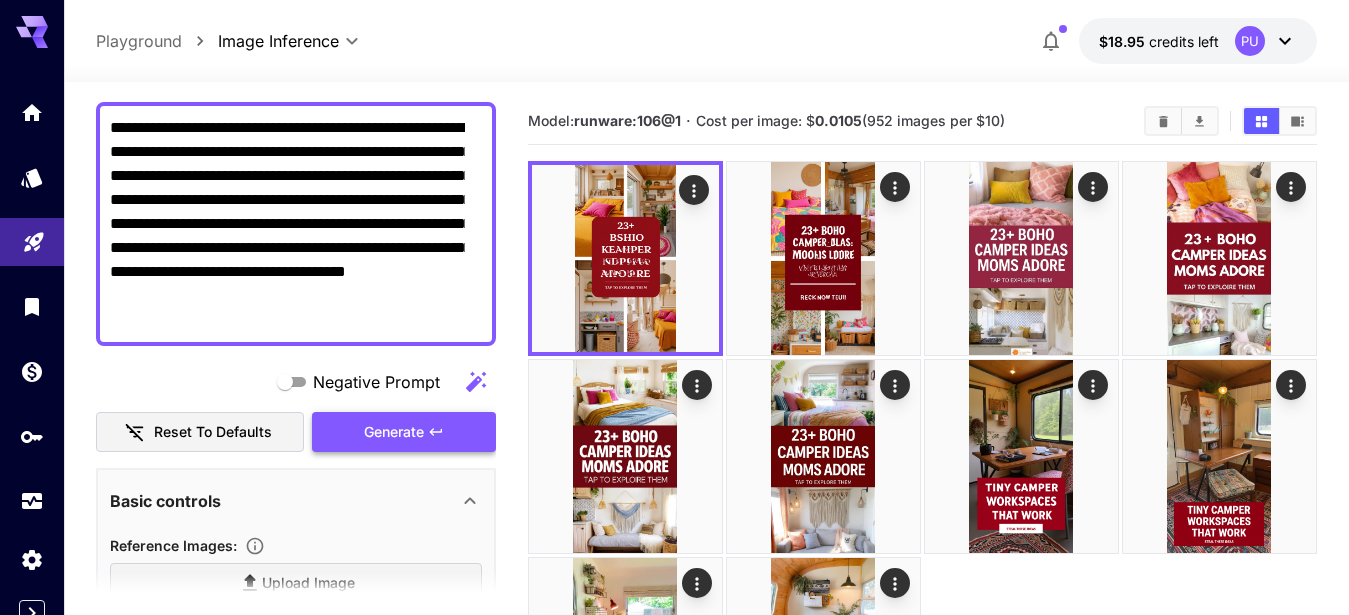 click on "Generate" at bounding box center [394, 432] 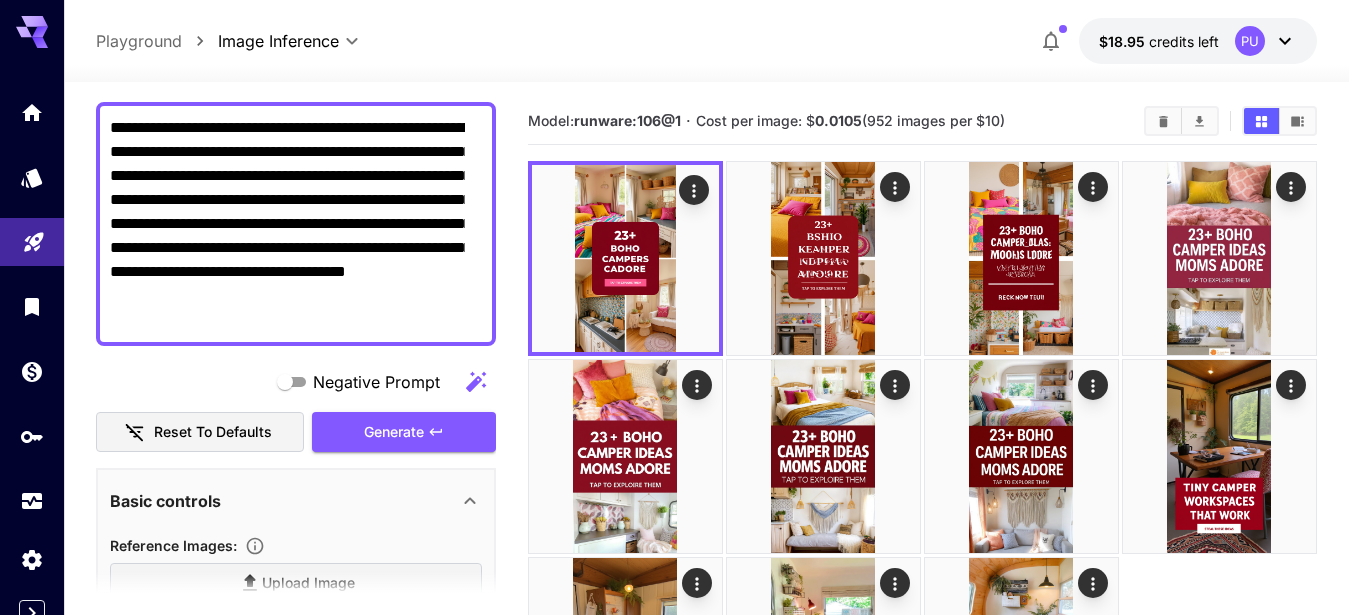 click on "**********" at bounding box center (287, 224) 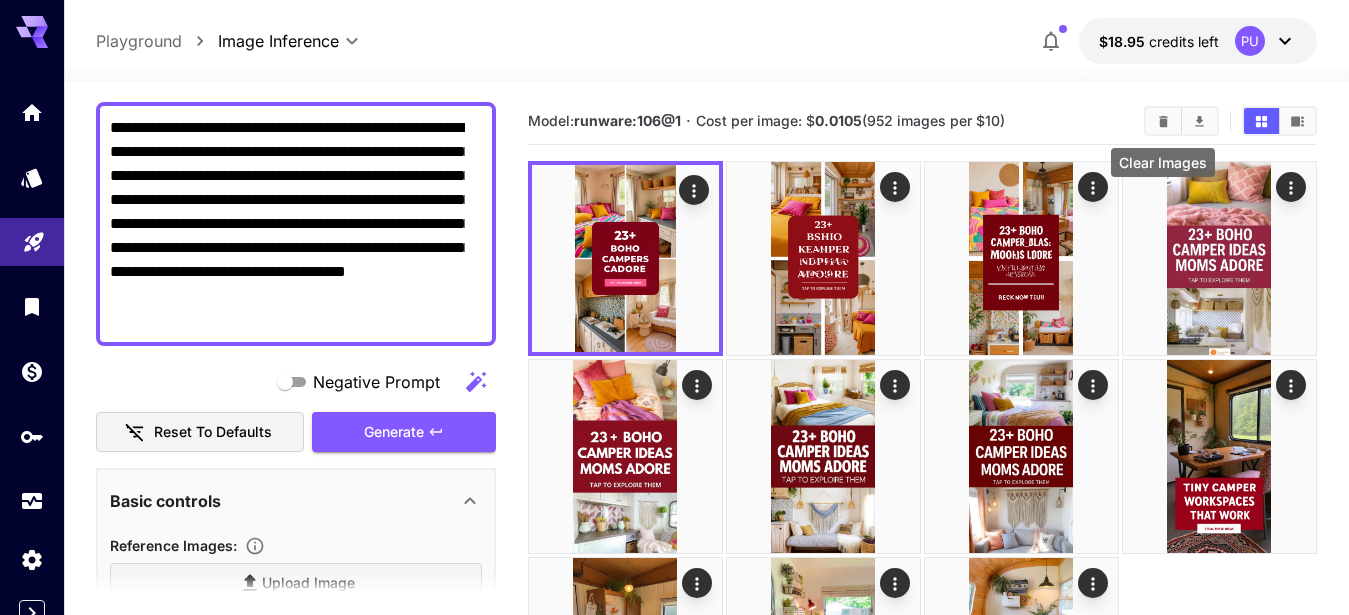 click 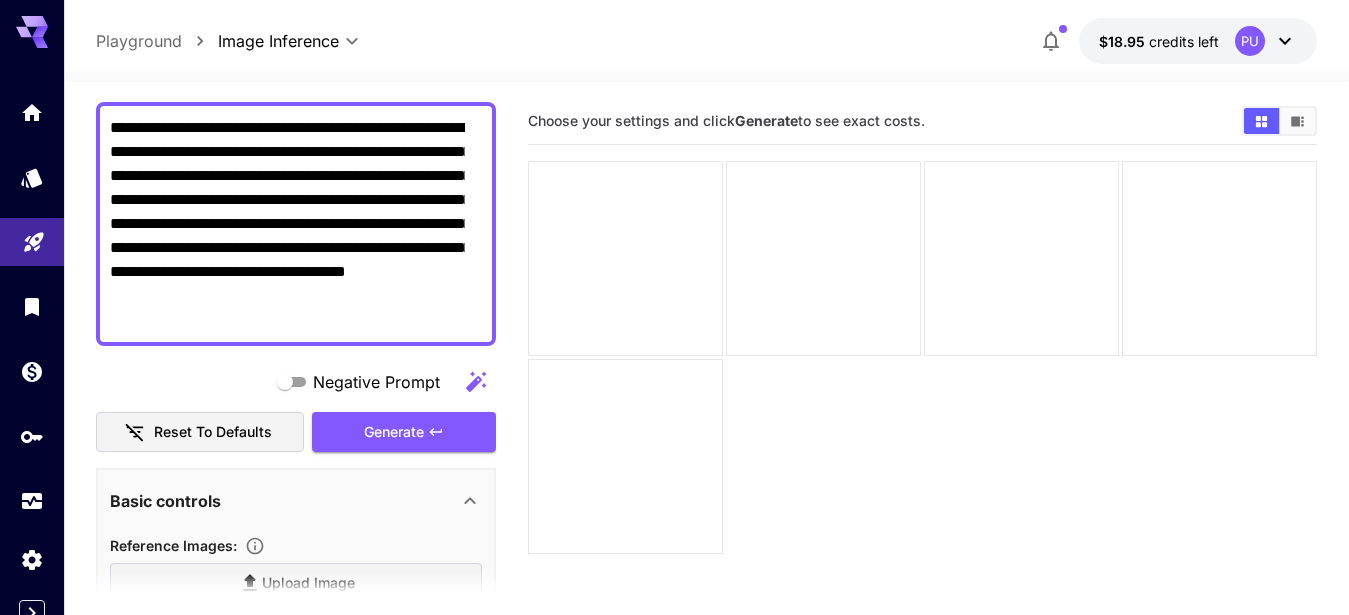 click on "**********" at bounding box center (287, 224) 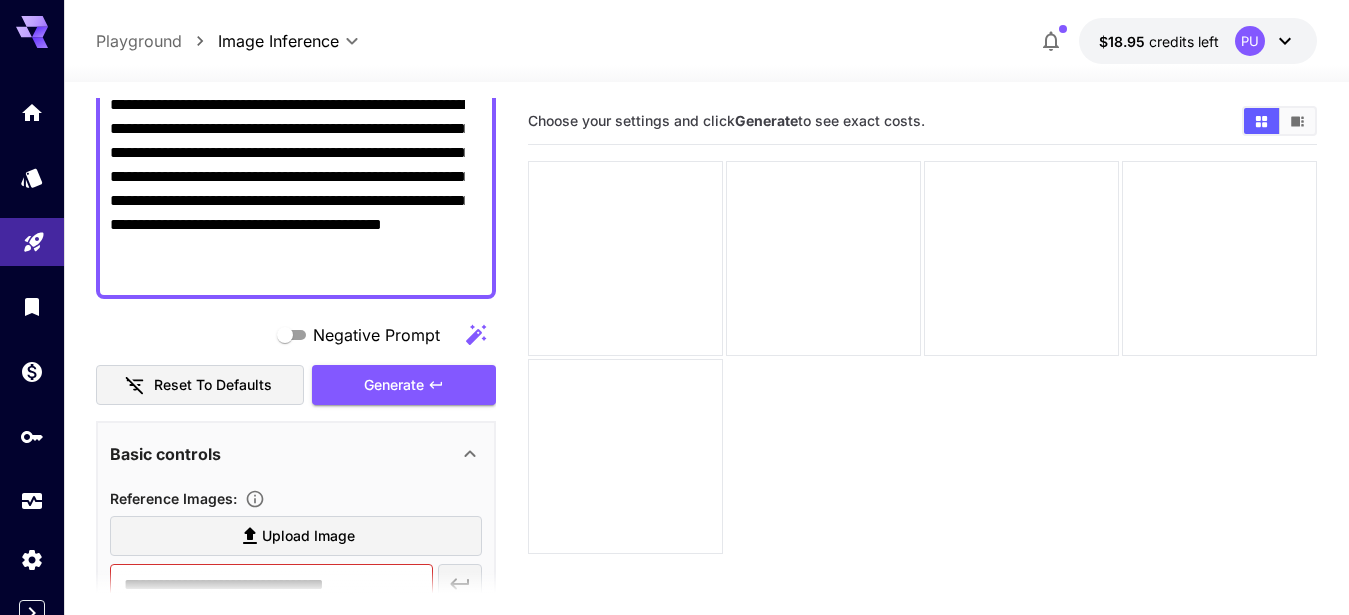 scroll, scrollTop: 221, scrollLeft: 0, axis: vertical 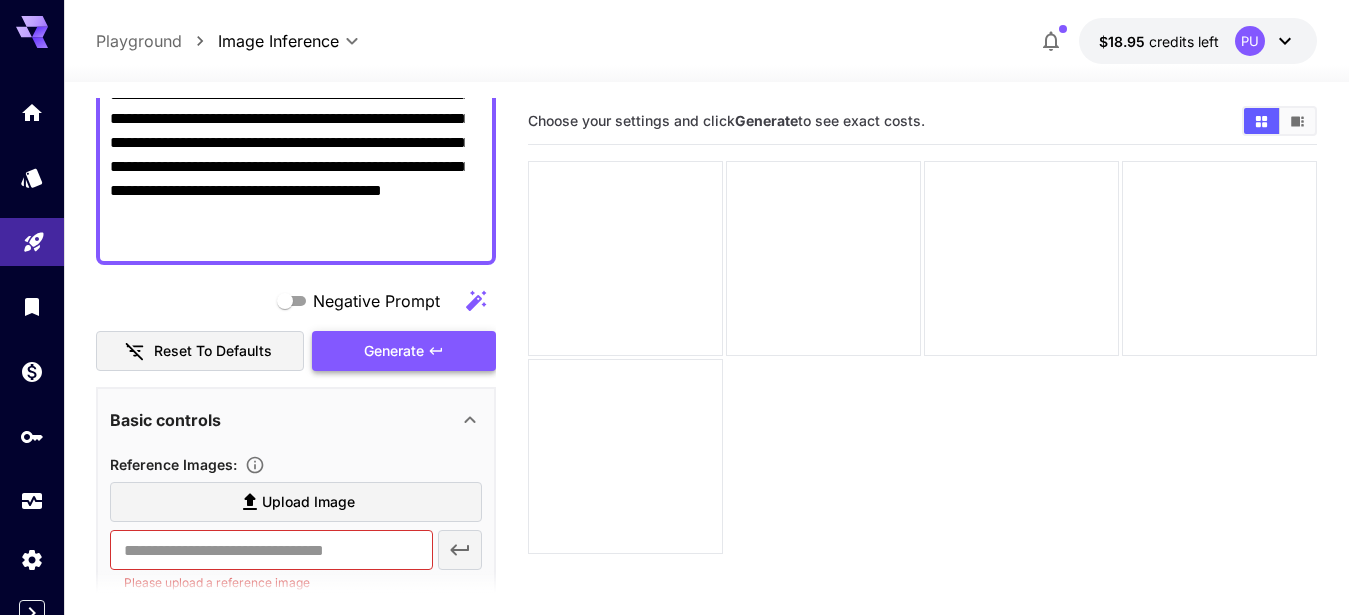 type on "**********" 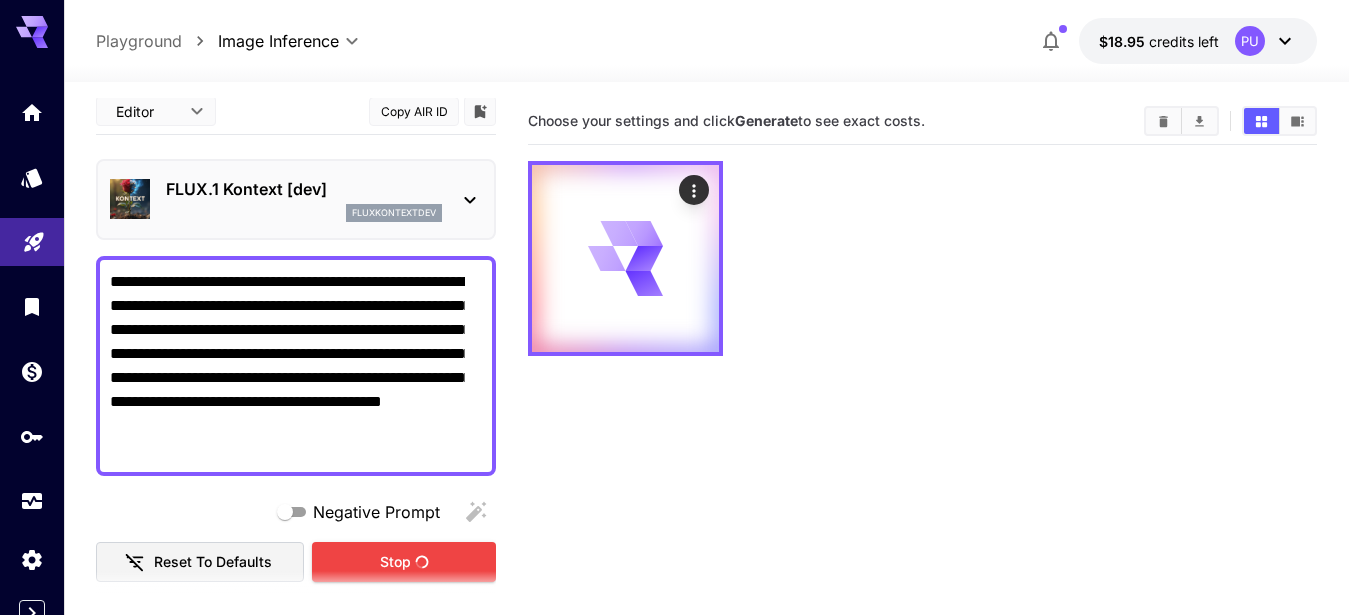 scroll, scrollTop: 0, scrollLeft: 0, axis: both 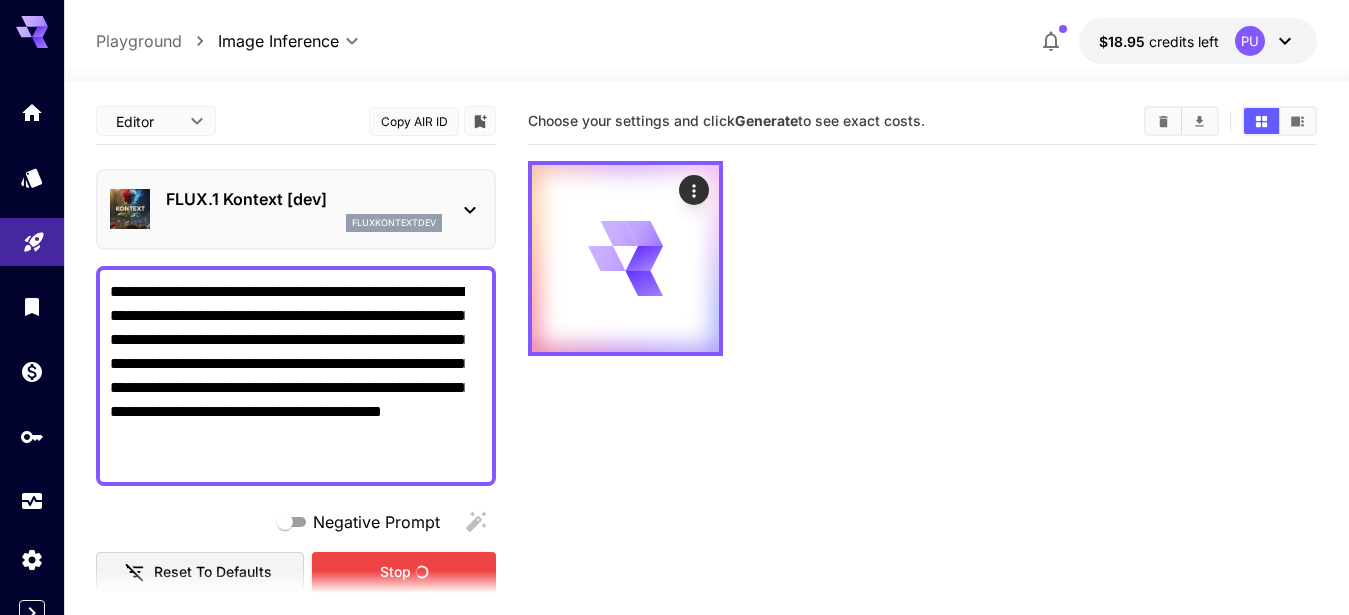 click on "FLUX.1 Kontext [dev]" at bounding box center (304, 199) 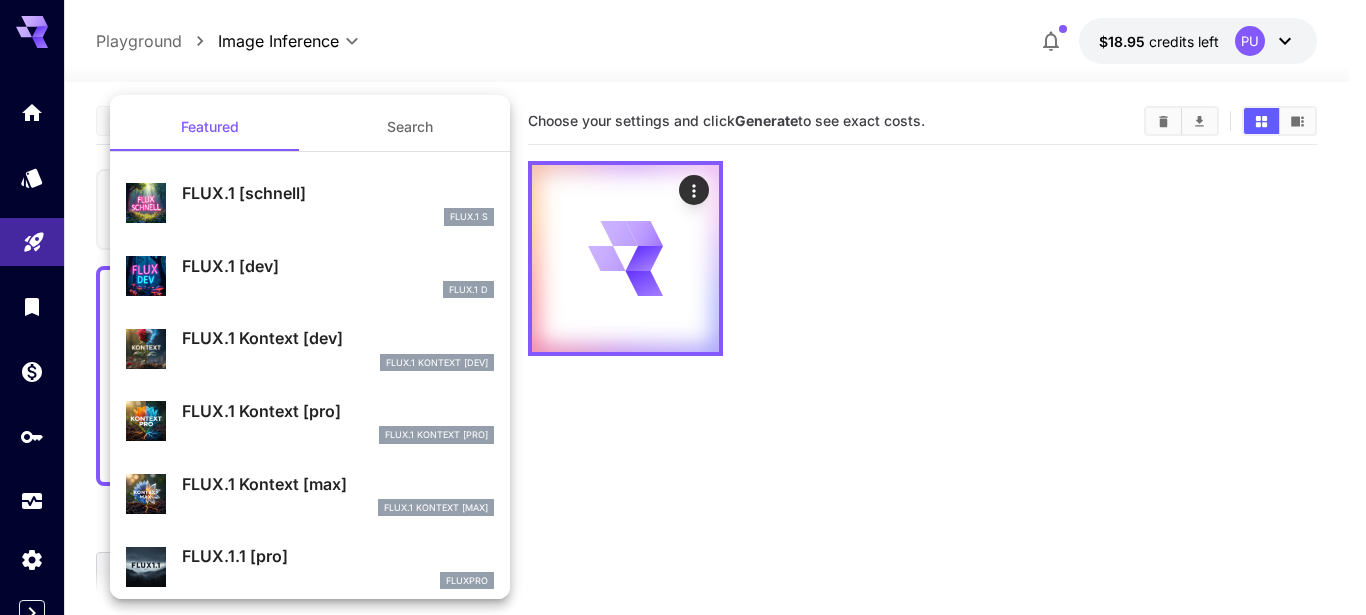 click on "FLUX.1 Kontext [pro]" at bounding box center (338, 411) 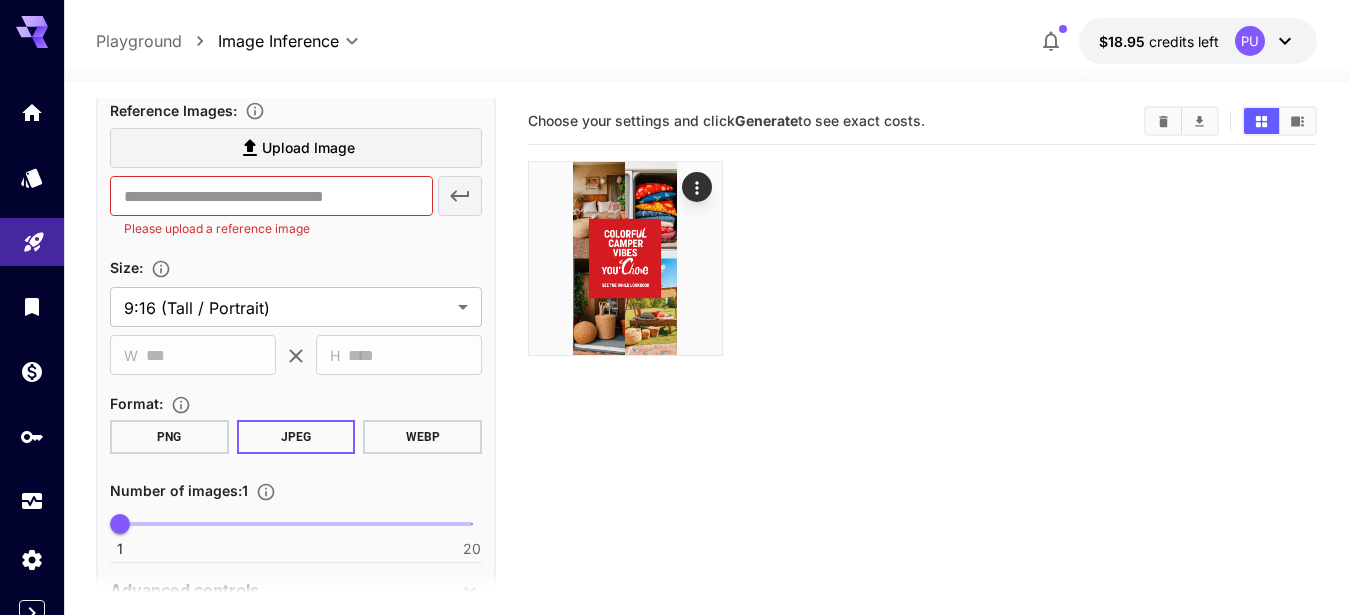 scroll, scrollTop: 577, scrollLeft: 0, axis: vertical 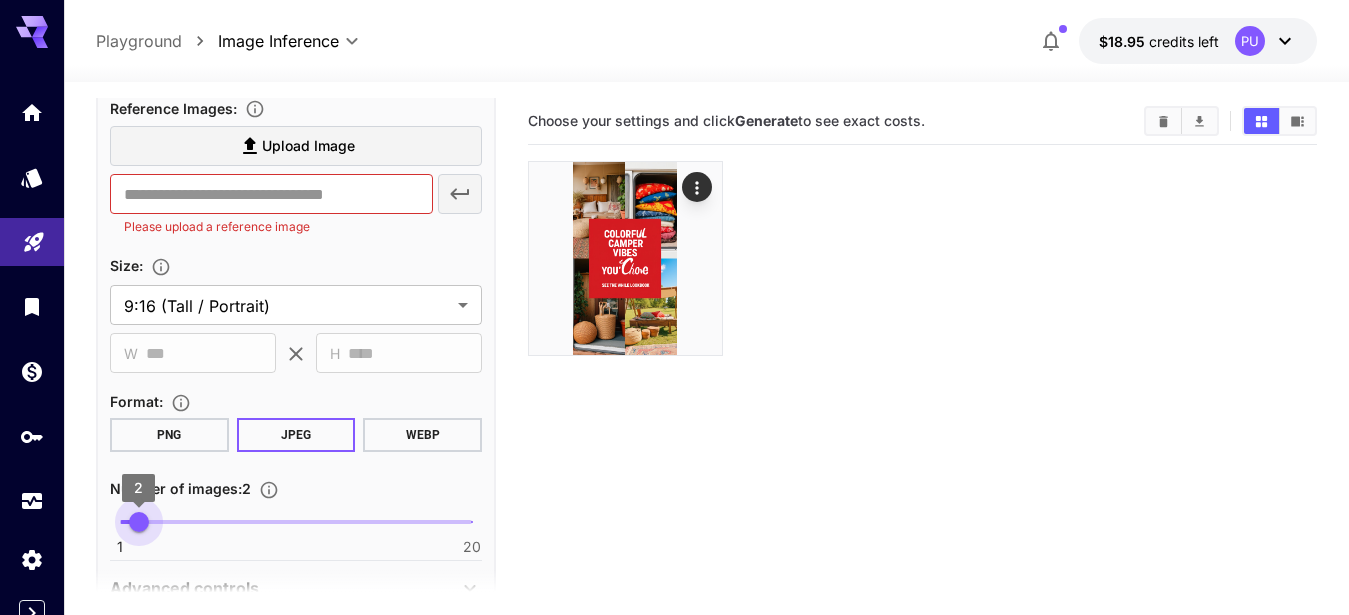 drag, startPoint x: 118, startPoint y: 520, endPoint x: 131, endPoint y: 520, distance: 13 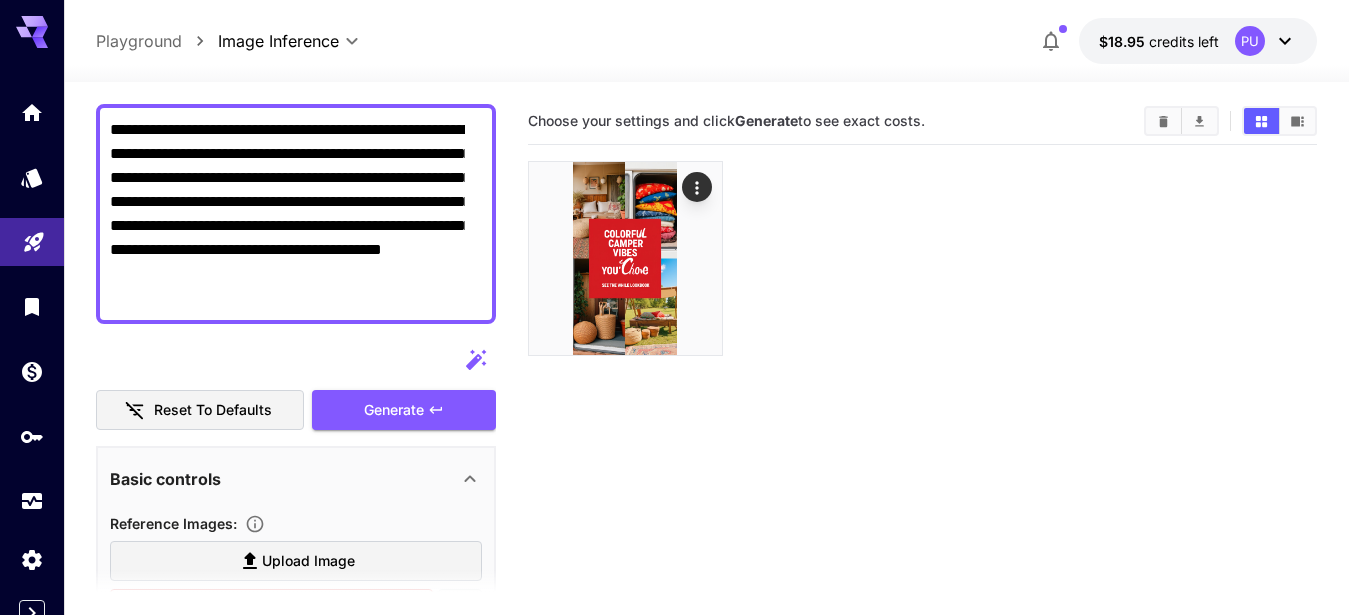 scroll, scrollTop: 179, scrollLeft: 0, axis: vertical 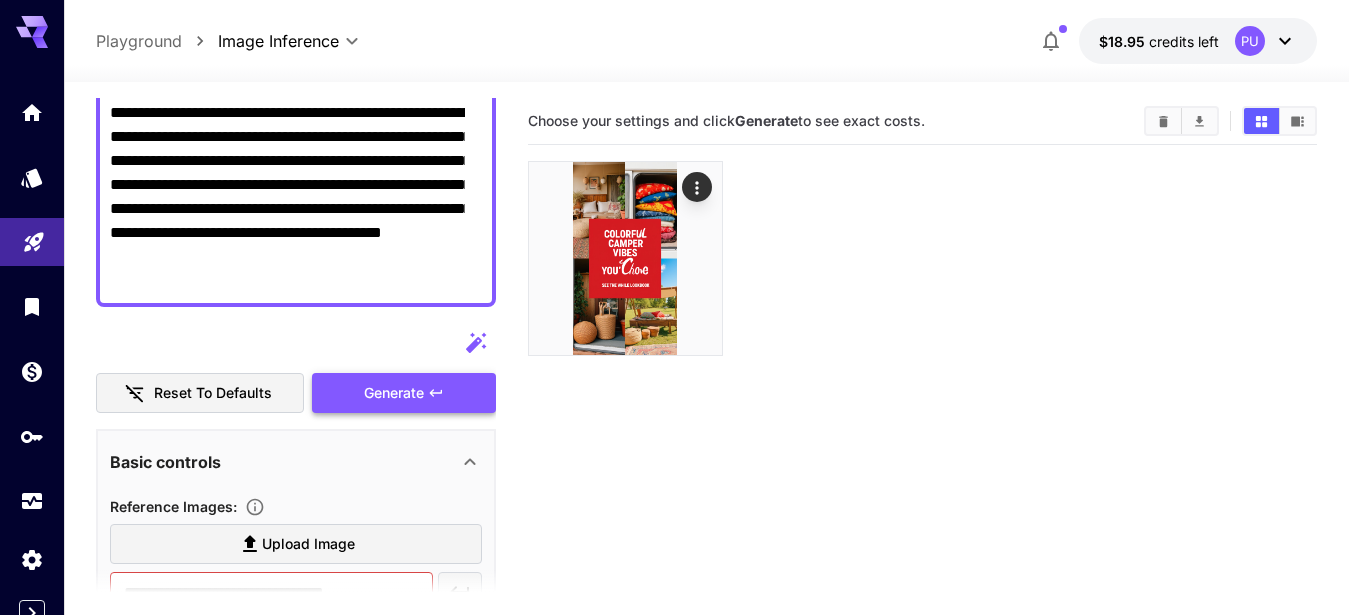 click on "Generate" at bounding box center [394, 393] 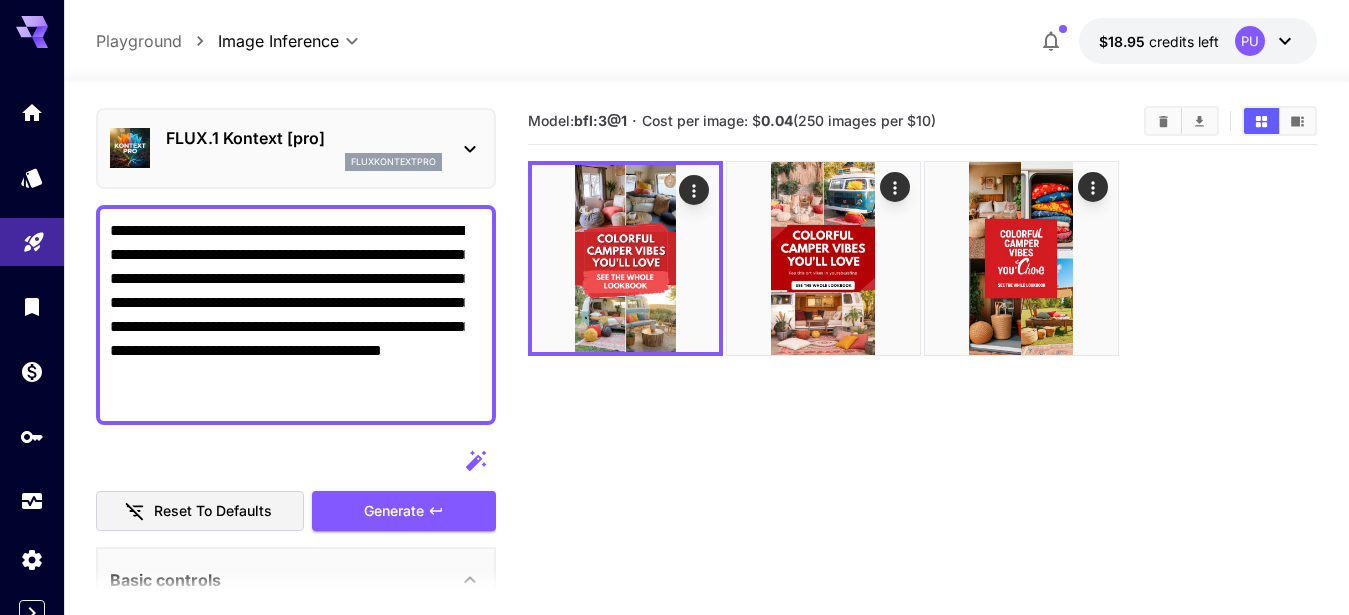 scroll, scrollTop: 0, scrollLeft: 0, axis: both 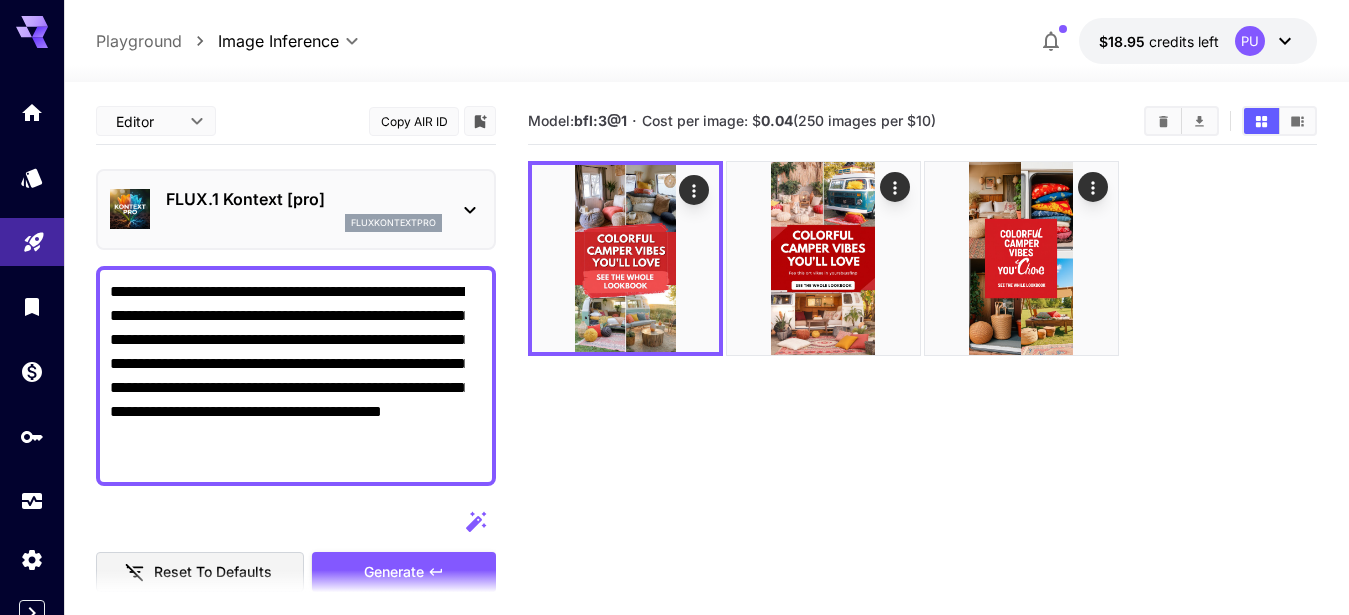 click on "FLUX.1 Kontext [pro]" at bounding box center [304, 199] 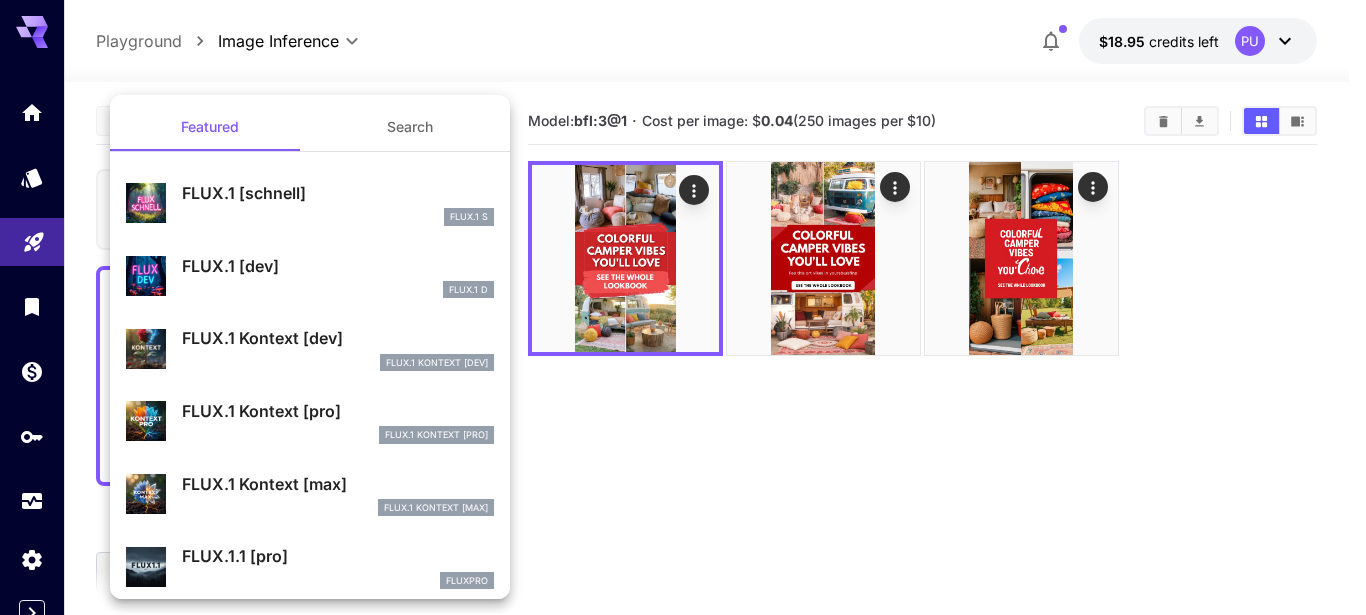 click on "FLUX.1 Kontext [max]" at bounding box center (338, 484) 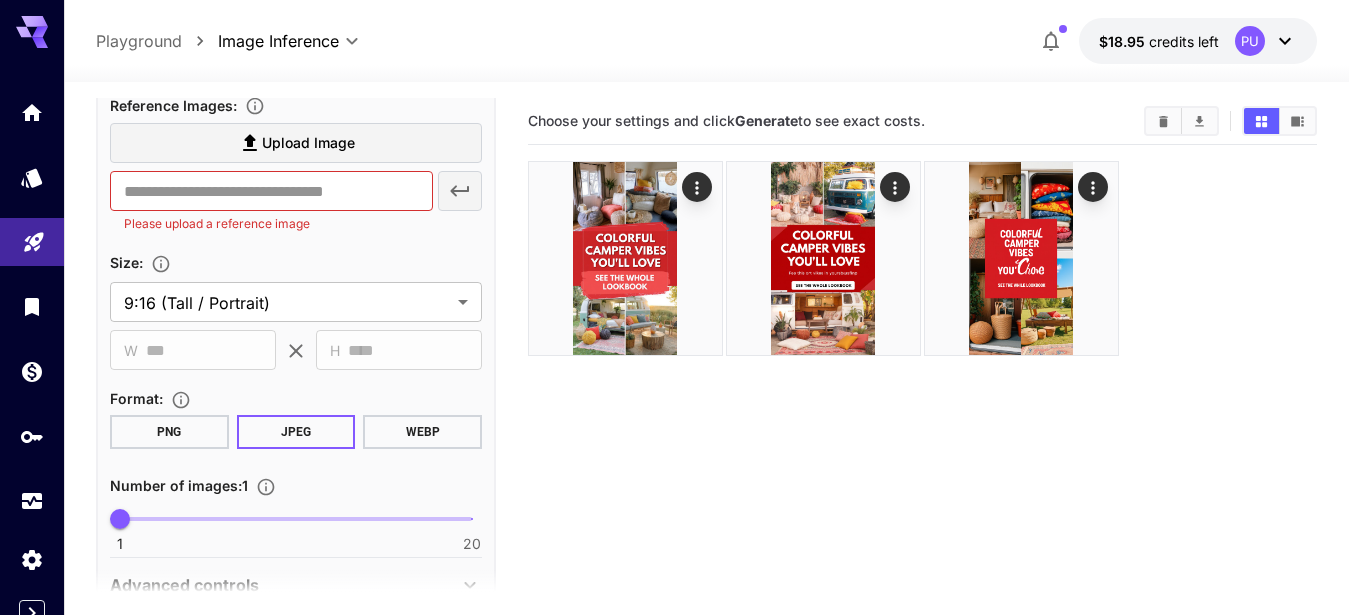 scroll, scrollTop: 582, scrollLeft: 0, axis: vertical 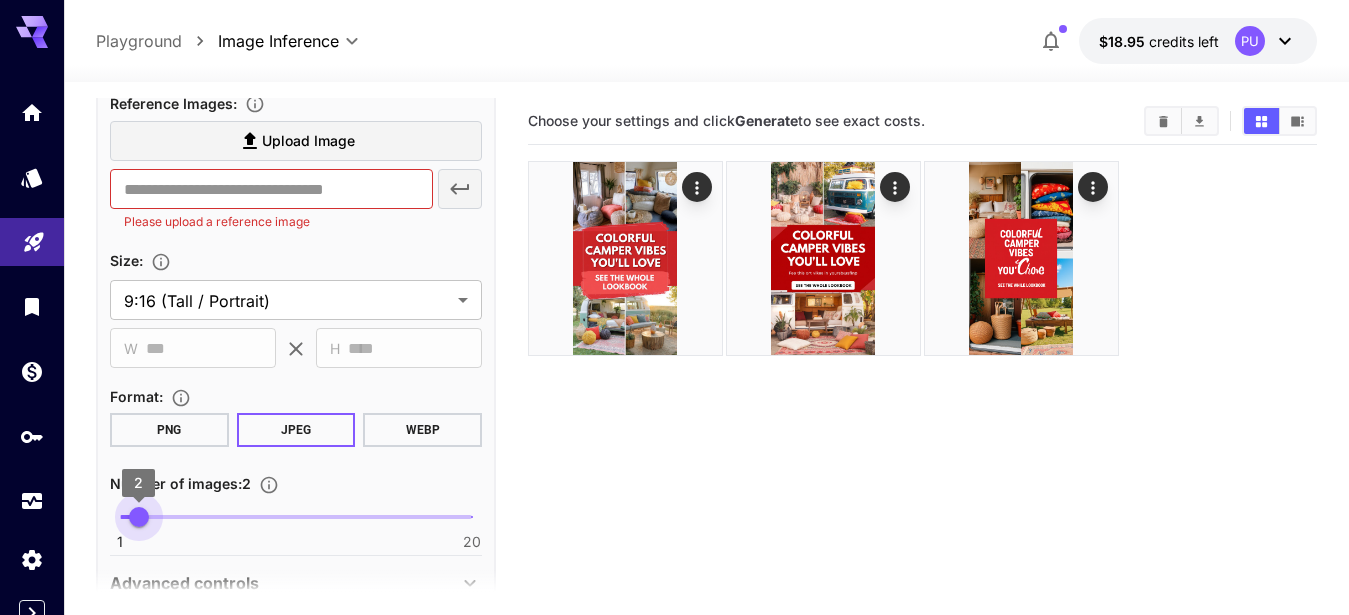 type on "*" 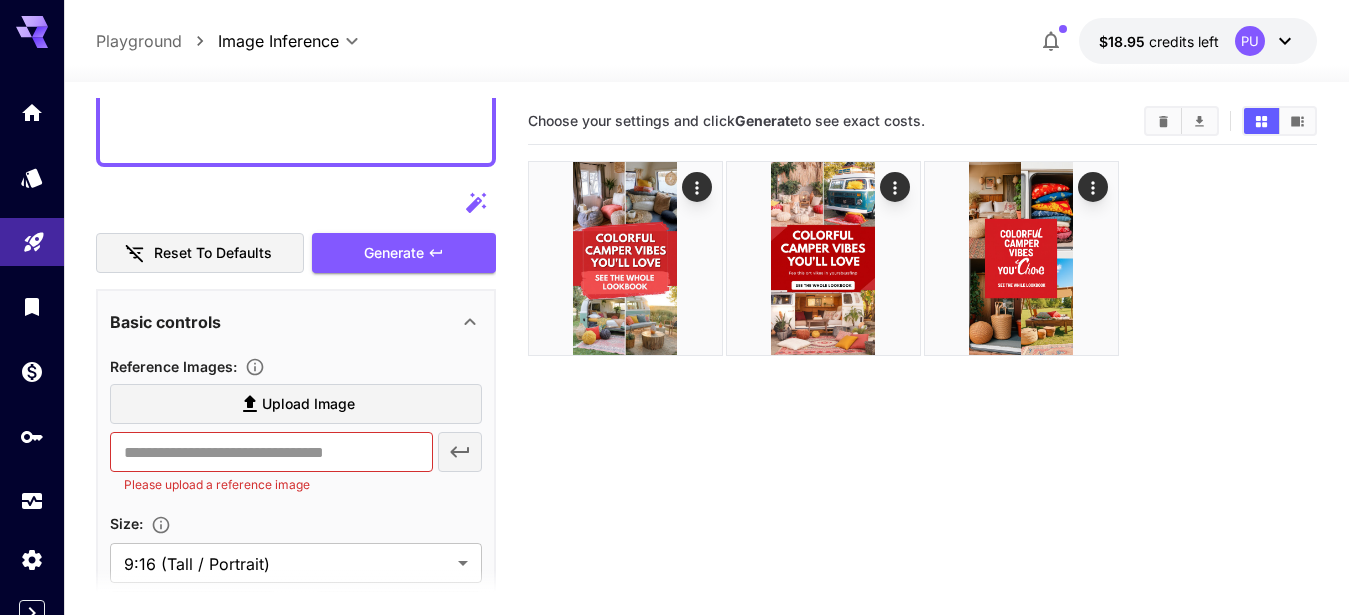 scroll, scrollTop: 290, scrollLeft: 0, axis: vertical 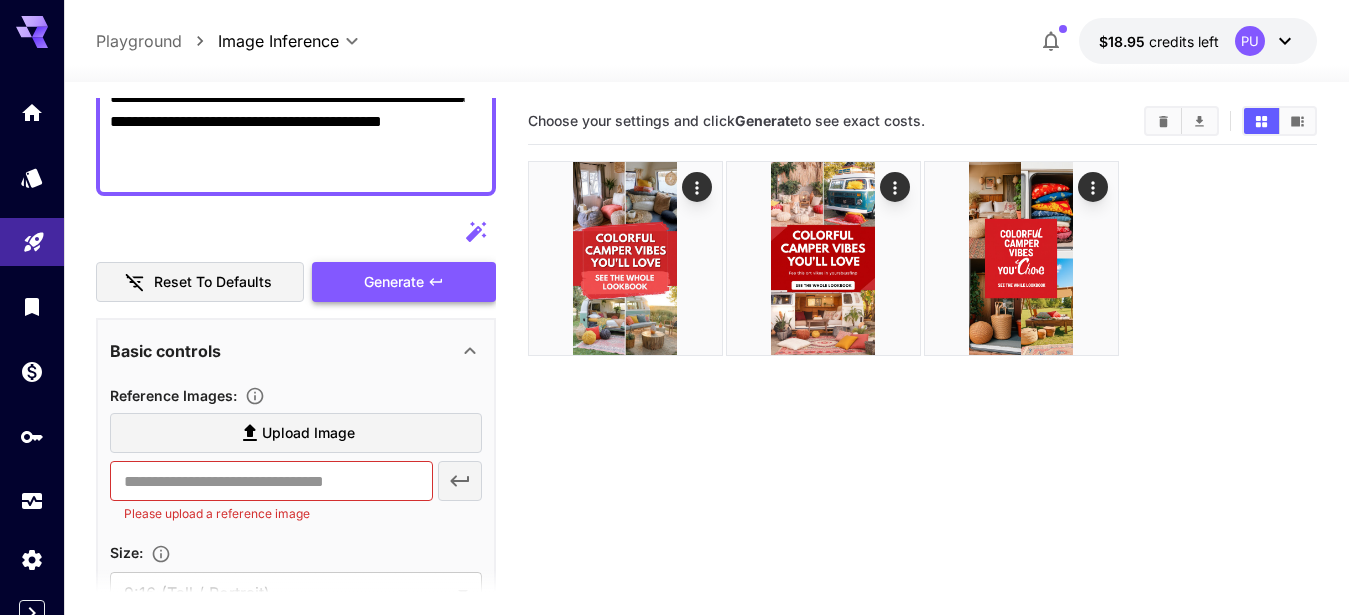 click on "Generate" at bounding box center (394, 282) 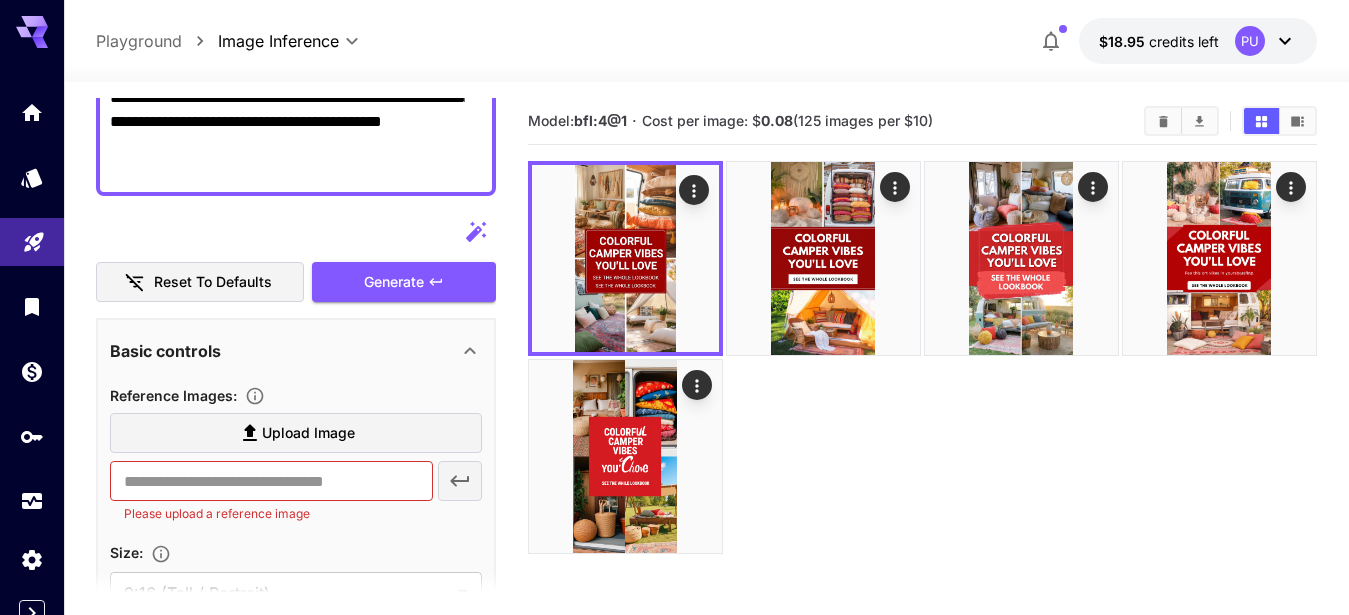 click on "**********" at bounding box center [287, 86] 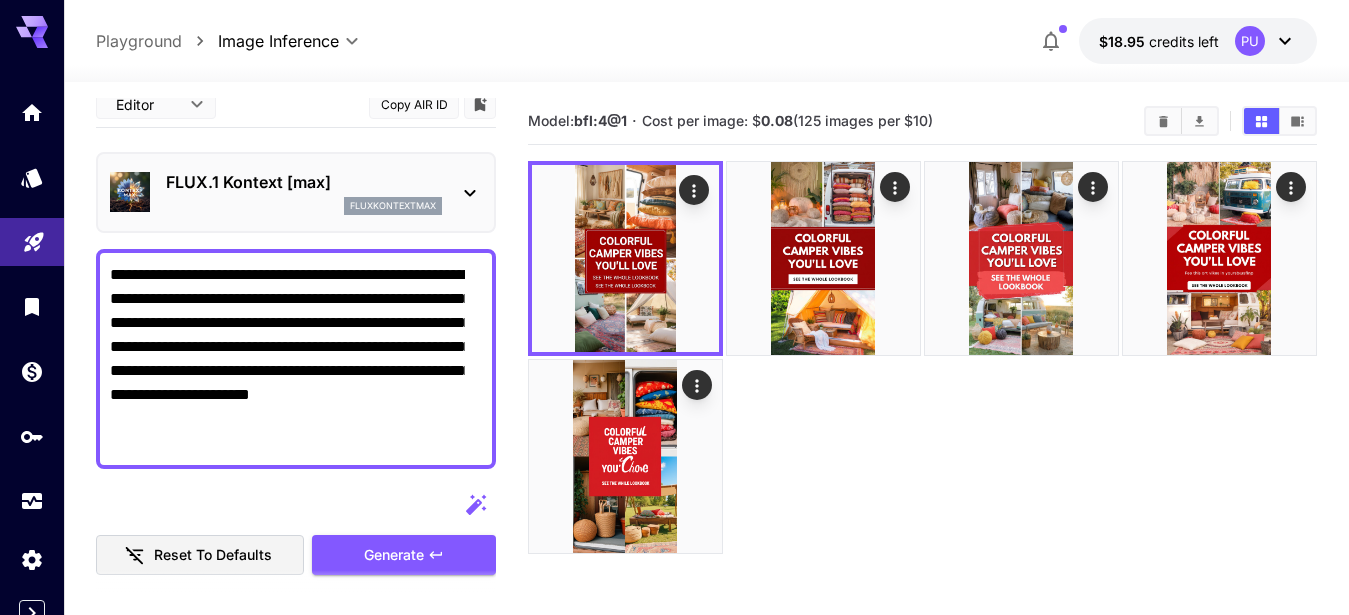 scroll, scrollTop: 0, scrollLeft: 0, axis: both 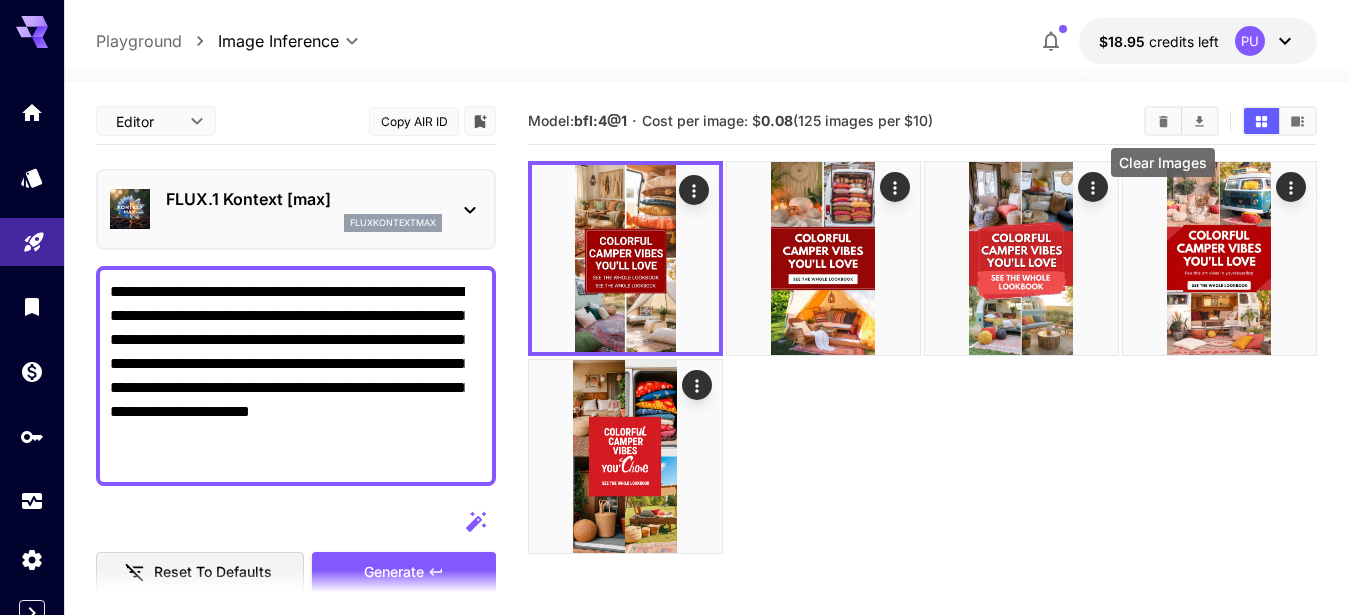 type on "**********" 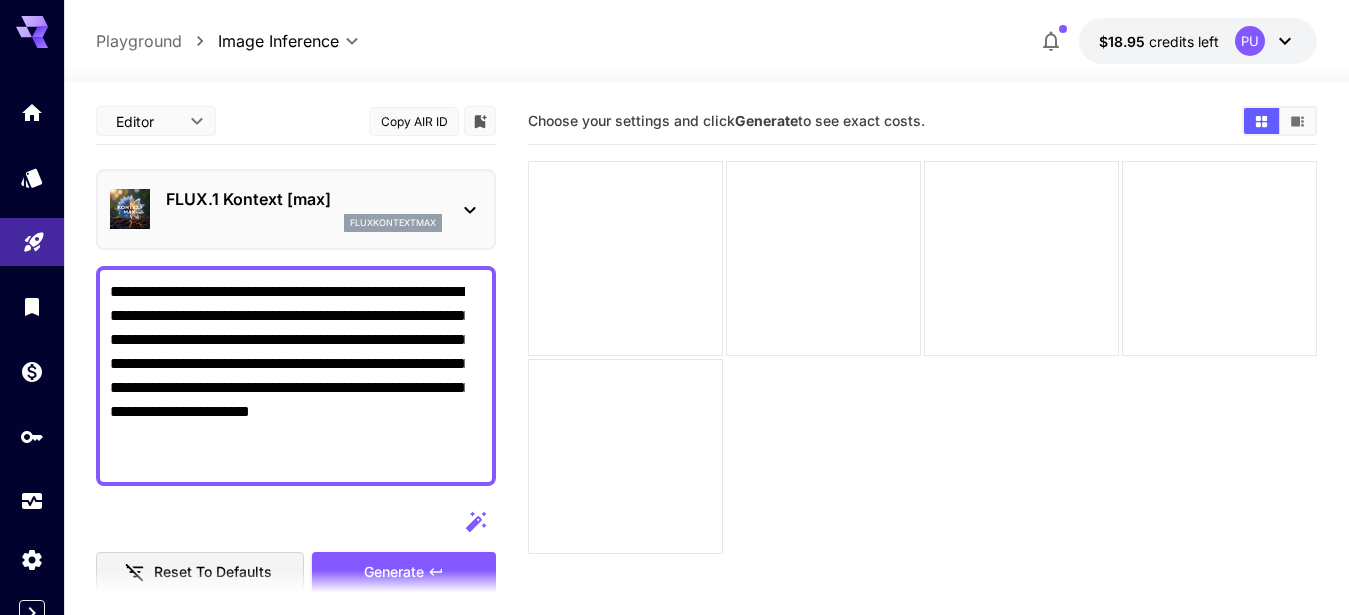 click on "FLUX.1 Kontext [max]" at bounding box center [304, 199] 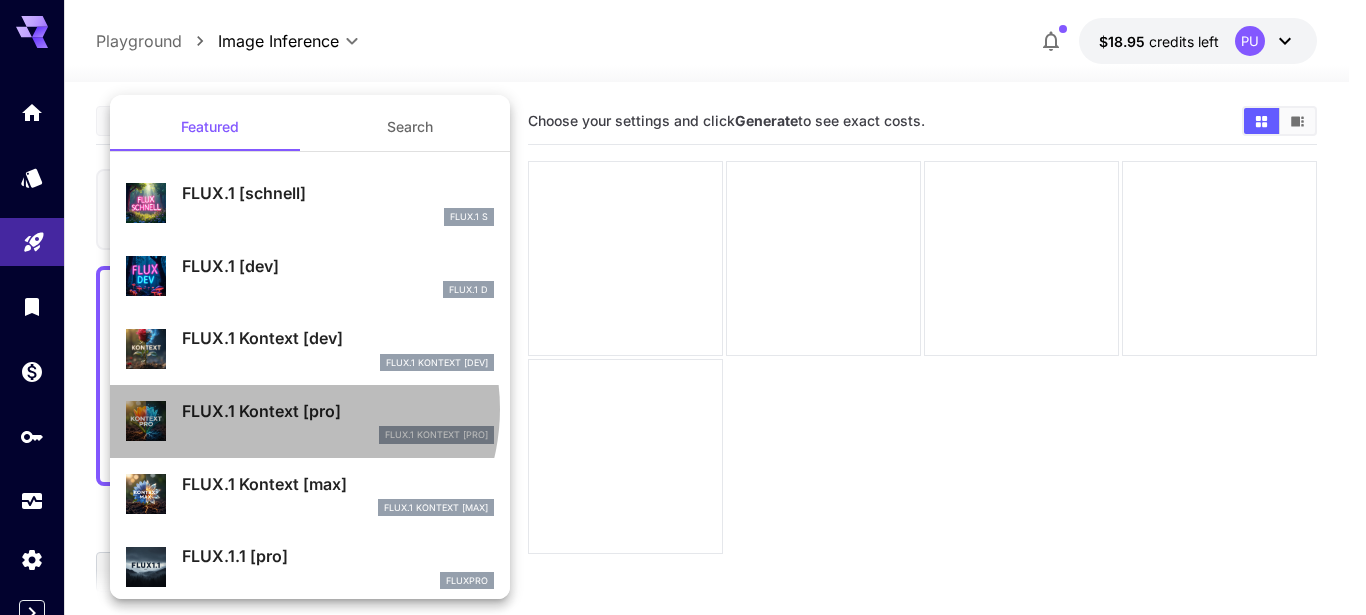 click on "FLUX.1 Kontext [pro]" at bounding box center (338, 411) 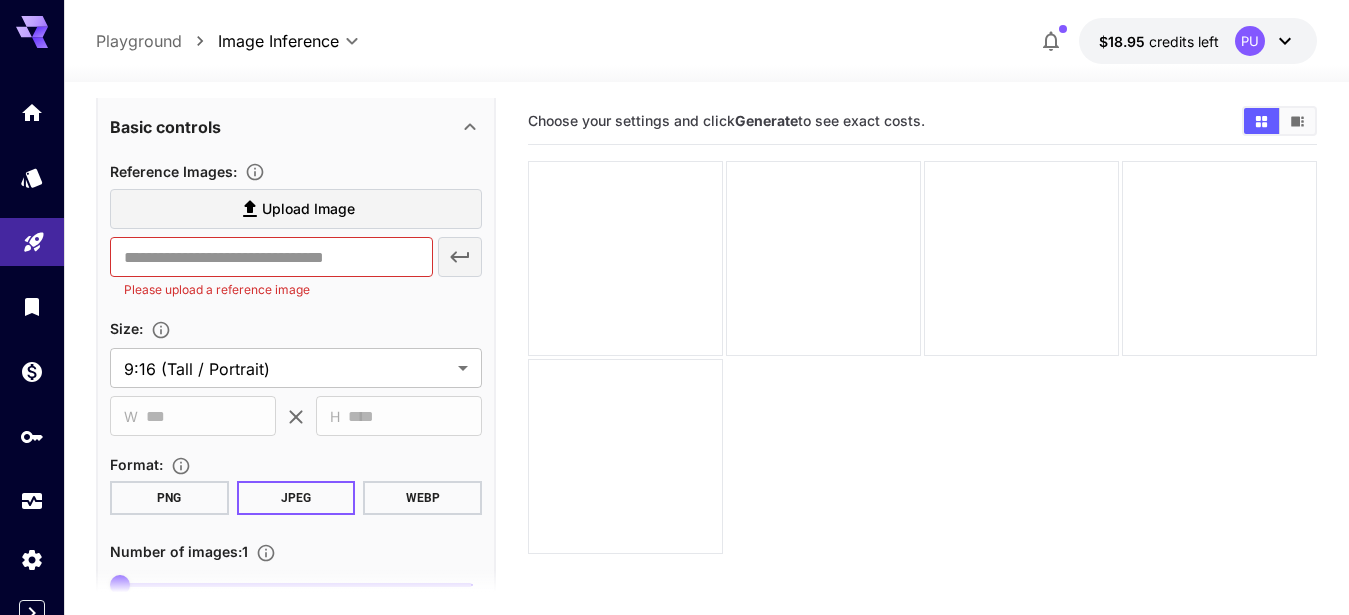scroll, scrollTop: 521, scrollLeft: 0, axis: vertical 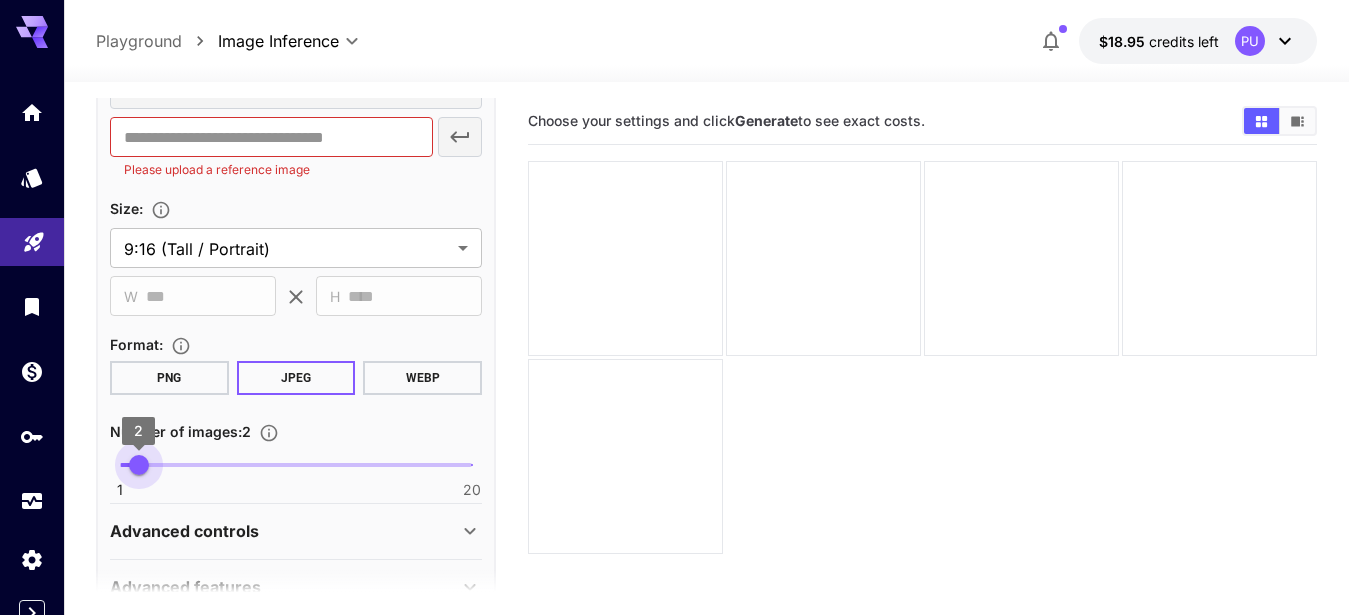 type on "*" 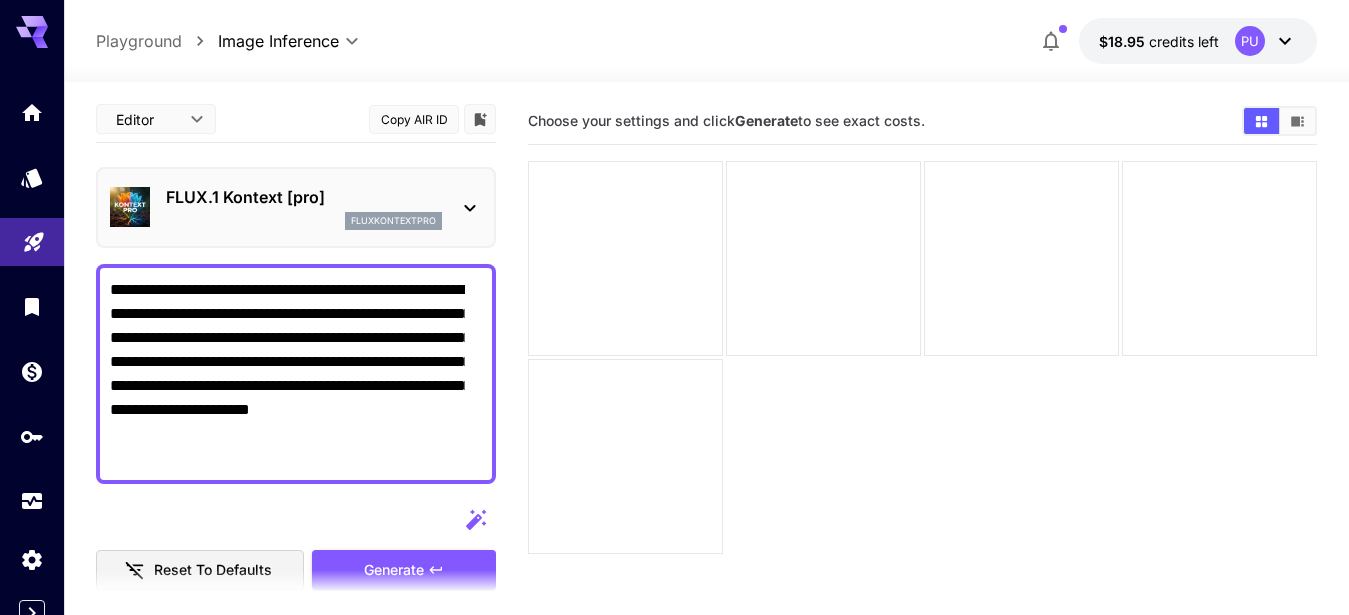 scroll, scrollTop: 0, scrollLeft: 0, axis: both 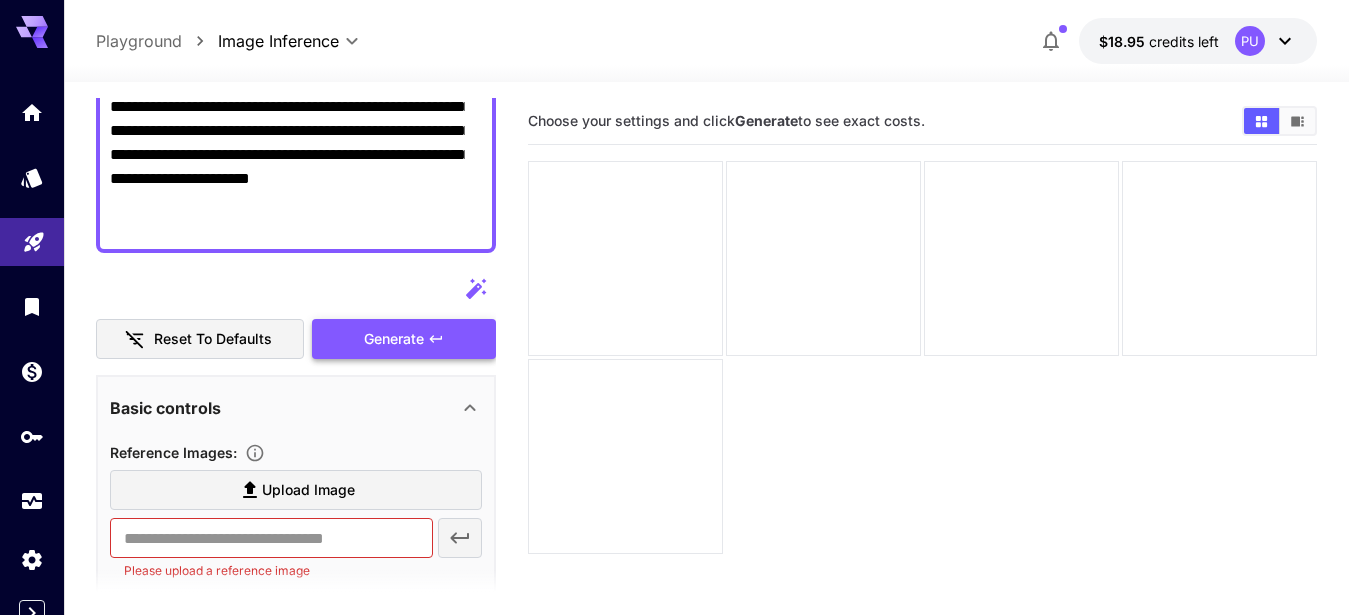 click on "Generate" at bounding box center (394, 339) 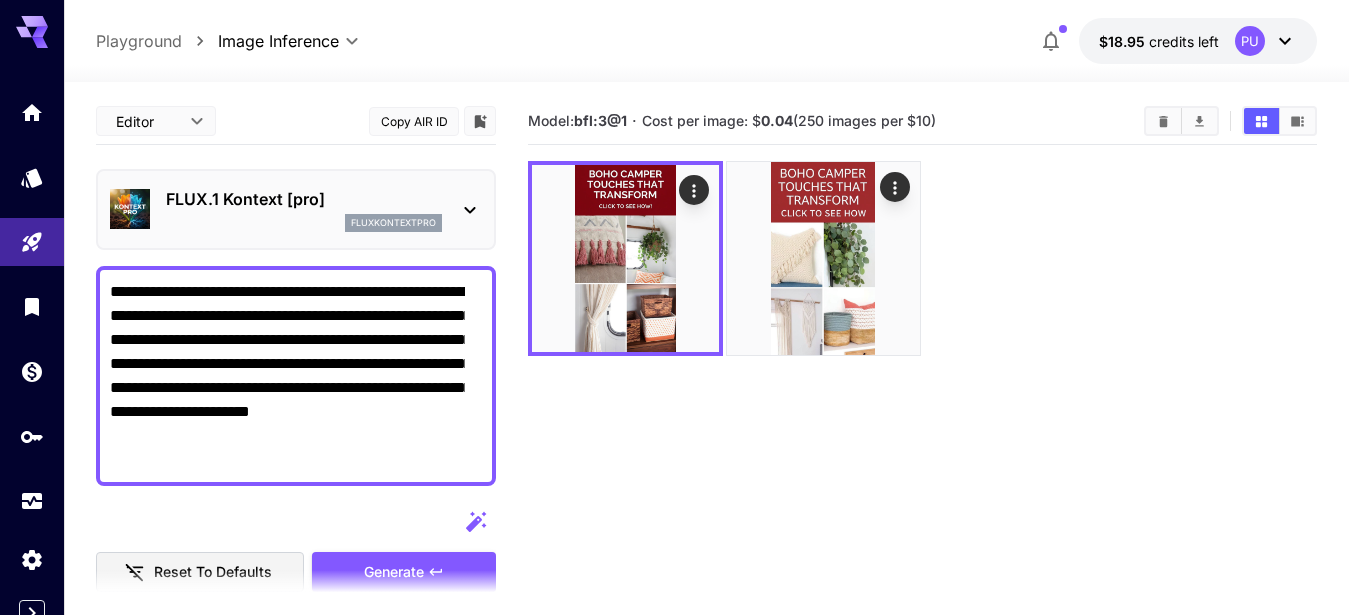 scroll, scrollTop: 0, scrollLeft: 0, axis: both 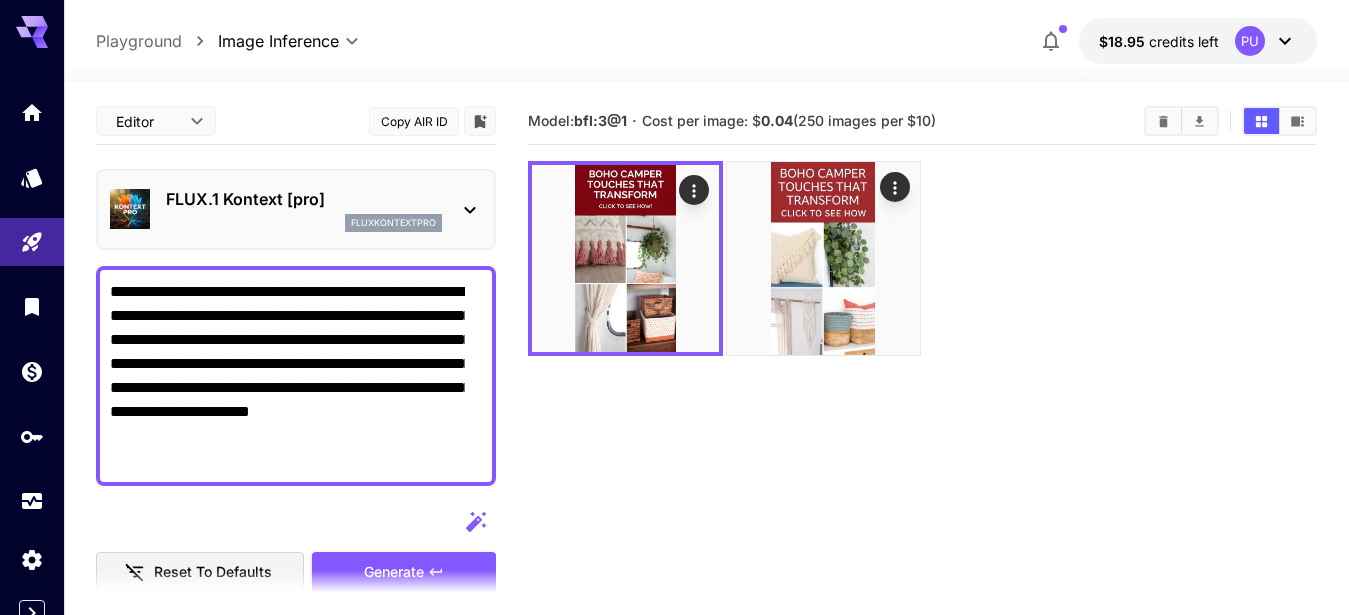 click on "FLUX.1 Kontext [pro]" at bounding box center [304, 199] 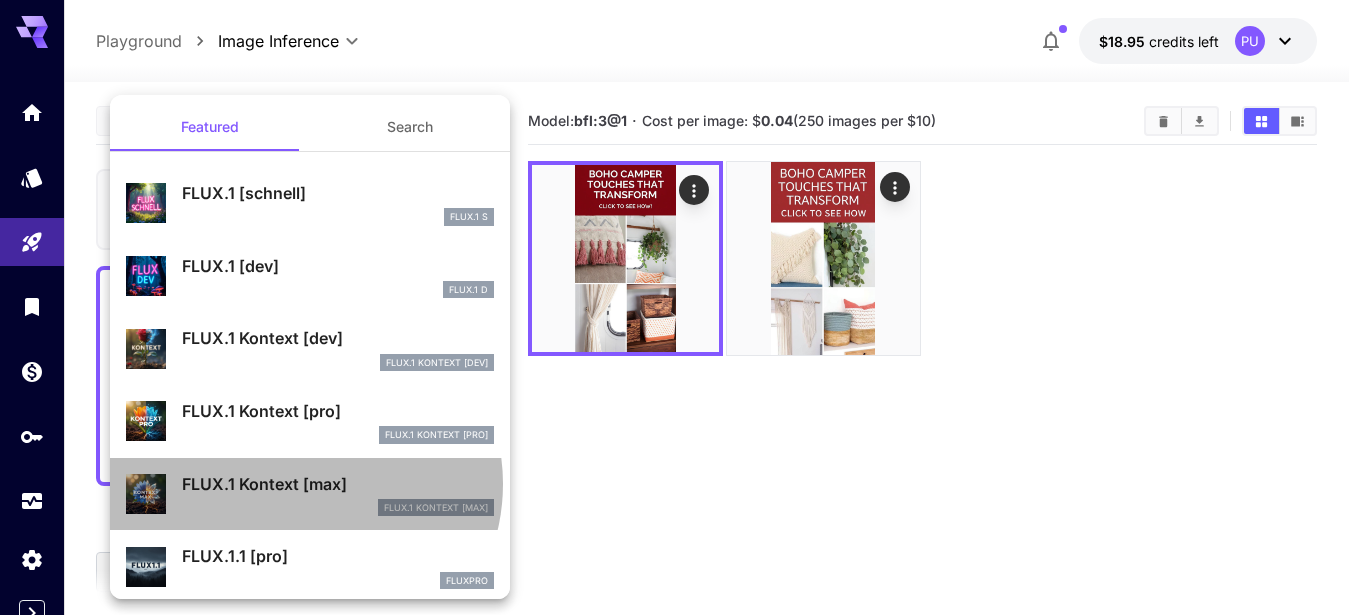 click on "FLUX.1 Kontext [max]" at bounding box center [338, 484] 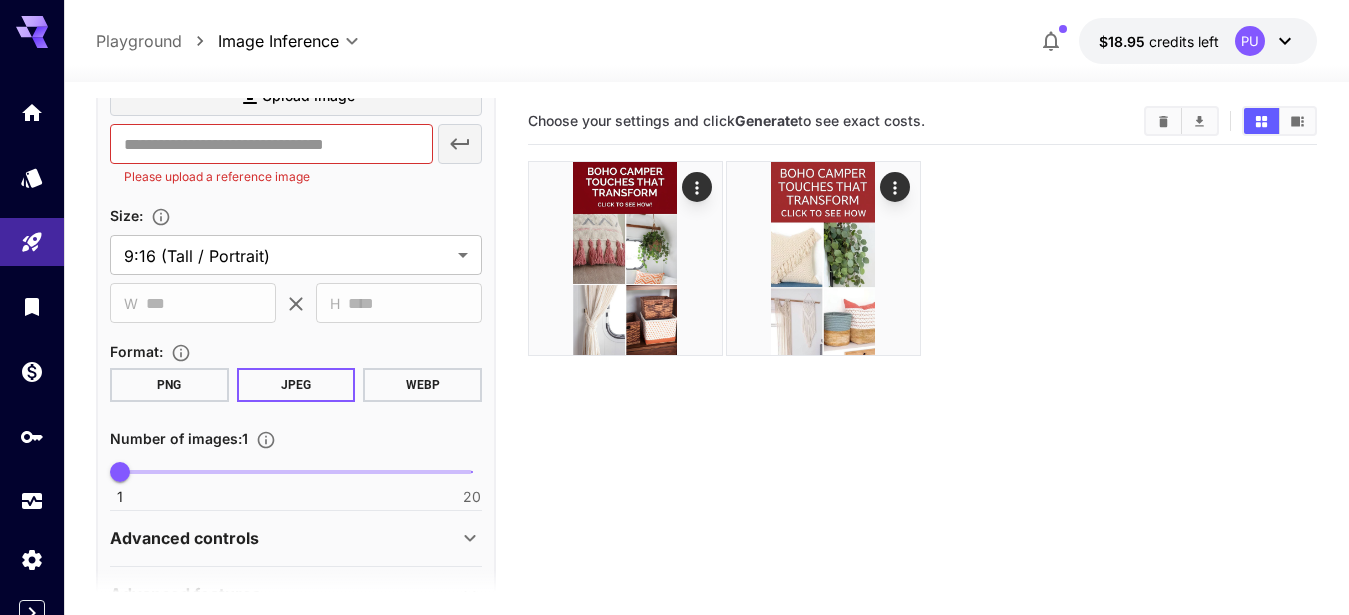 scroll, scrollTop: 634, scrollLeft: 0, axis: vertical 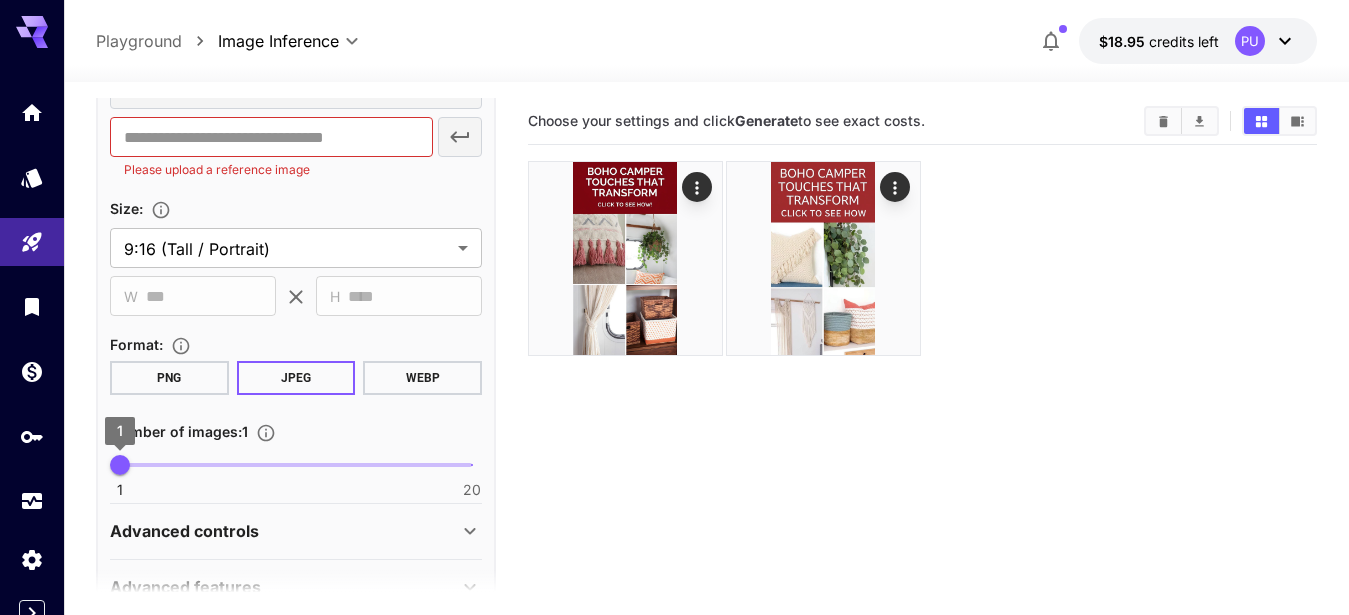 type on "*" 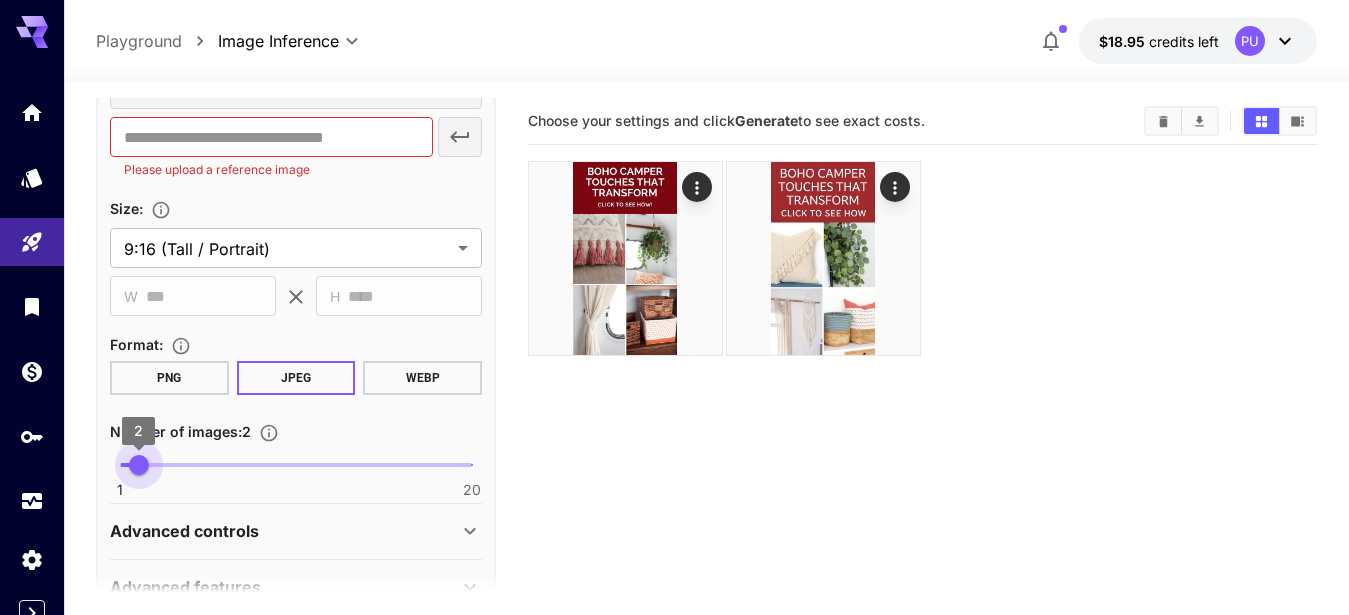 drag, startPoint x: 124, startPoint y: 466, endPoint x: 138, endPoint y: 463, distance: 14.3178215 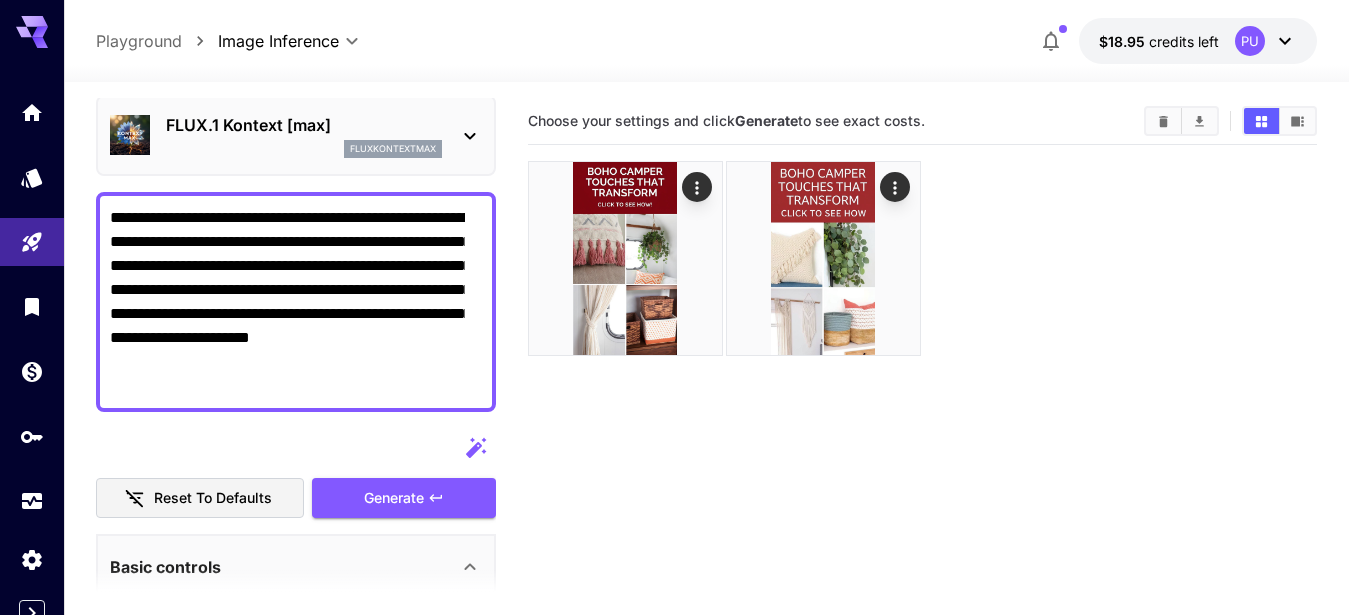 scroll, scrollTop: 101, scrollLeft: 0, axis: vertical 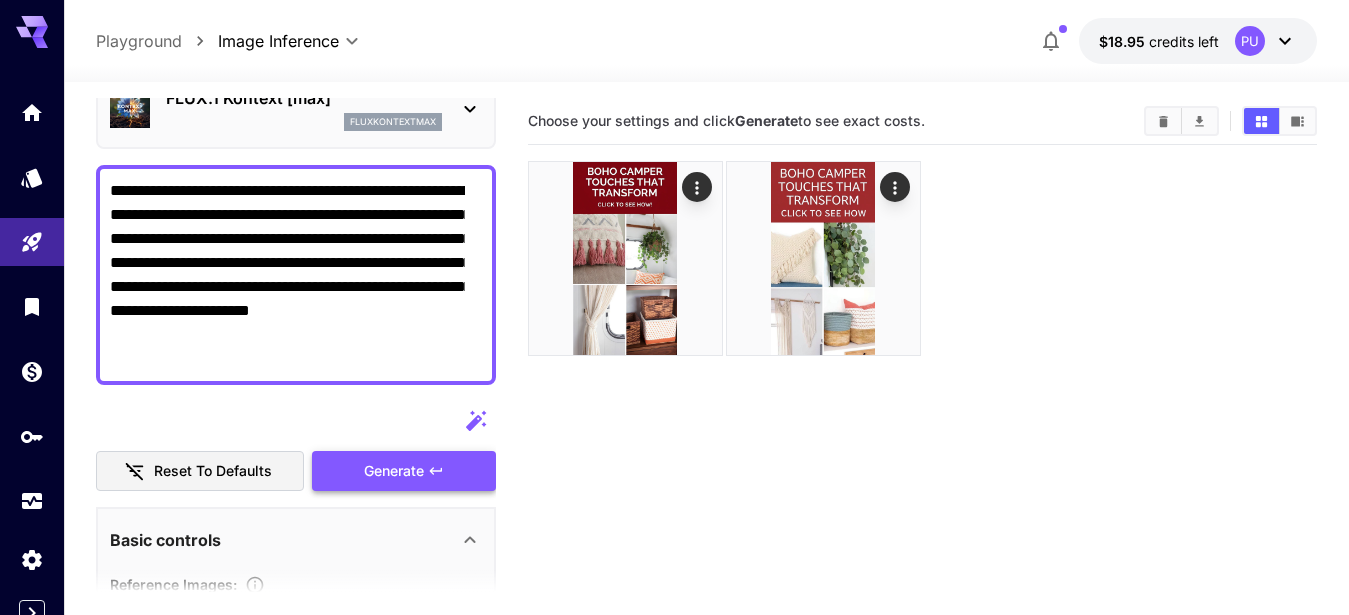 click on "Generate" at bounding box center [394, 471] 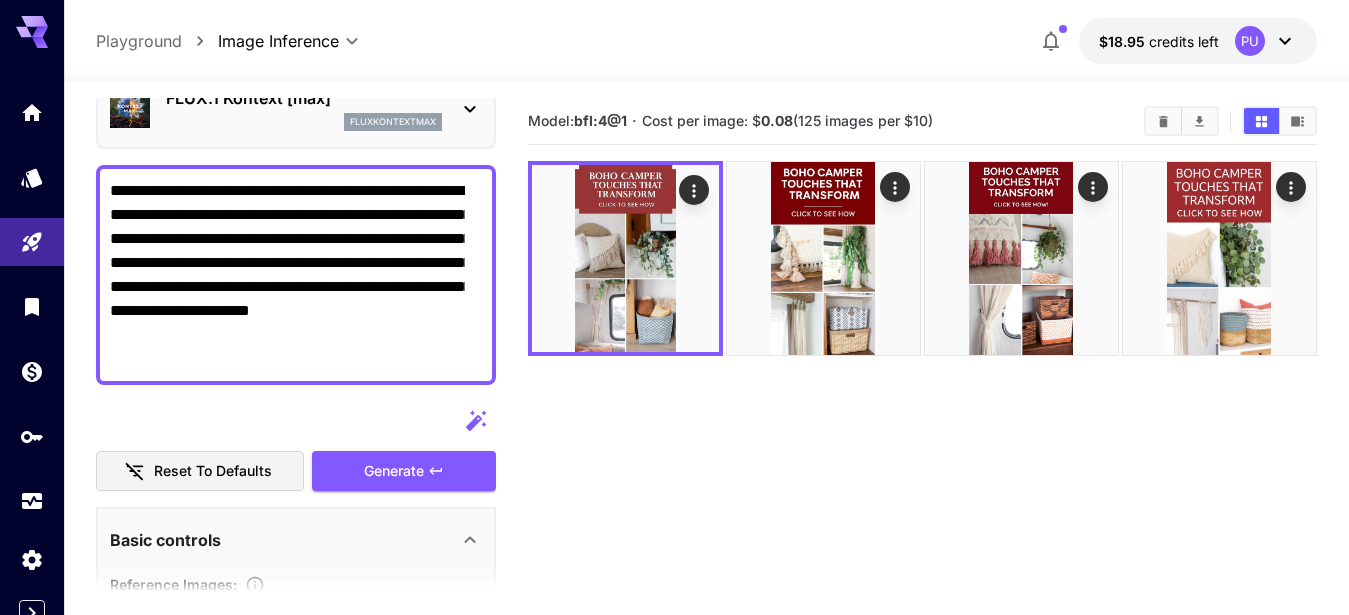 click on "**********" at bounding box center (287, 275) 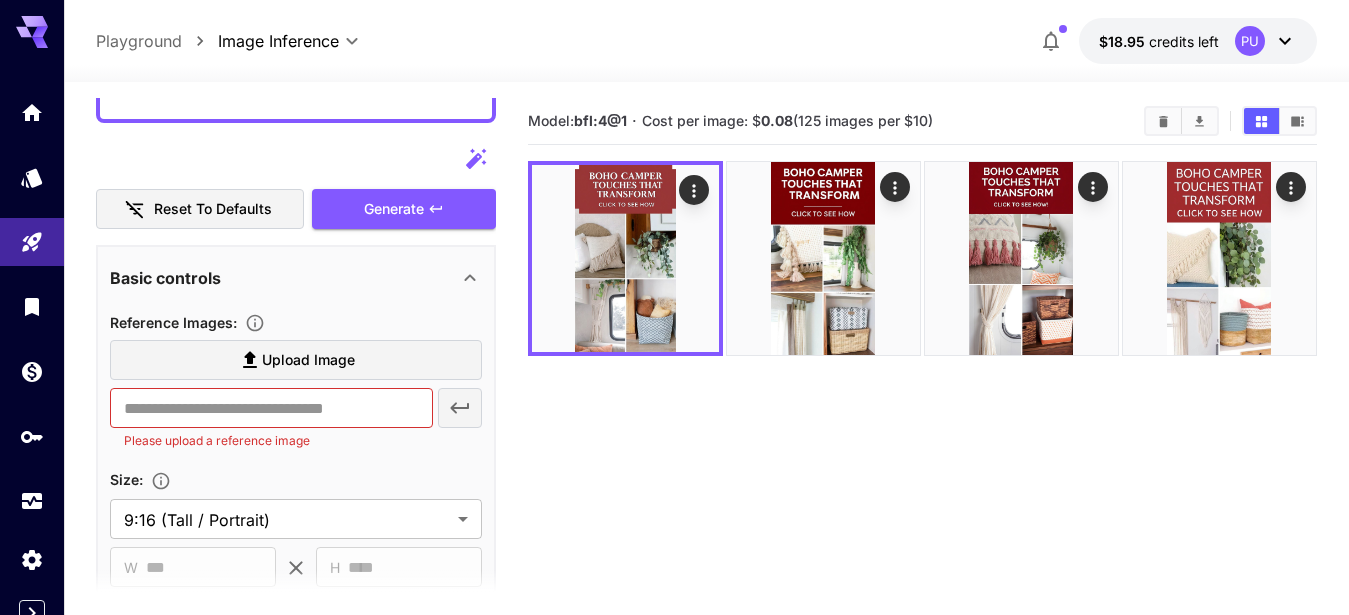 scroll, scrollTop: 254, scrollLeft: 0, axis: vertical 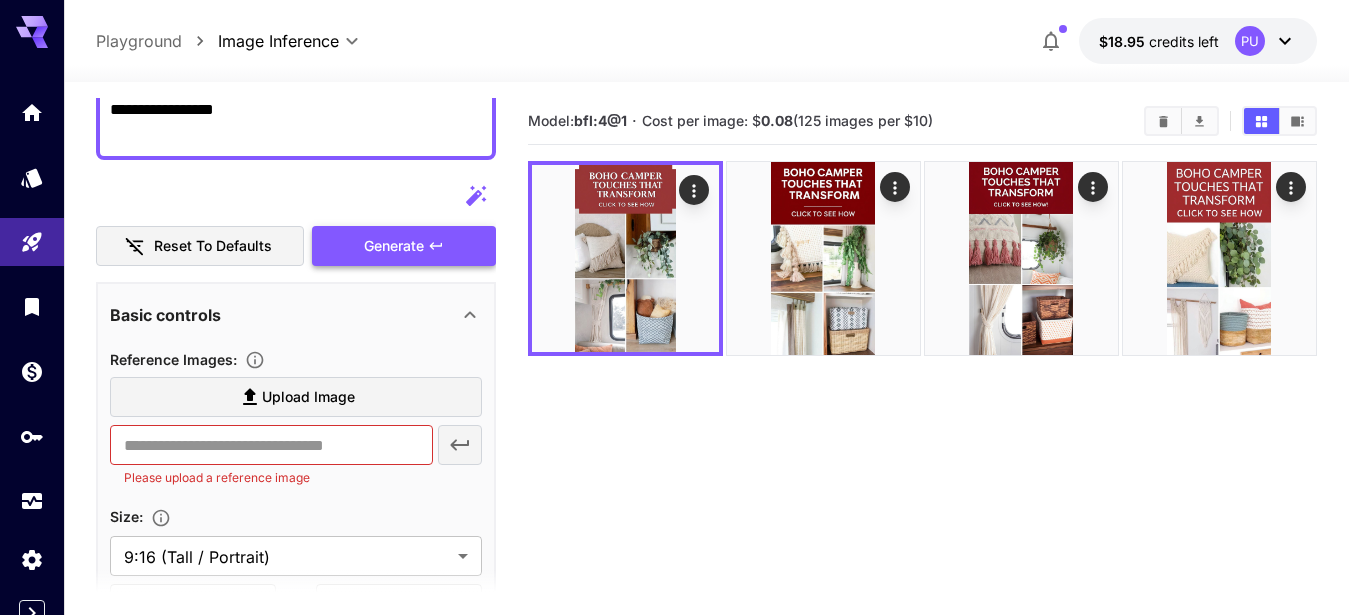 type on "**********" 